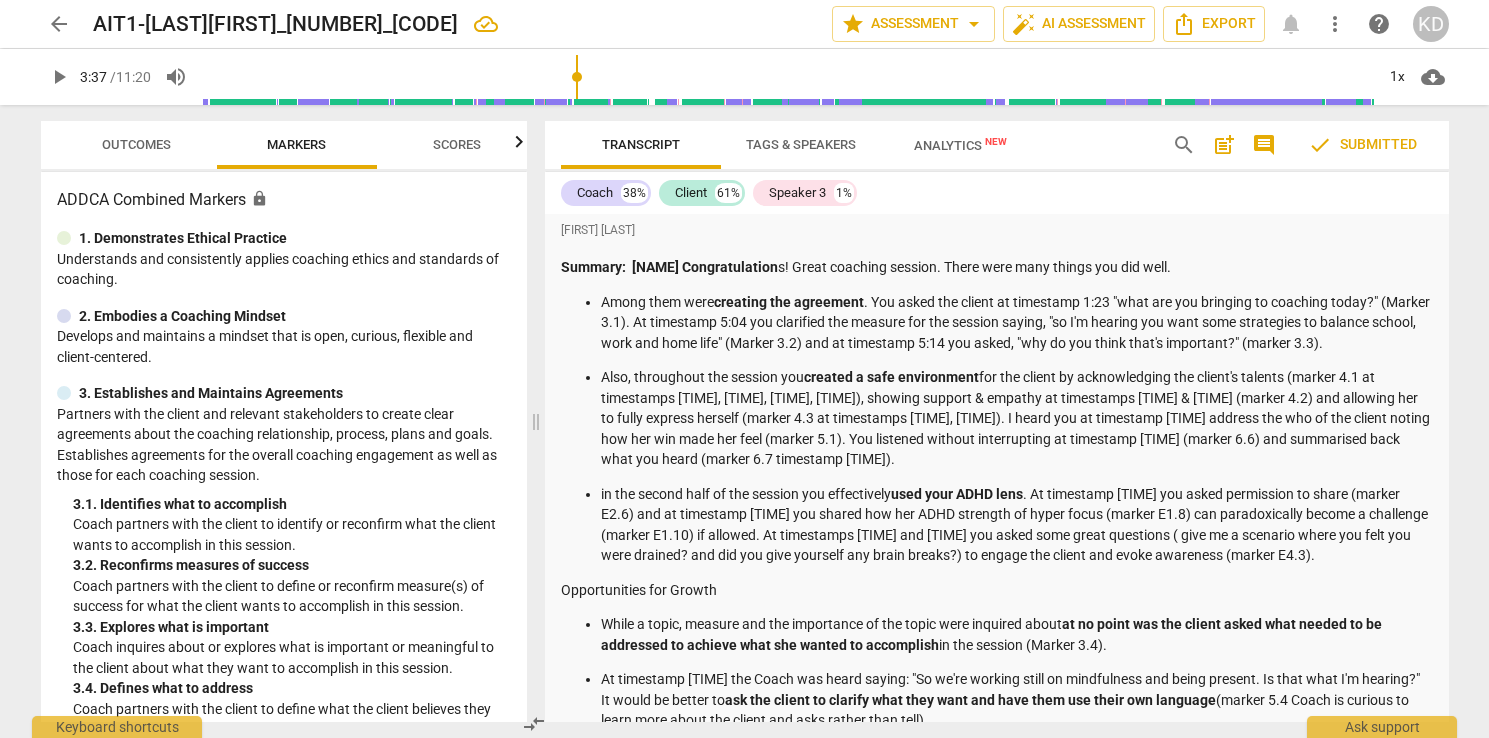 scroll, scrollTop: 0, scrollLeft: 0, axis: both 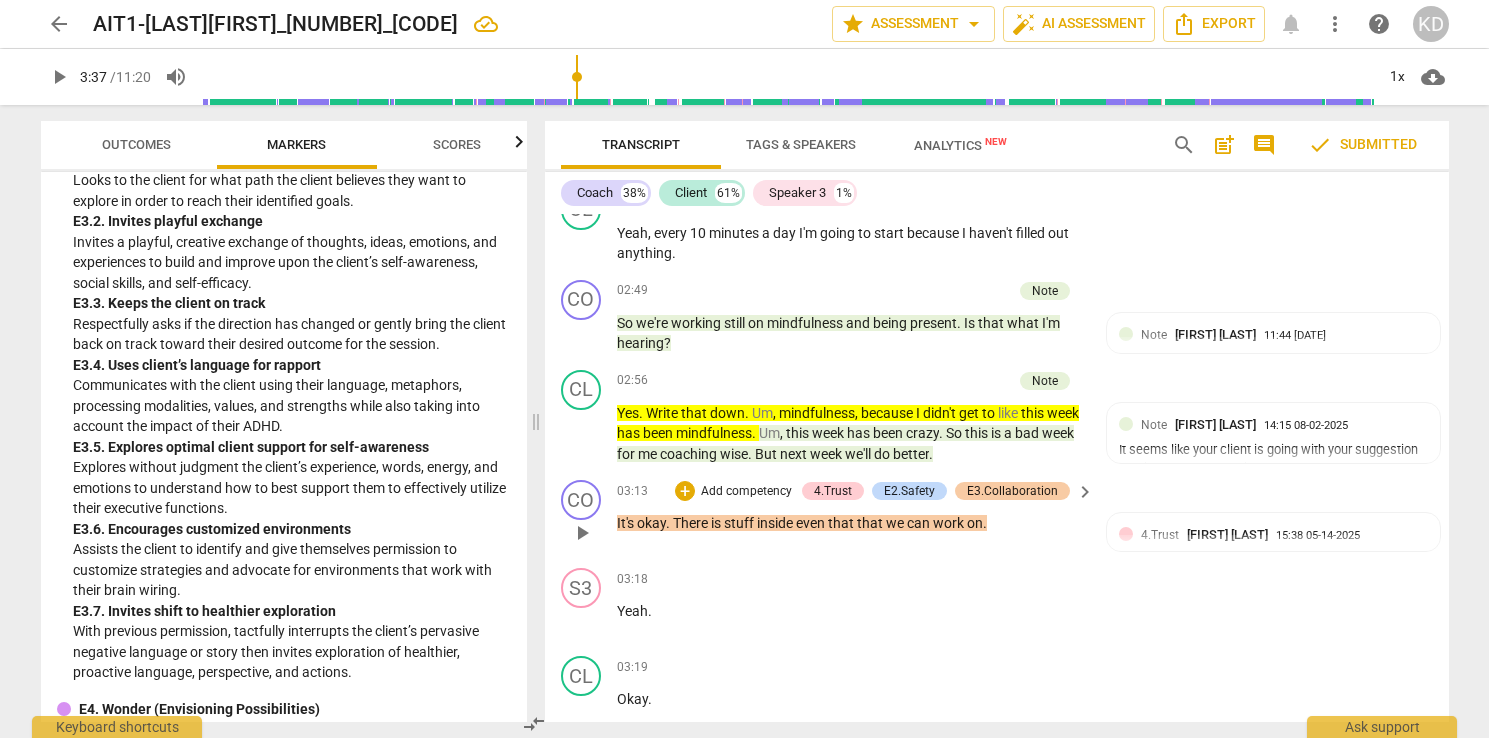 click on "E3.Collaboration" at bounding box center [1012, 491] 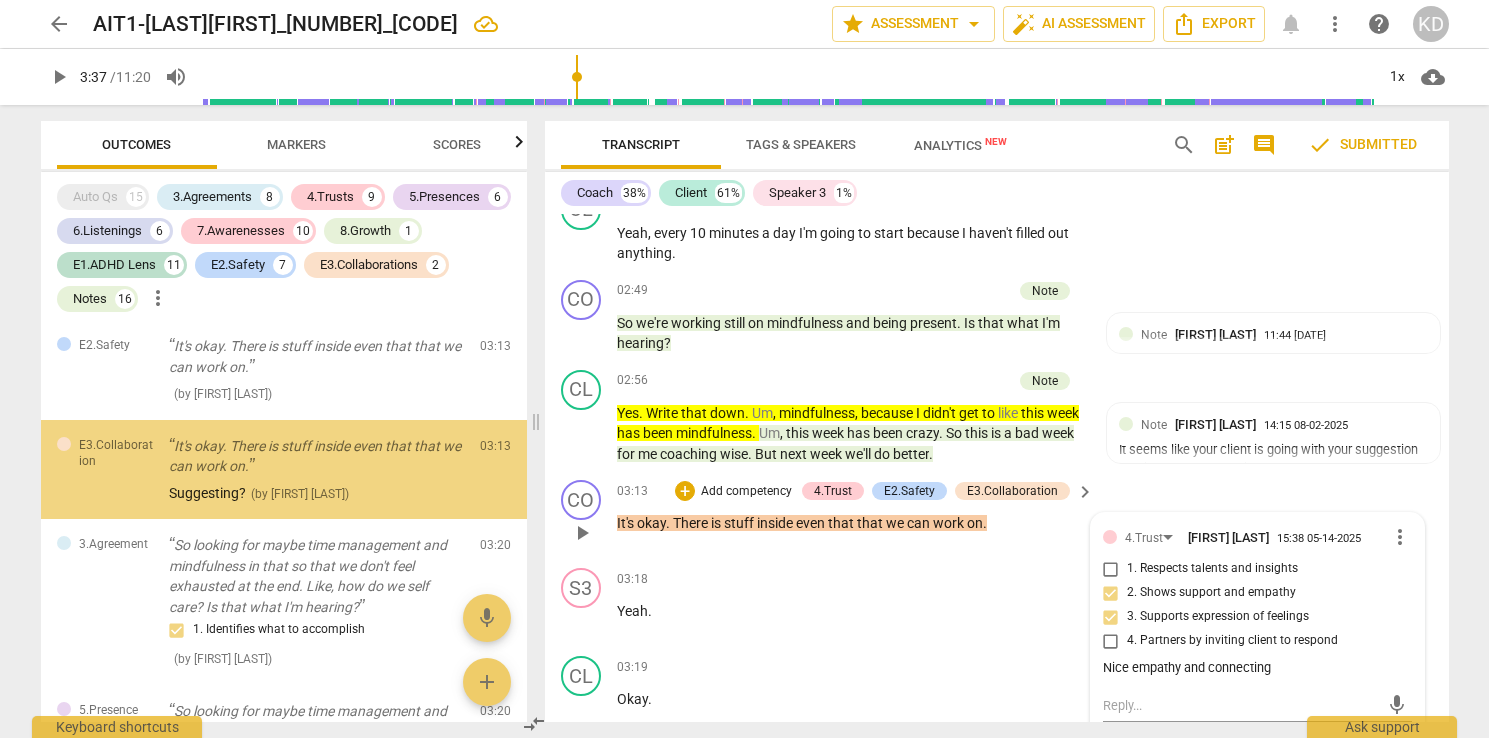 scroll, scrollTop: 3236, scrollLeft: 0, axis: vertical 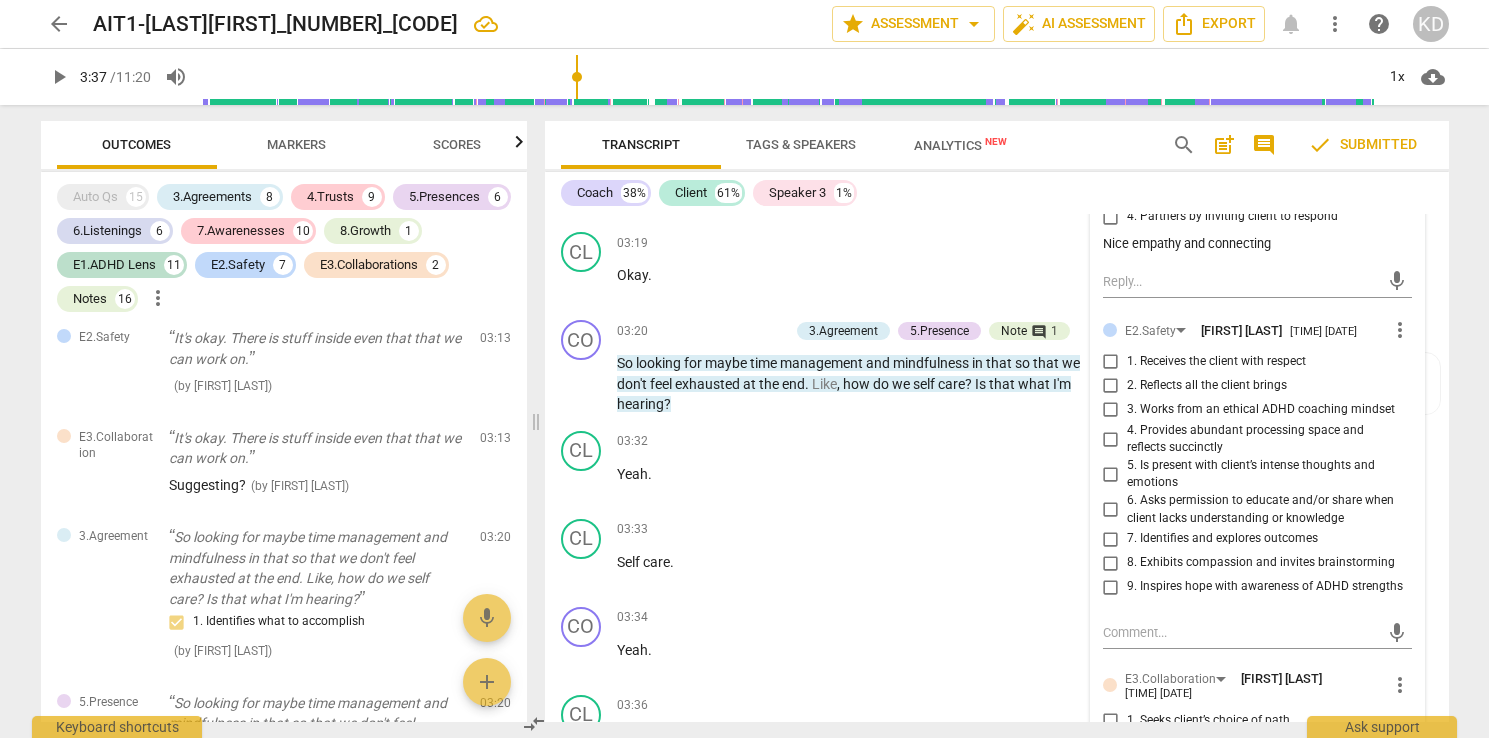 click on "more_vert" at bounding box center (1400, 685) 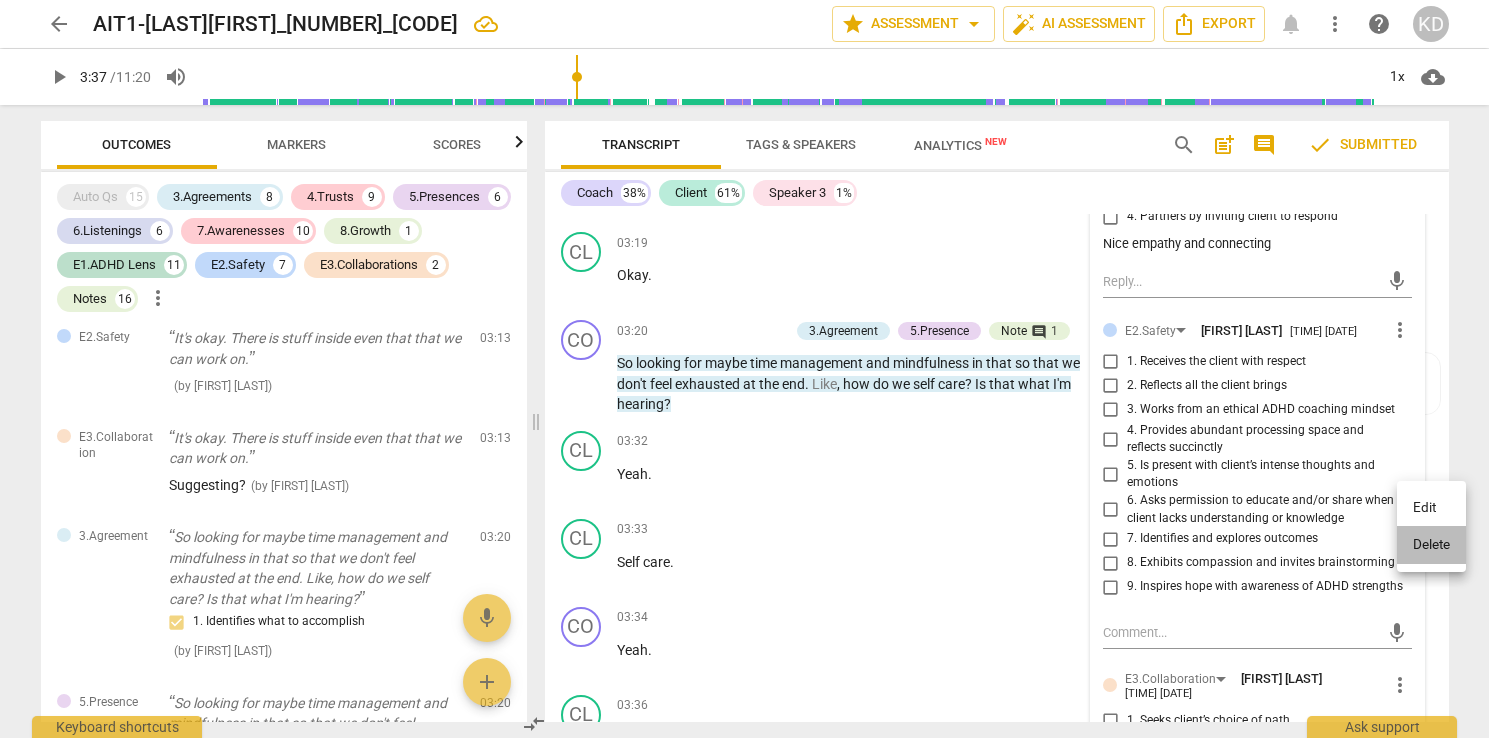 click on "Delete" at bounding box center (1431, 545) 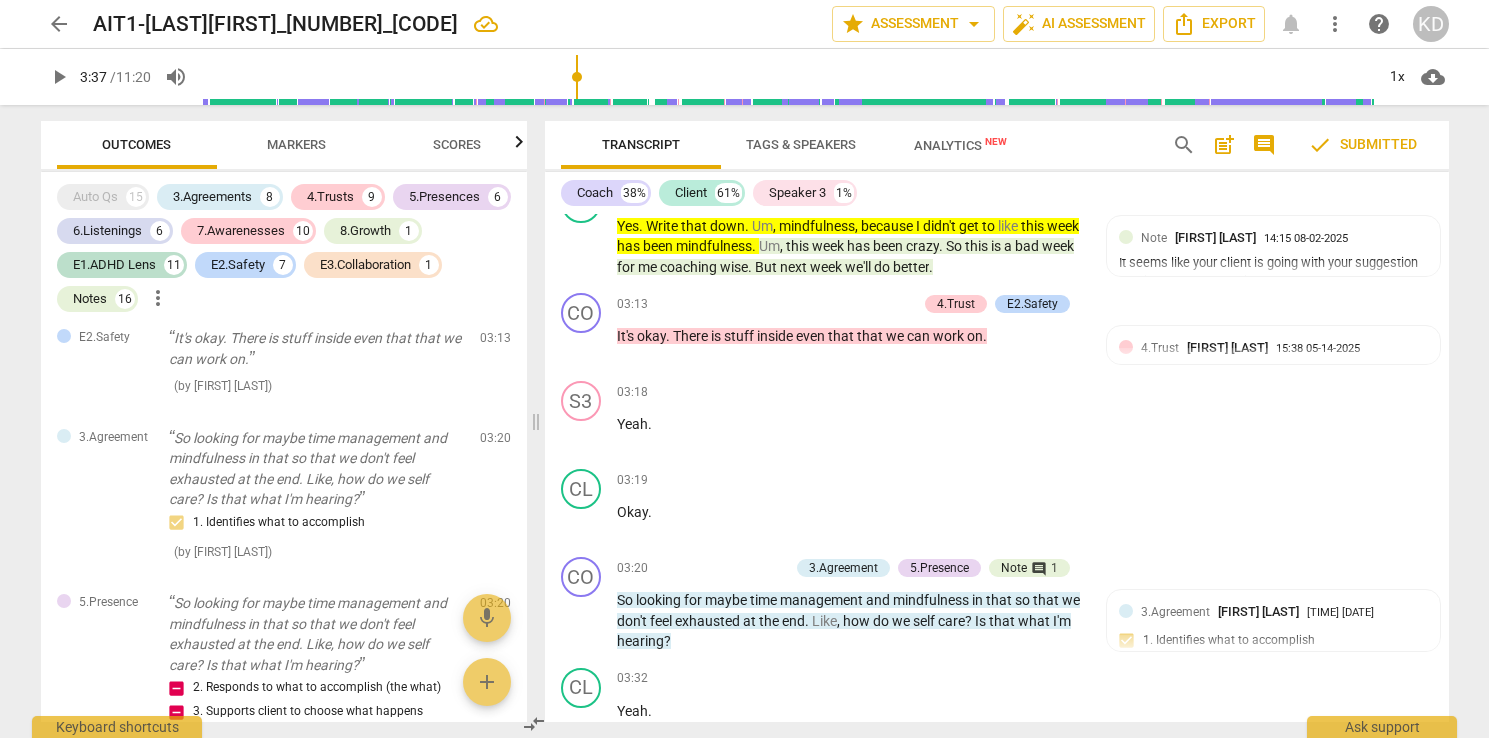 scroll, scrollTop: 6812, scrollLeft: 0, axis: vertical 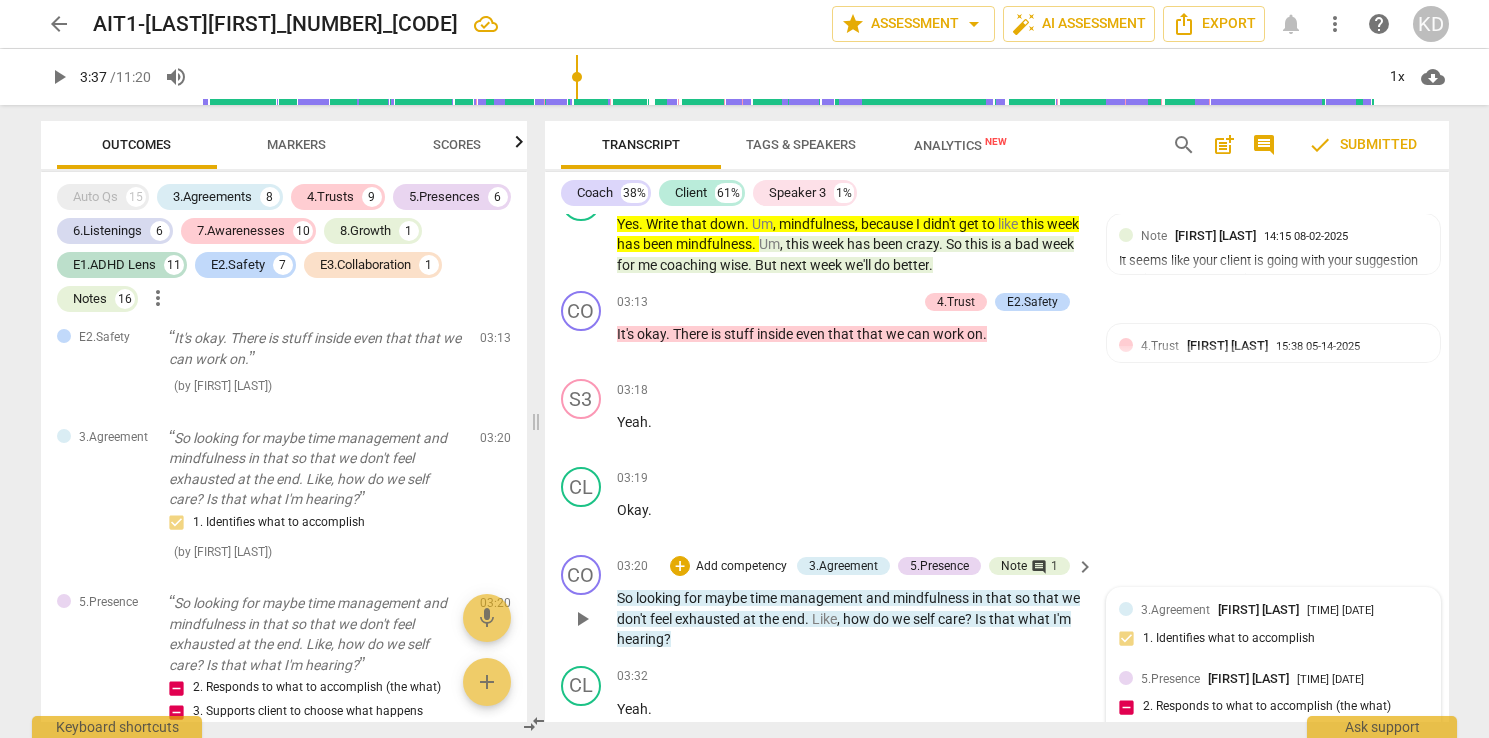 click on "3.Agreement" at bounding box center (1175, 610) 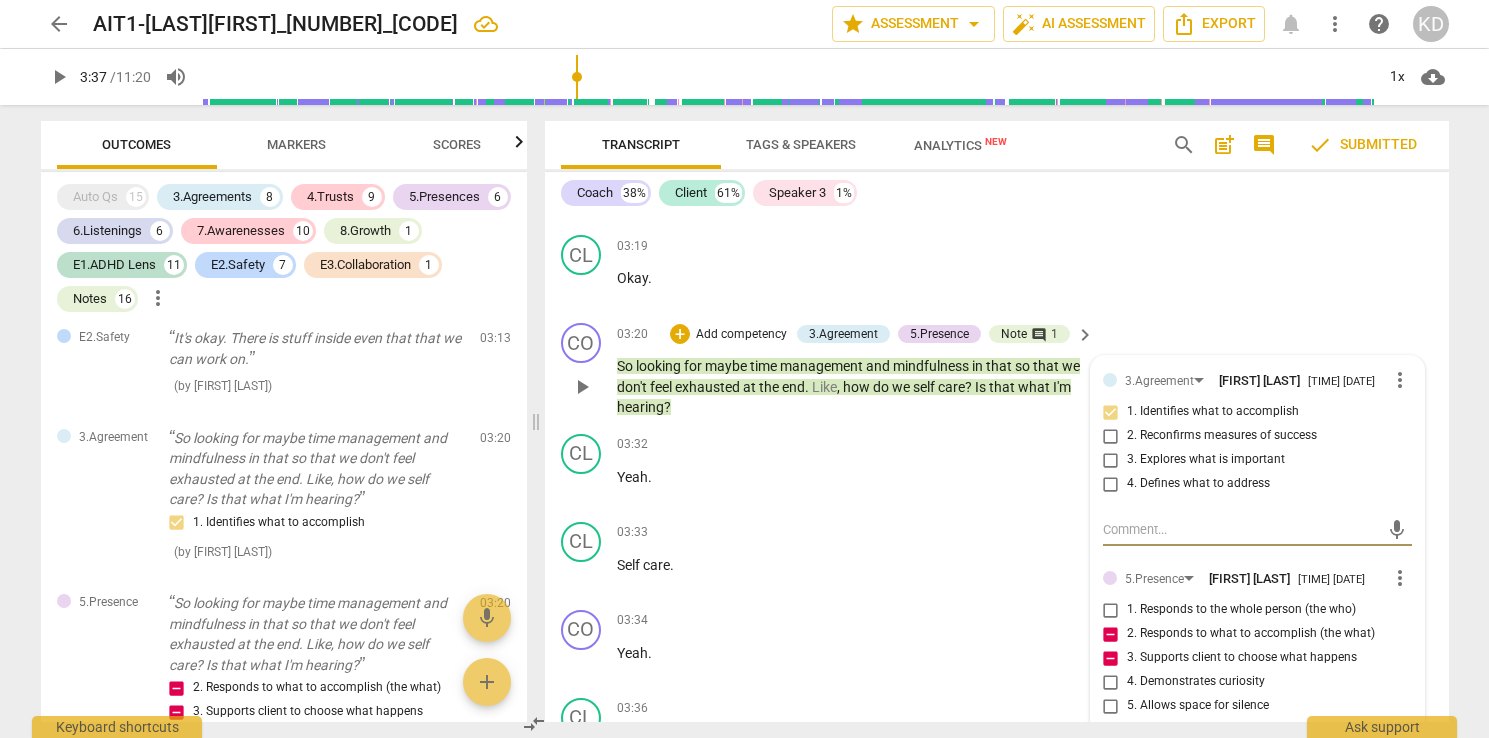 scroll, scrollTop: 7047, scrollLeft: 0, axis: vertical 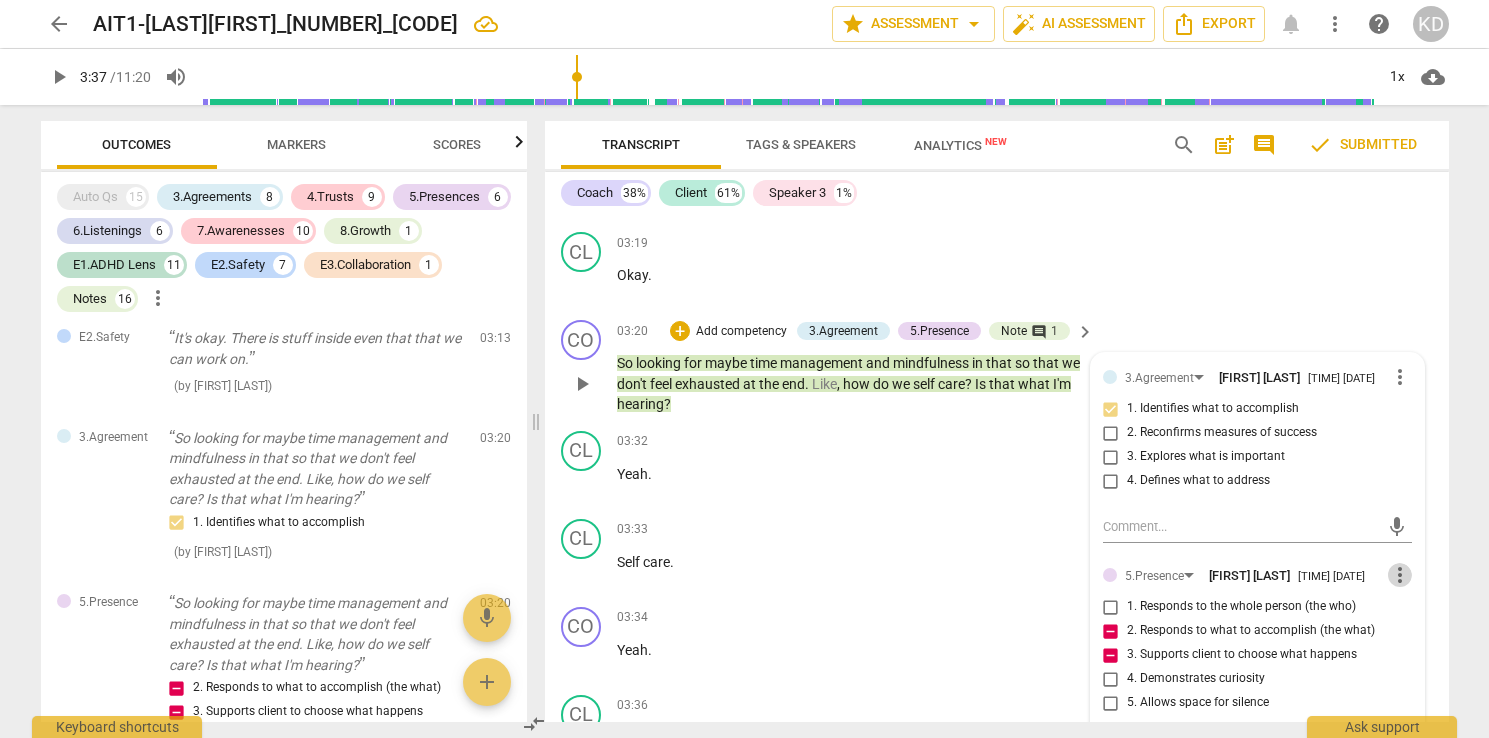 click on "more_vert" at bounding box center [1400, 575] 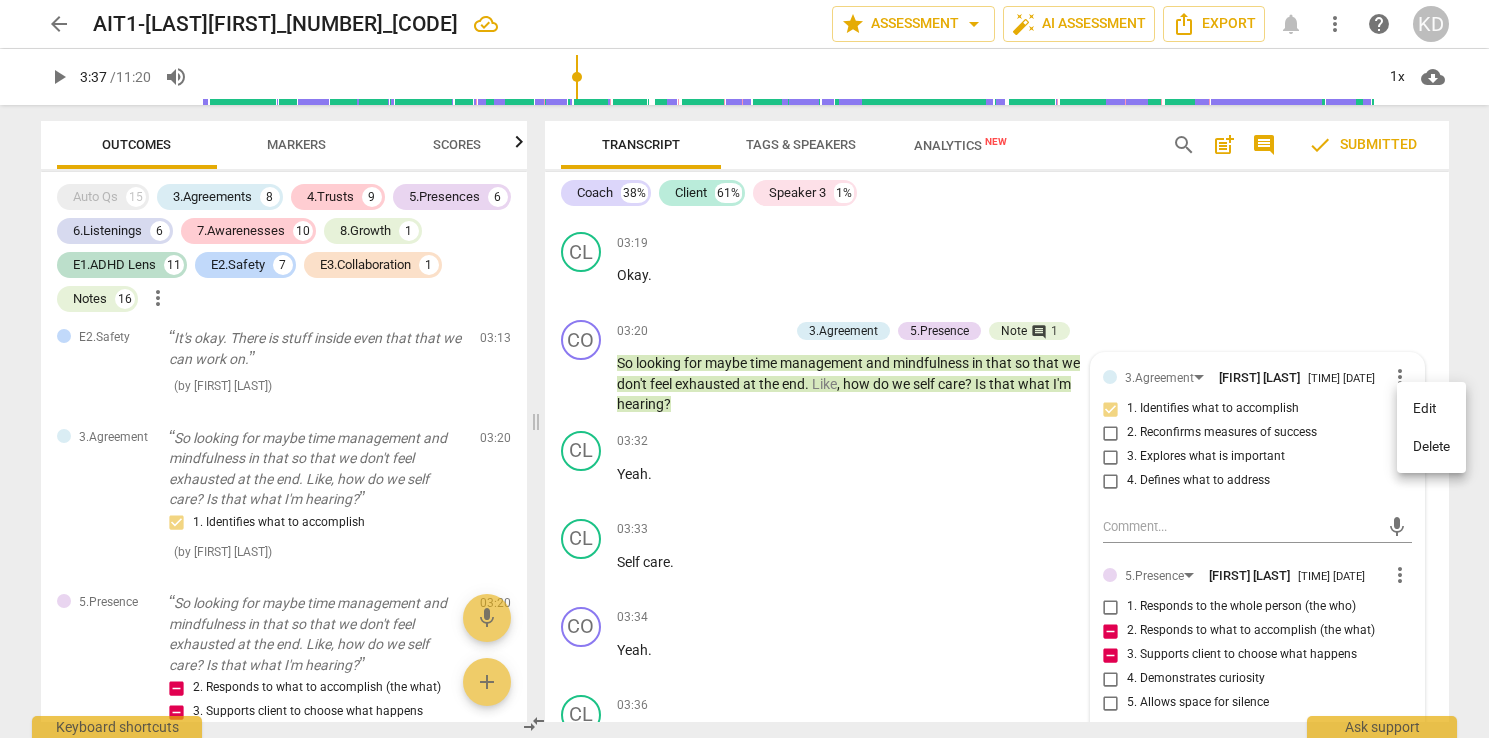 click on "Edit" at bounding box center (1431, 409) 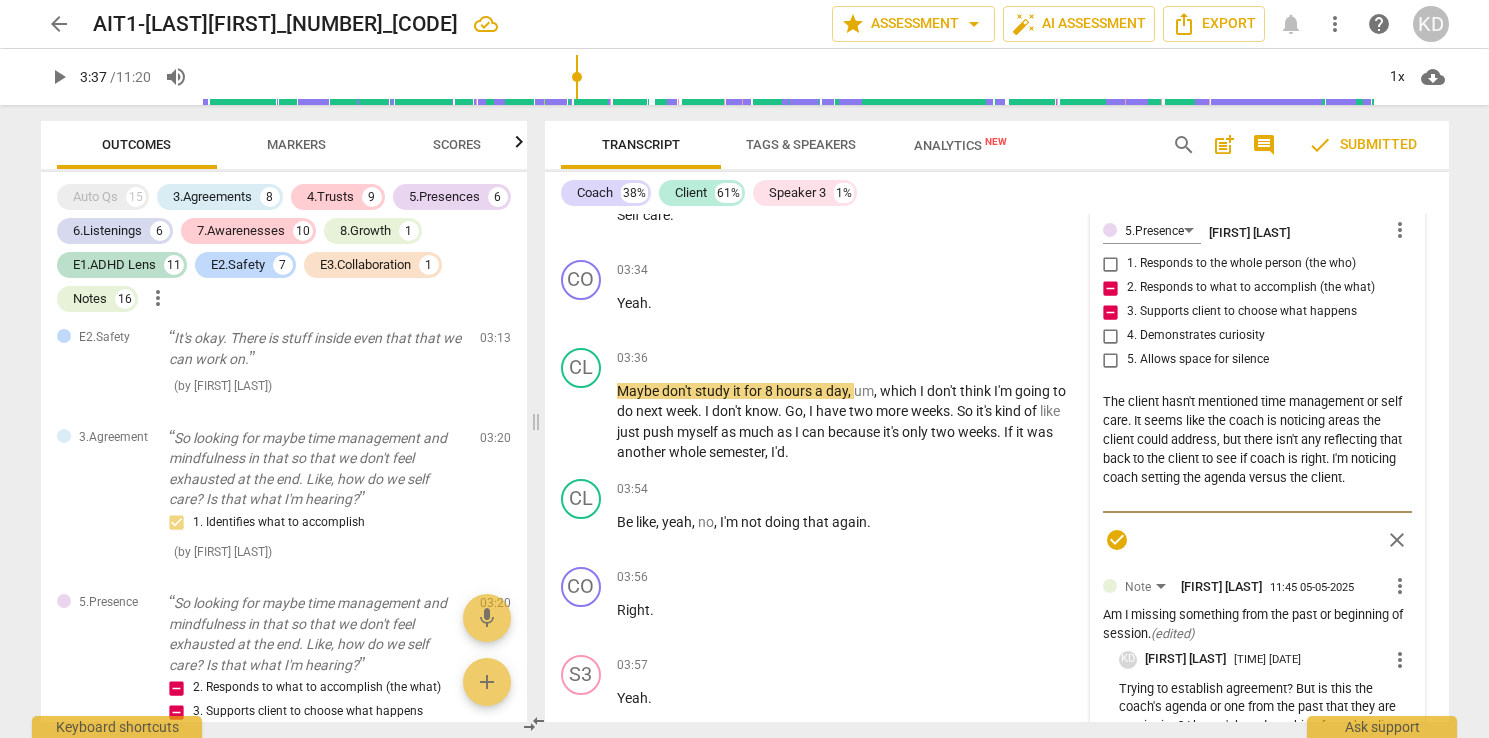 scroll, scrollTop: 7383, scrollLeft: 0, axis: vertical 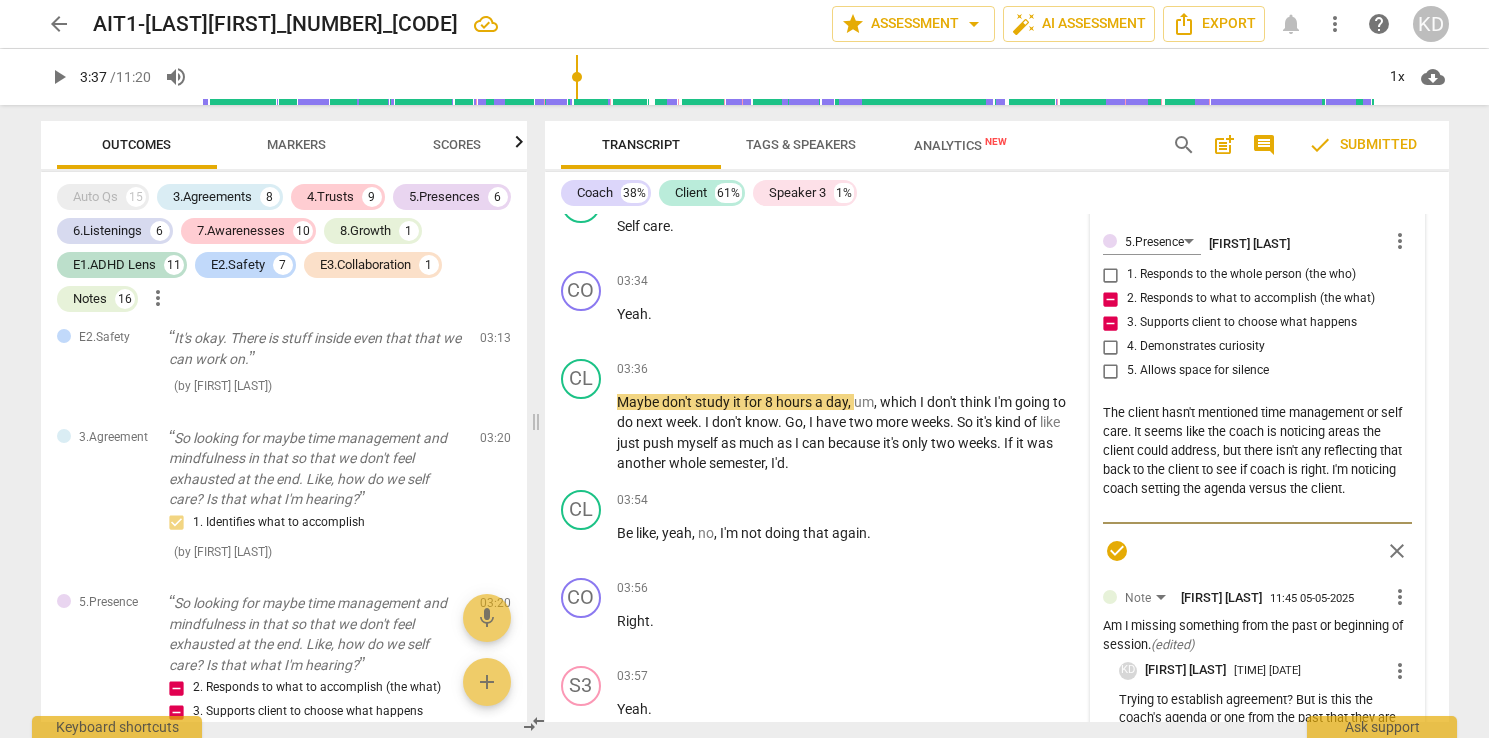 click on "more_vert" at bounding box center (1400, 671) 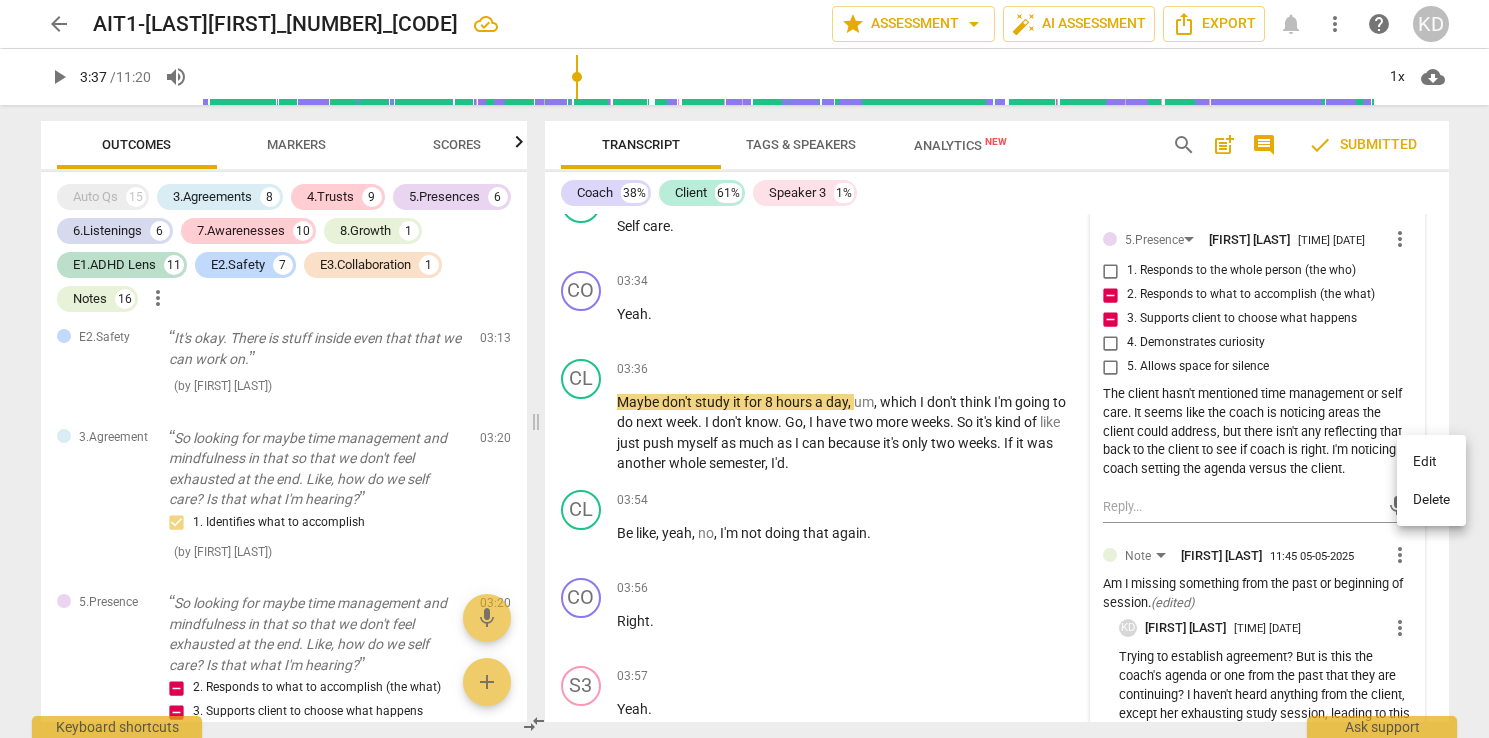 click on "Delete" at bounding box center (1431, 500) 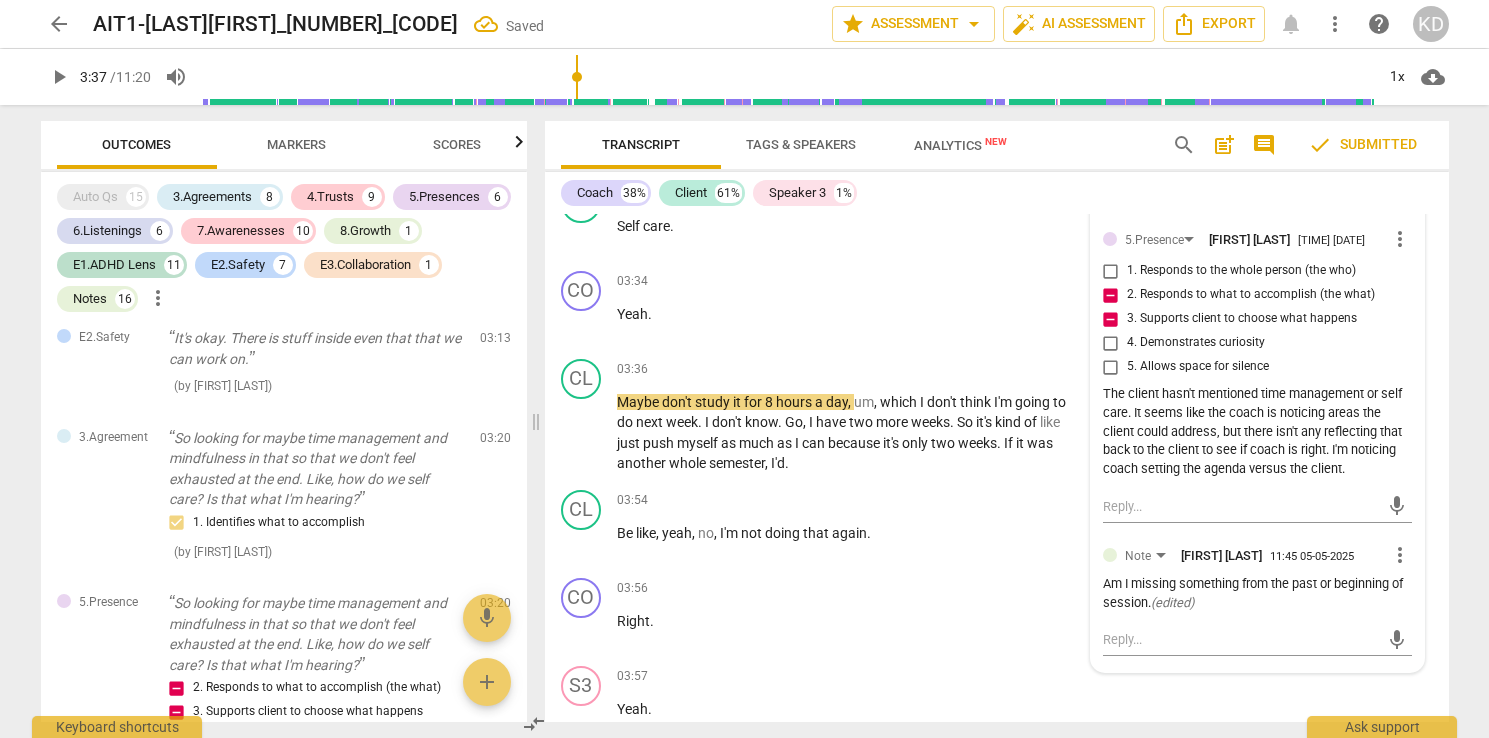 click on "more_vert" at bounding box center [1400, 555] 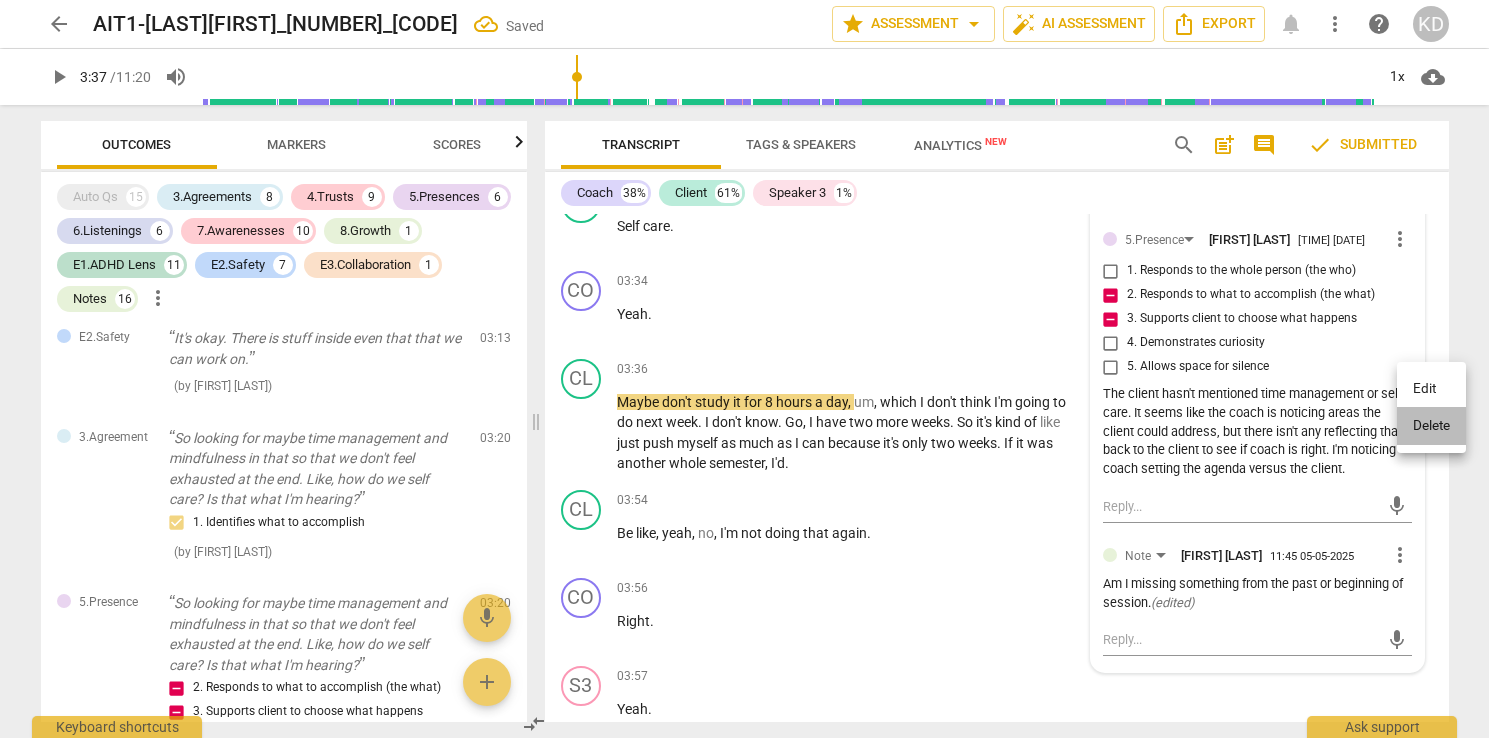 click on "Delete" at bounding box center (1431, 426) 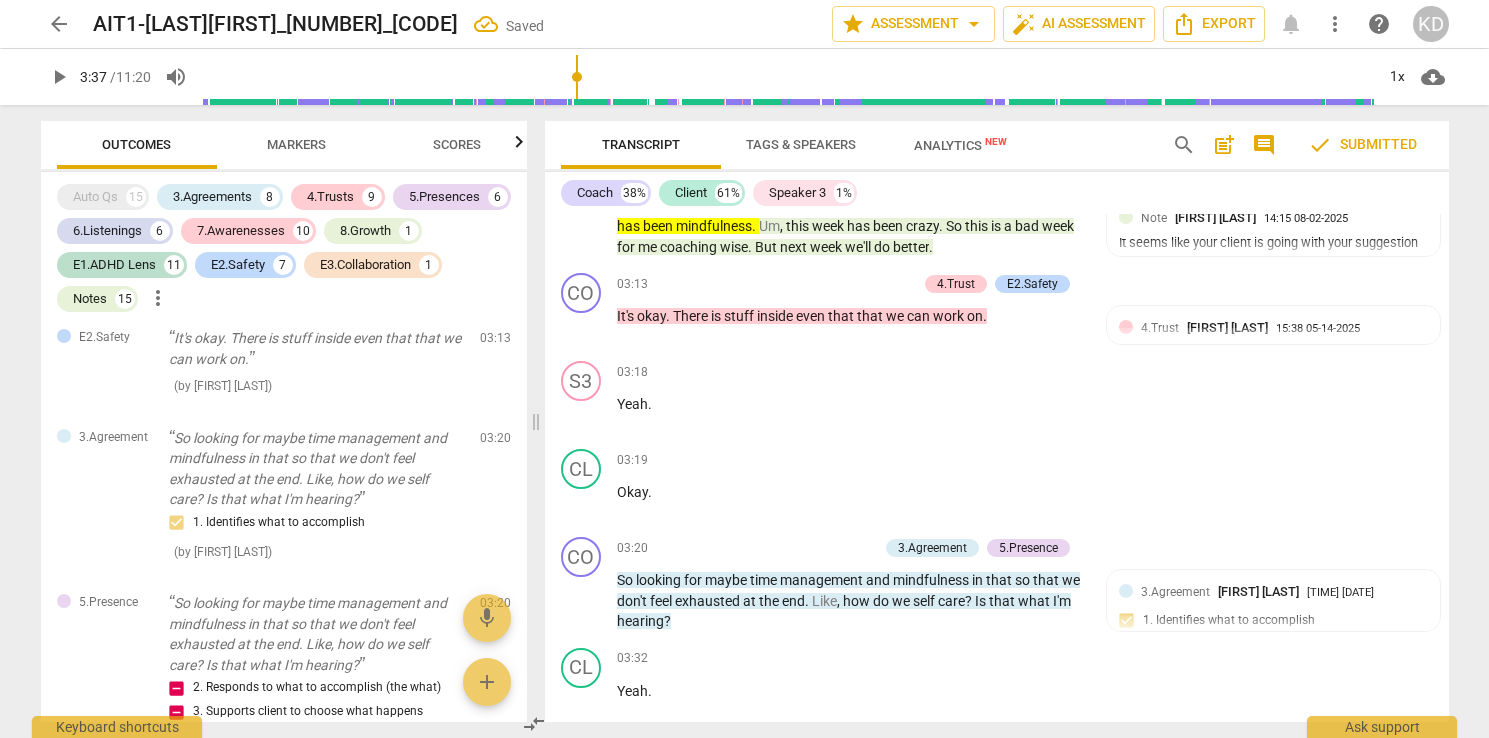 scroll, scrollTop: 6824, scrollLeft: 0, axis: vertical 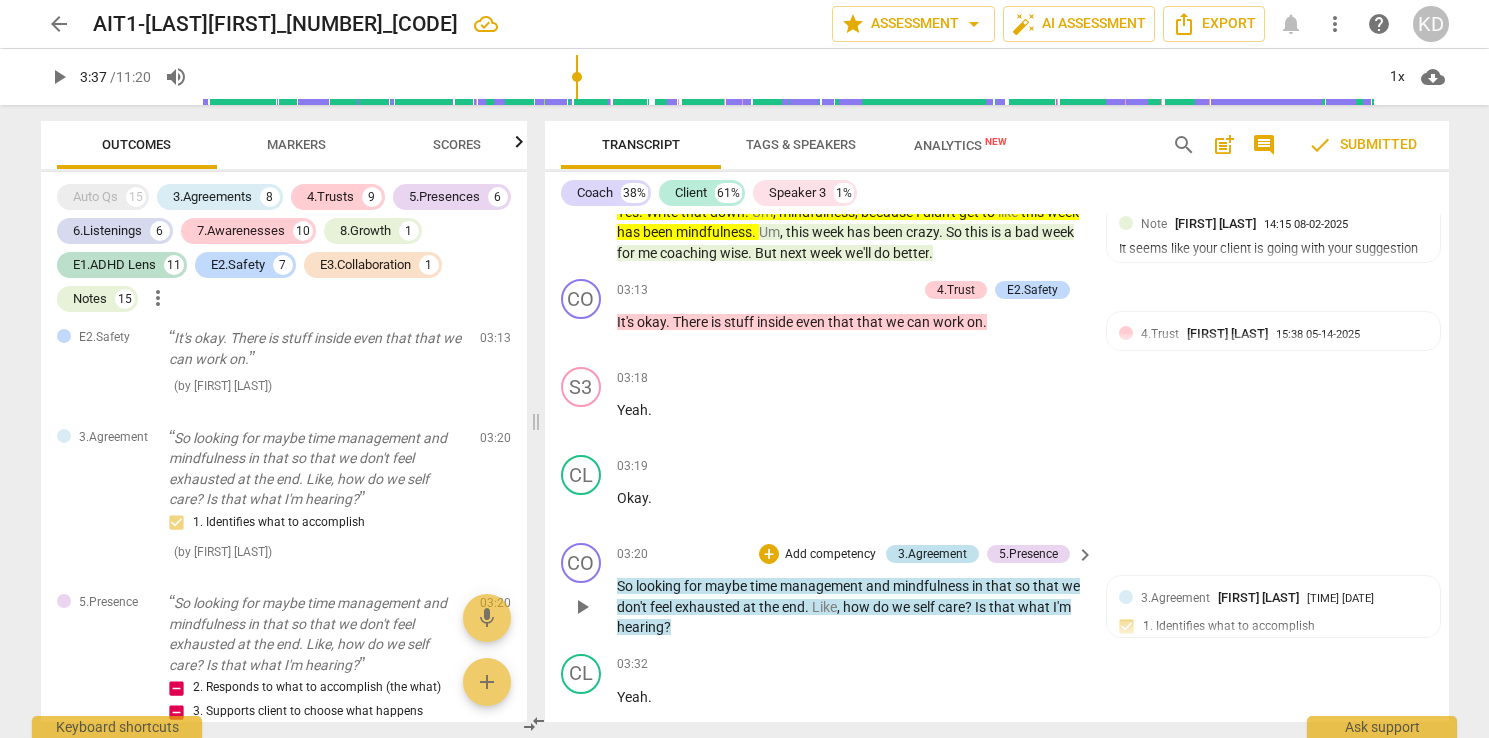 click on "3.Agreement" at bounding box center (932, 554) 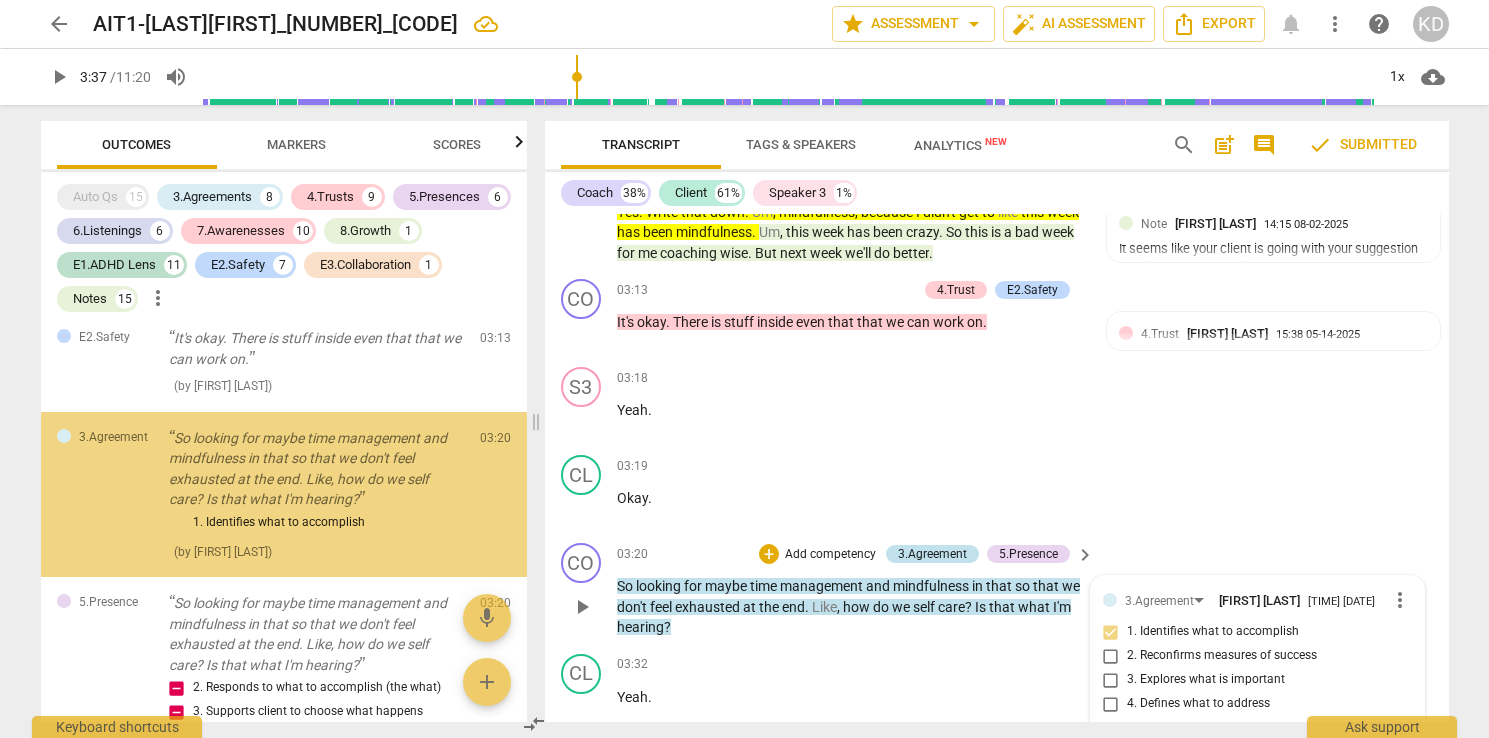 scroll, scrollTop: 3269, scrollLeft: 0, axis: vertical 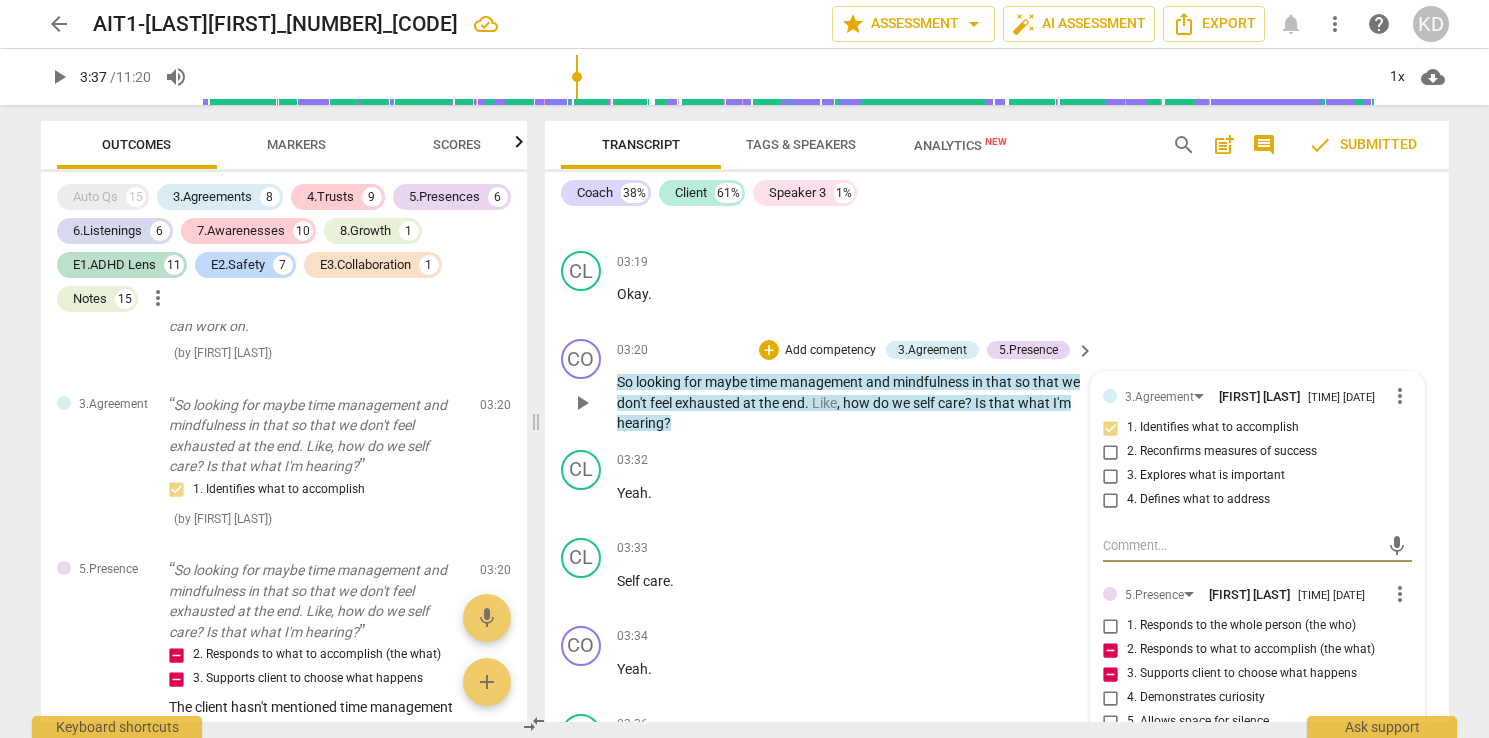 click on "The client hasn't mentioned time management or self care. It seems like the coach is noticing areas the client could address, but there isn't any reflecting that back to the client to see if coach is right. I'm noticing coach setting the agenda versus the client." at bounding box center [1257, 787] 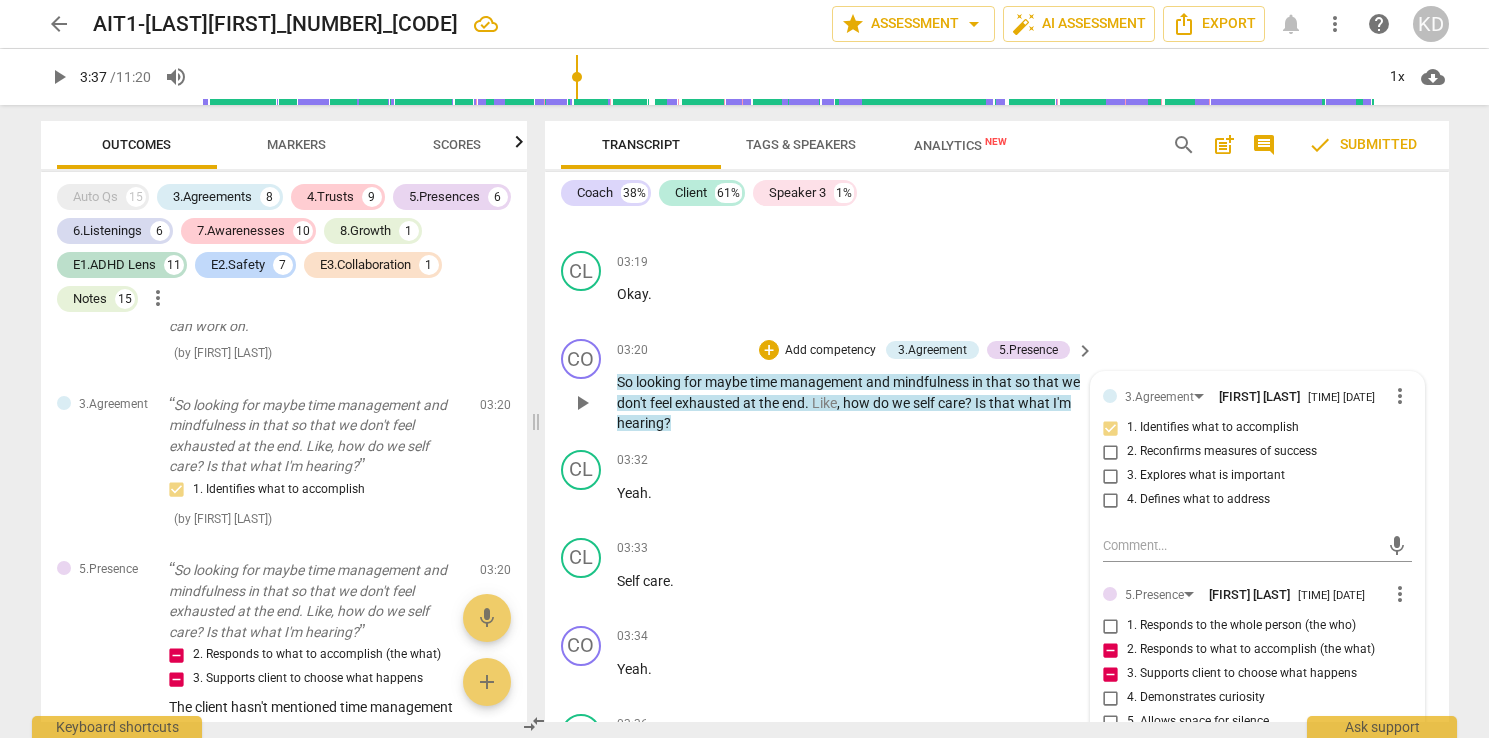 click on "The client hasn't mentioned time management or self care. It seems like the coach is noticing areas the client could address, but there isn't any reflecting that back to the client to see if coach is right. I'm noticing coach setting the agenda versus the client." at bounding box center (1257, 787) 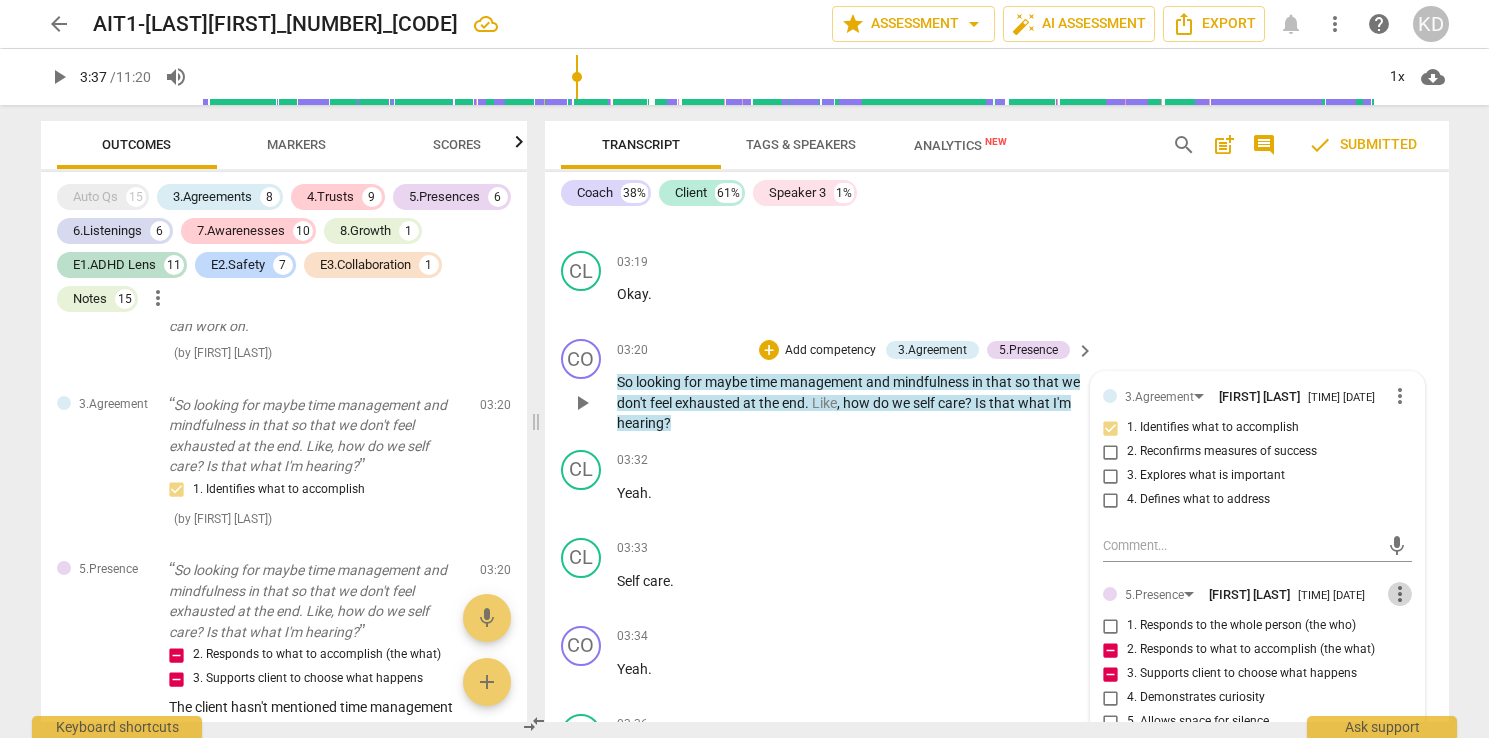 click on "more_vert" at bounding box center (1400, 594) 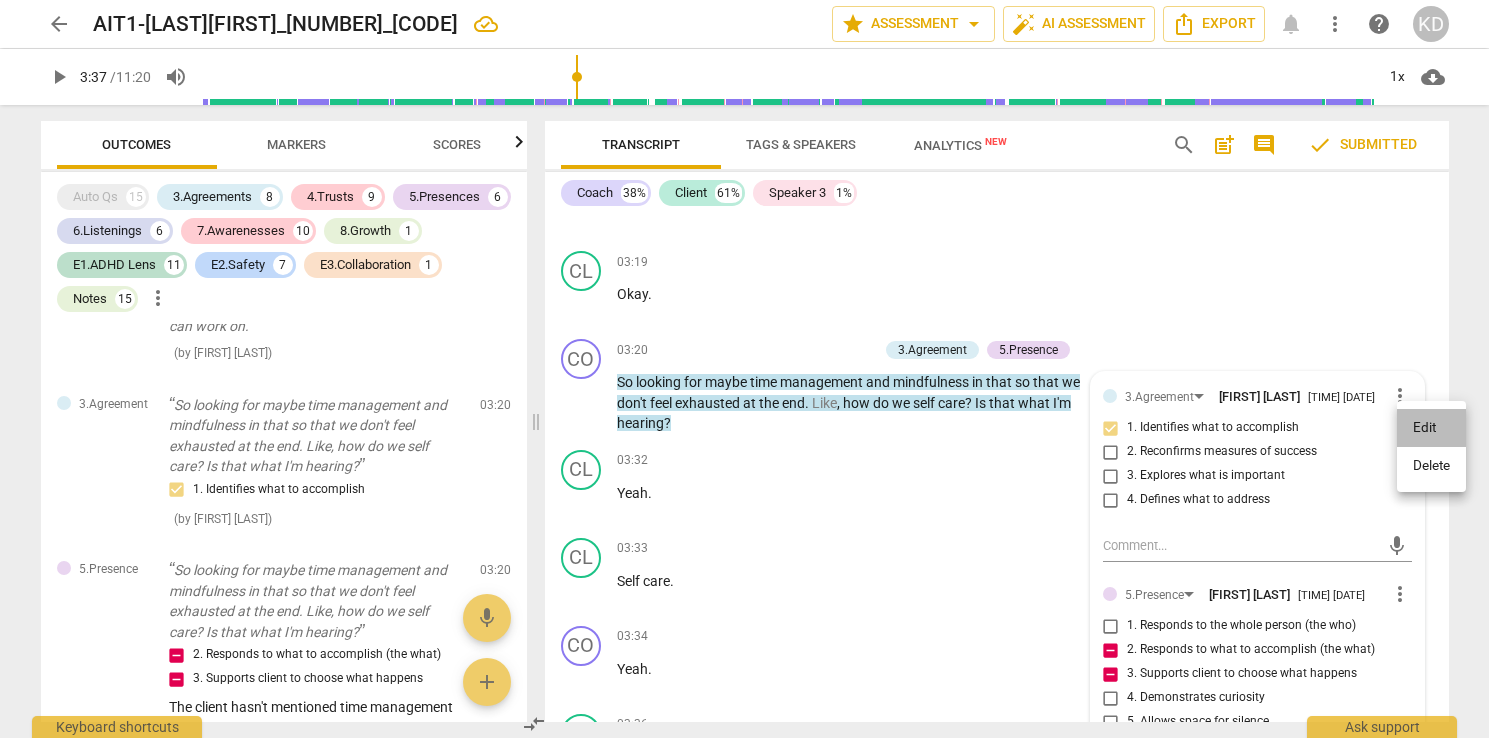 click on "Edit" at bounding box center (1431, 428) 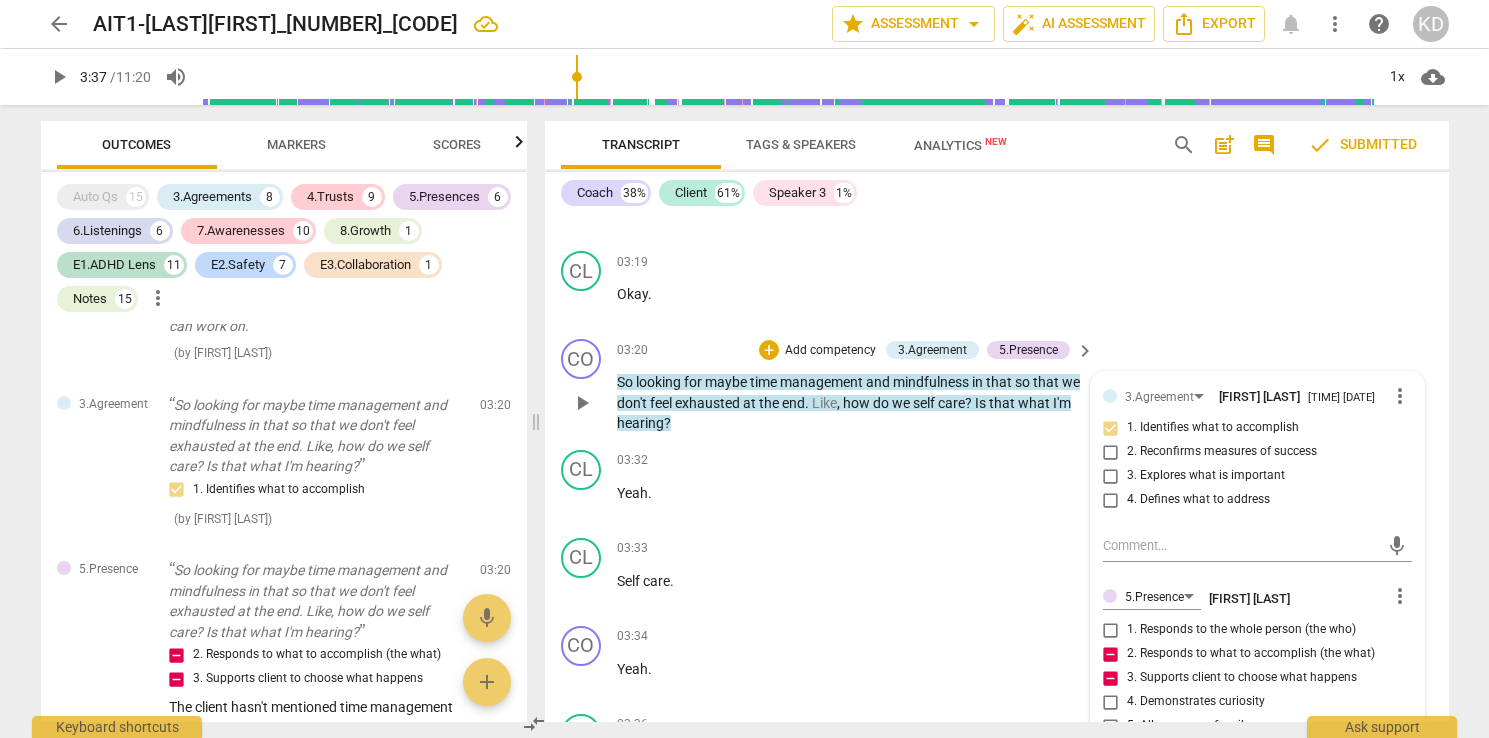 click on "The client hasn't mentioned time management or self care. It seems like the coach is noticing areas the client could address, but there isn't any reflecting that back to the client to see if coach is right. I'm noticing coach setting the agenda versus the client." at bounding box center (1257, 815) 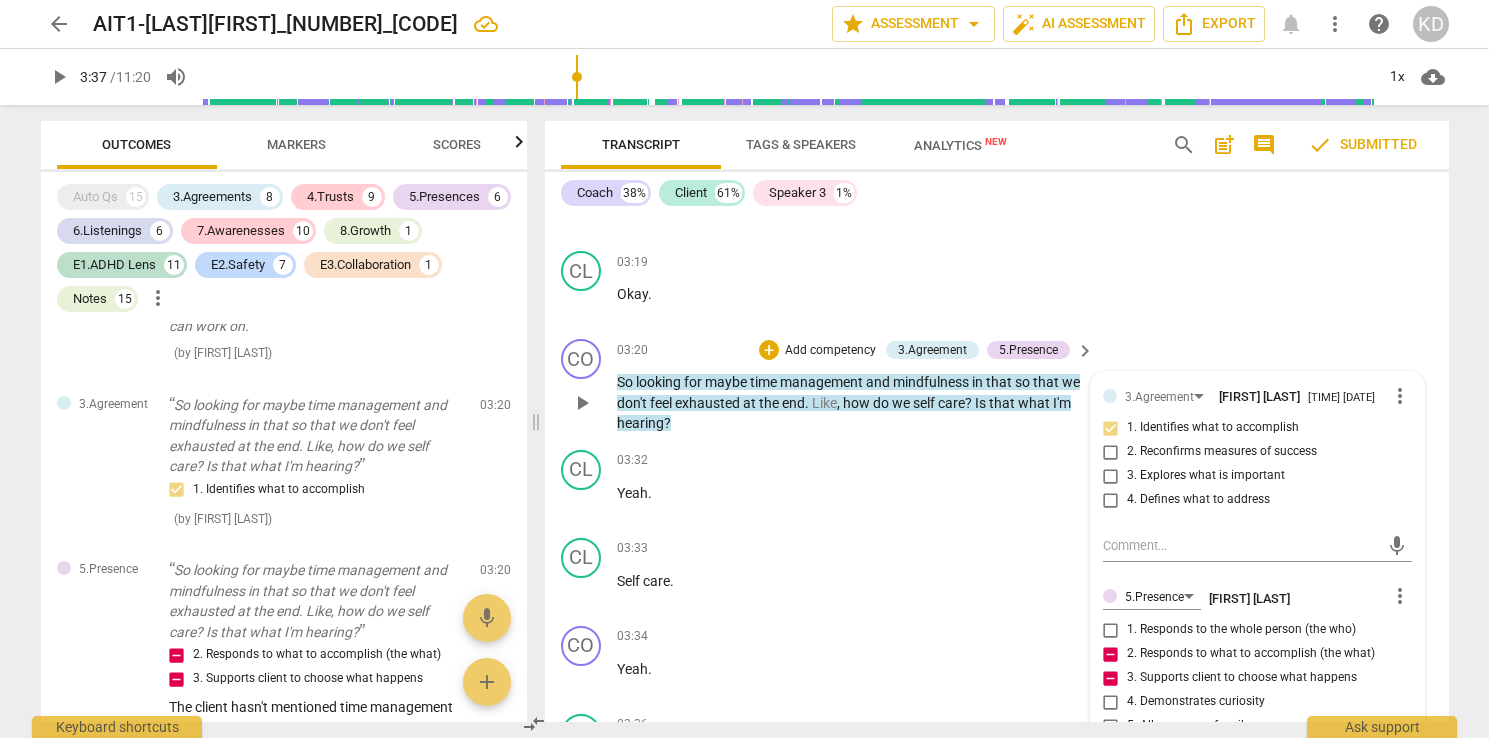 type on "The client hasn't mentioned time management or self care. It seems like the coach is noticing areas the client could address, but there isn't any reflecting that back to the client to see if coach is right. I'm noticing coach setting the agenda" 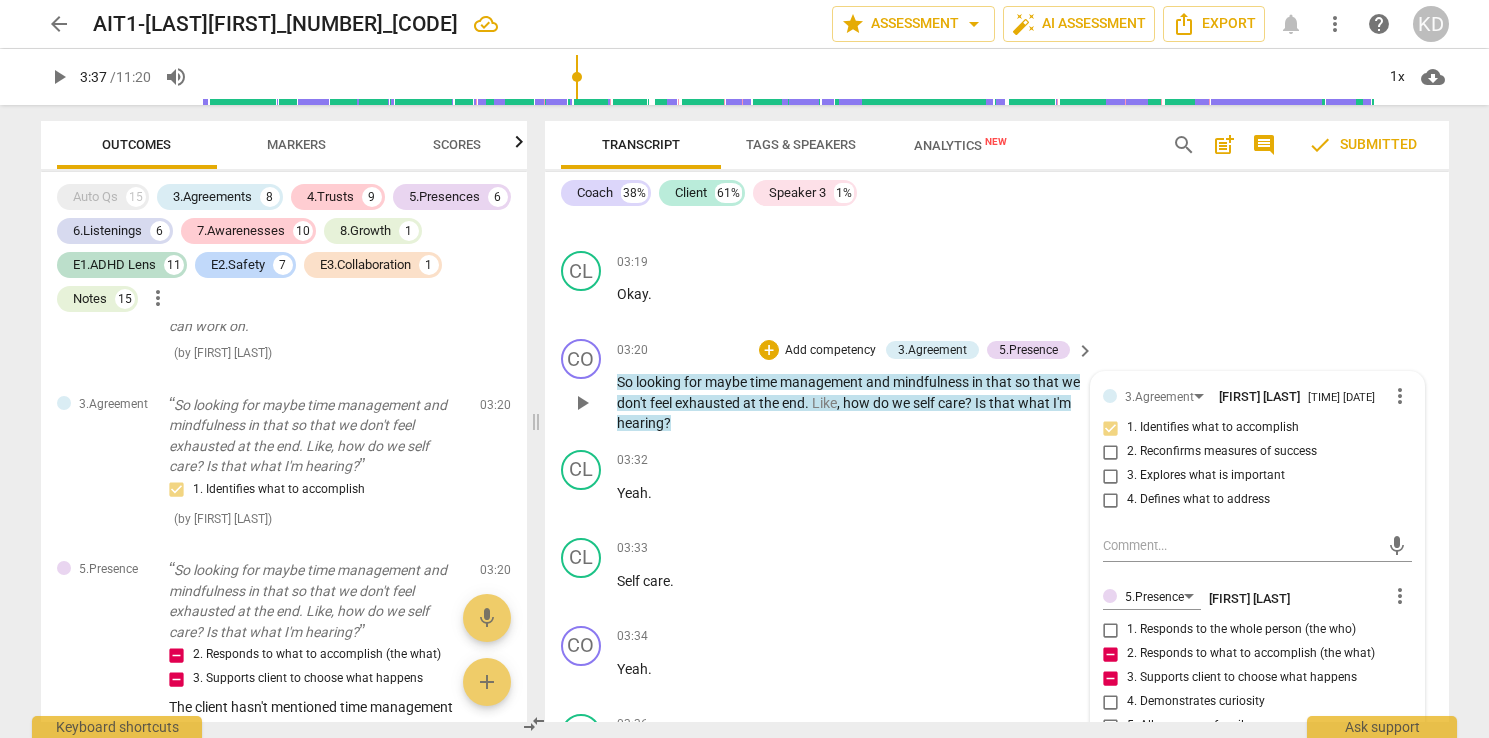 type on "The client hasn't mentioned time management or self care. It seems like the coach is noticing areas the client could address, but there isn't any reflecting that back to the client to see if coach is right. I'm noticing coach setting the agenda" 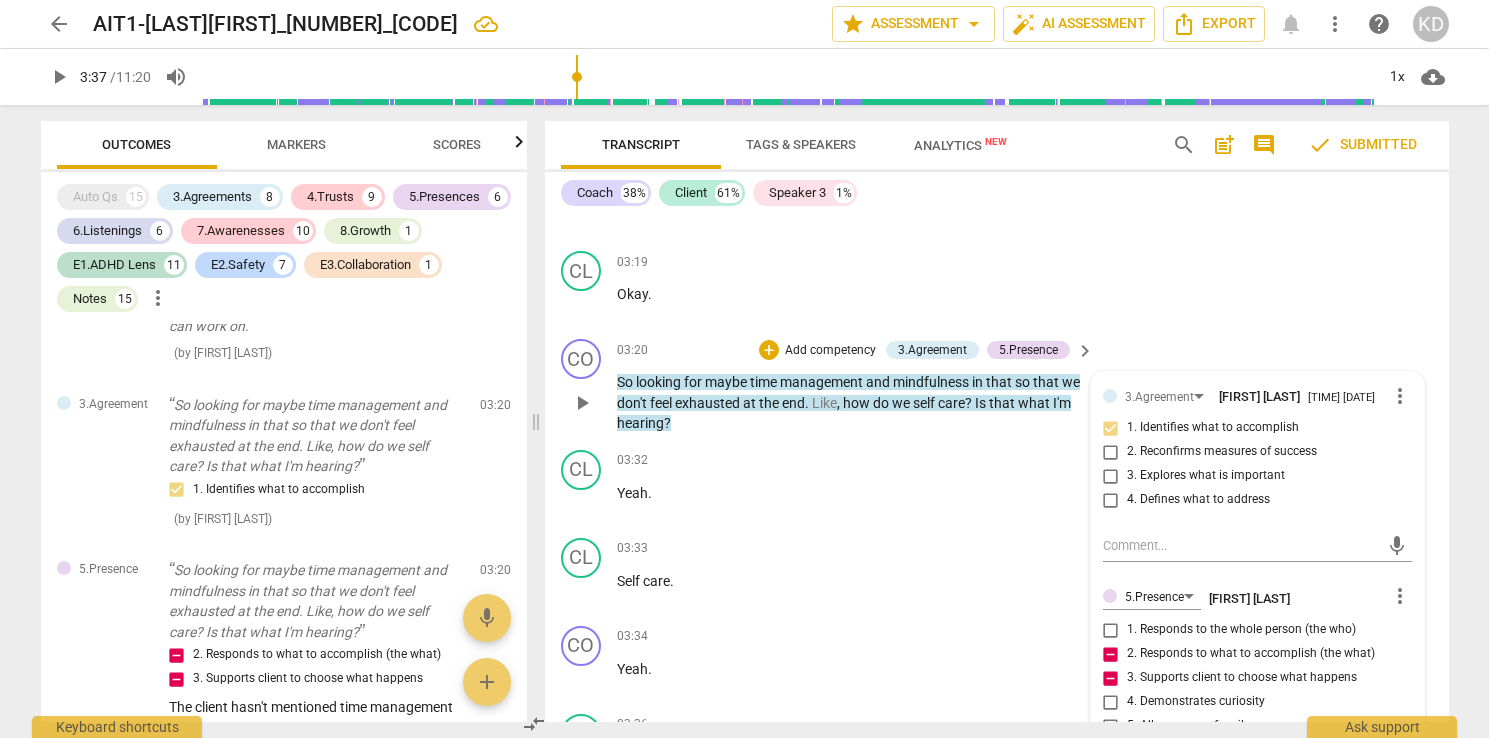type on "The client hasn't mentioned time management or self care. It seems like the coach is noticing areas the client could address, but there isn't any reflecting that back to the client to see if coach is right. I'm noticing coach settin" 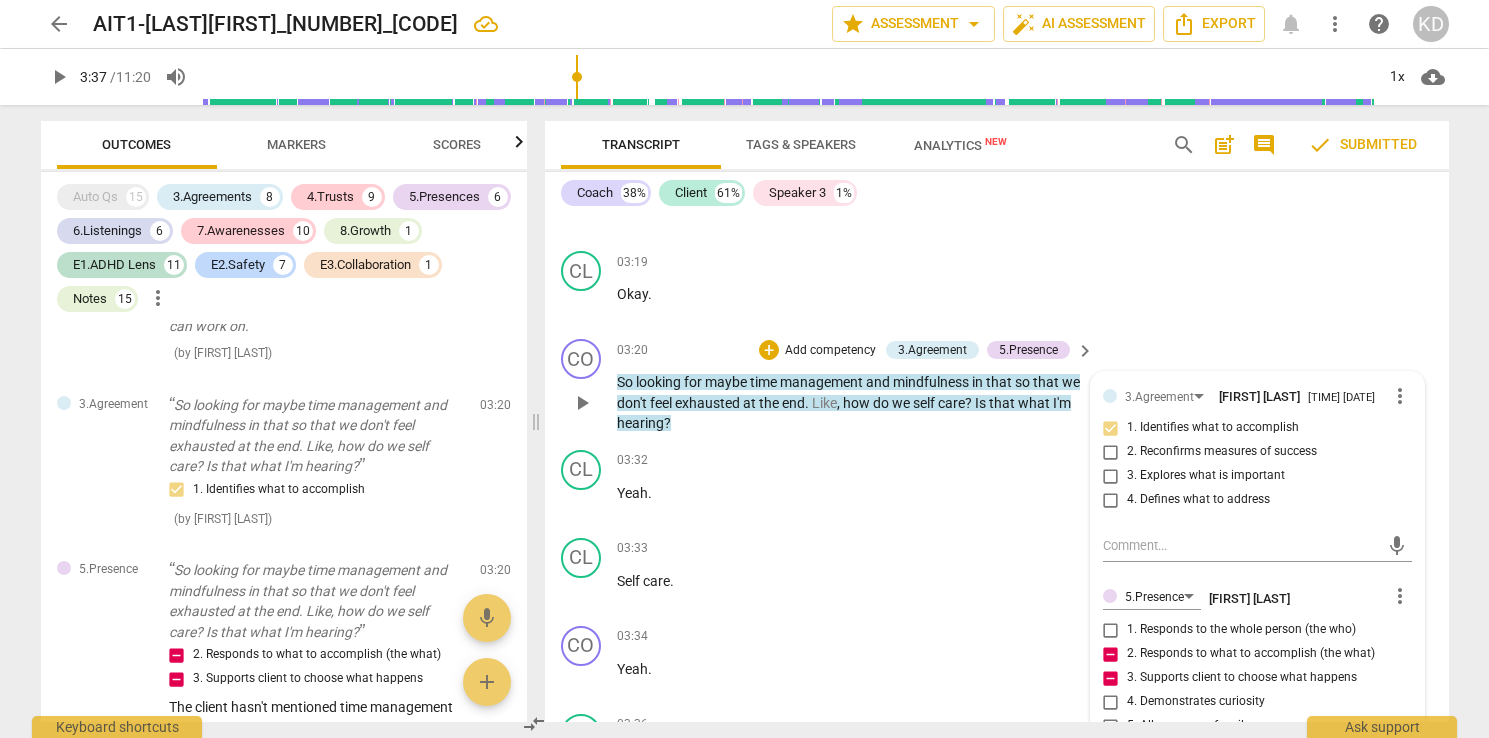 type on "The client hasn't mentioned time management or self care. It seems like the coach is noticing areas the client could address, but there isn't any reflecting that back to the client to see if coach is right. I'm noticing coach setti" 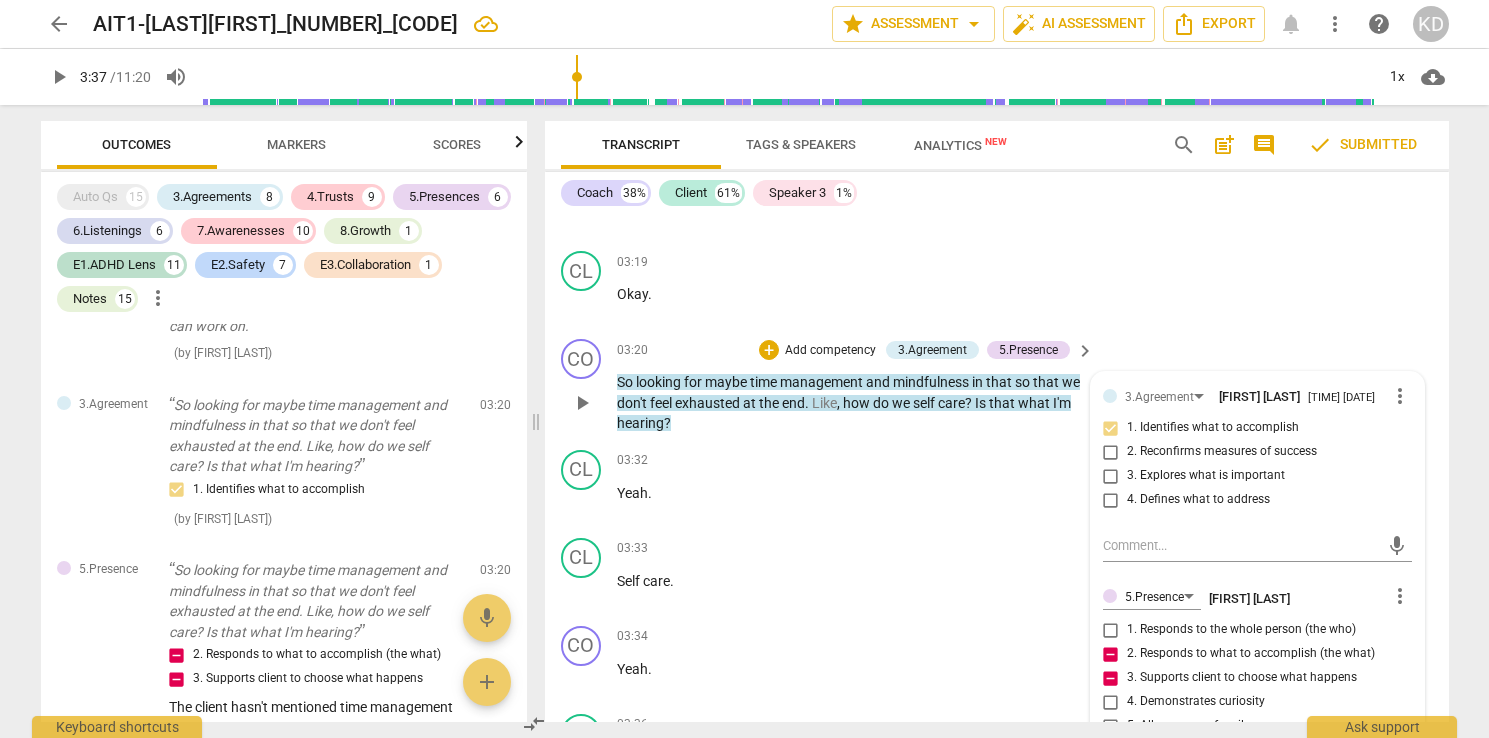 type on "The client hasn't mentioned time management or self care. It seems like the coach is noticing areas the client could address, but there isn't any reflecting that back to the client to see if coach is right. I'm" 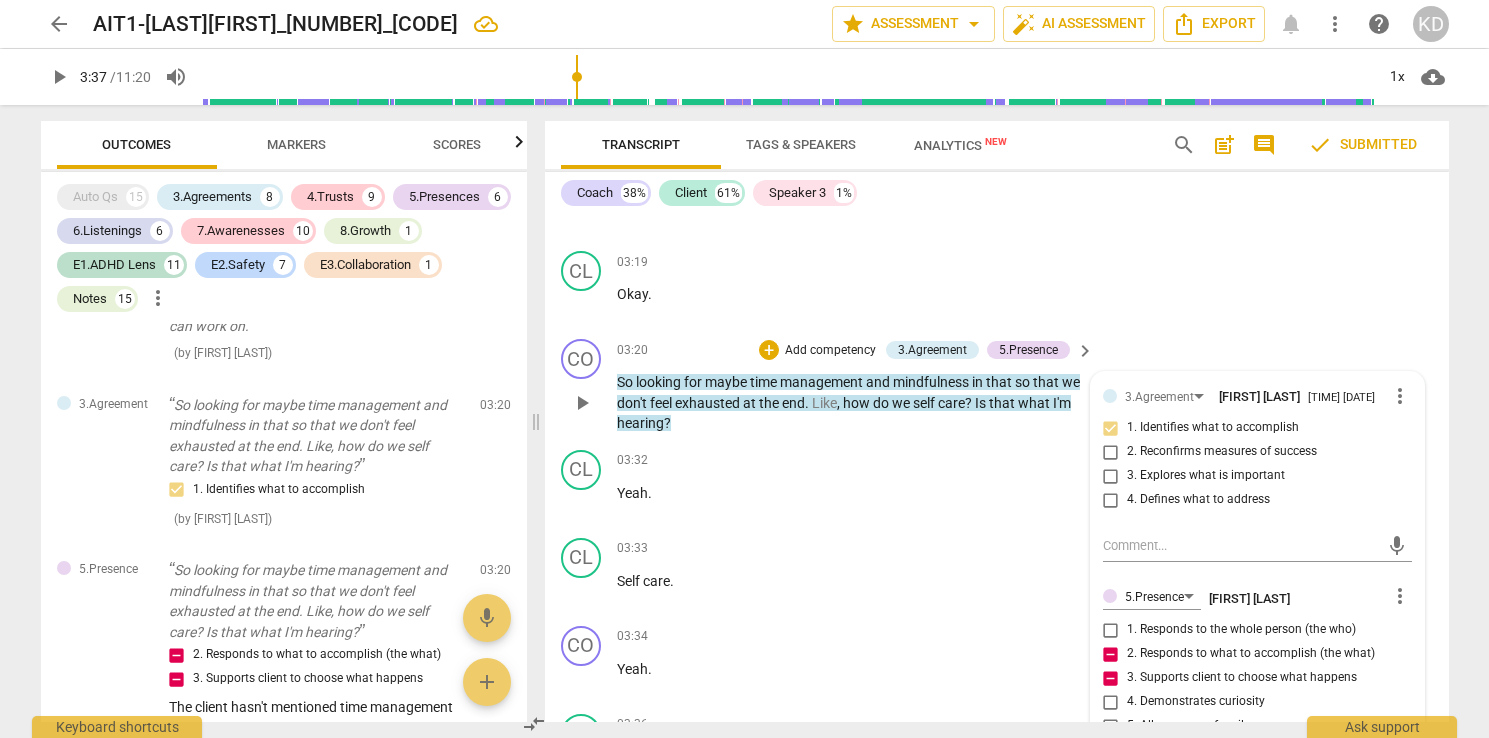type on "The client hasn't mentioned time management or self care. It seems like the coach is noticing areas the client could address, but there isn't any reflecting that back to the client to see if coach is right. I'm" 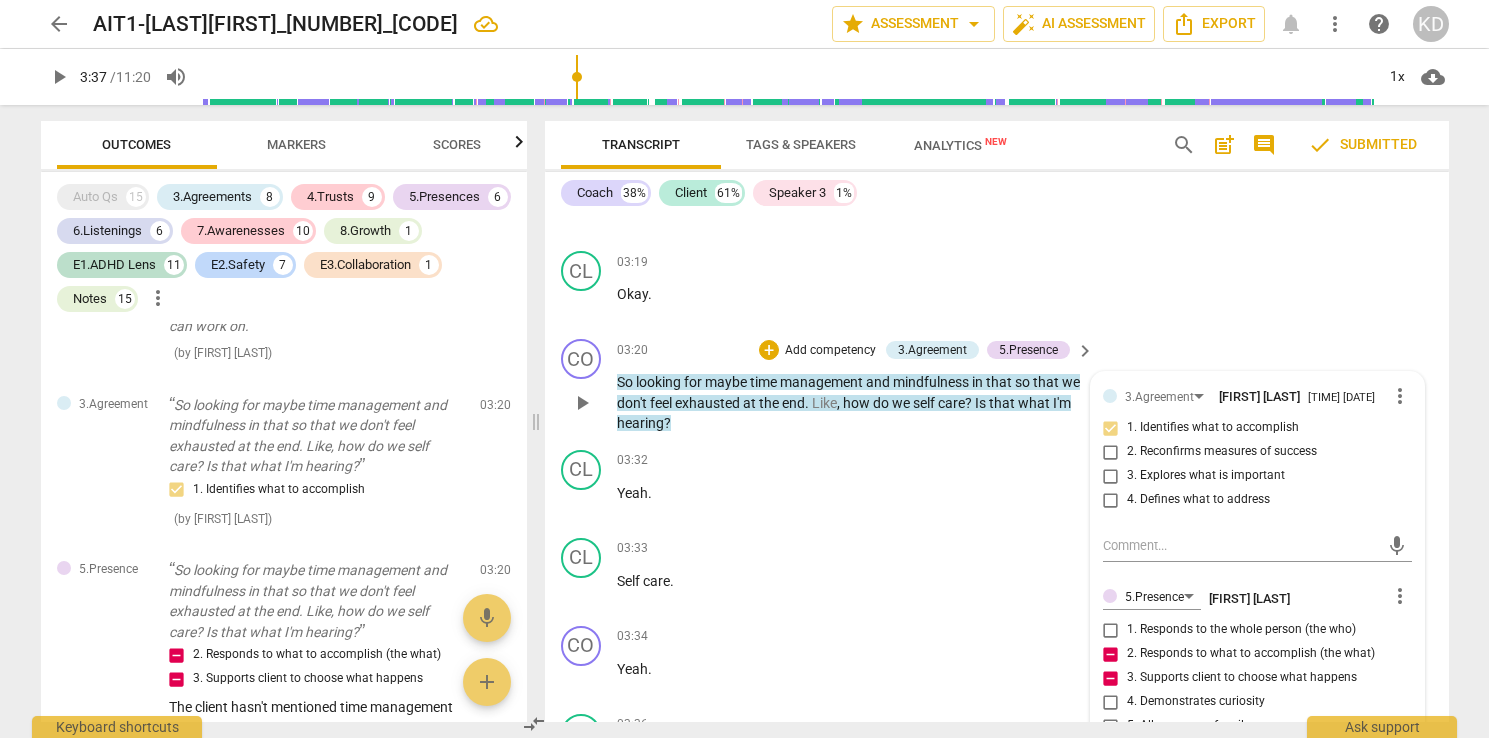 type on "The client hasn't mentioned time management or self care. It seems like the coach is noticing areas the client could address, but there isn't any reflecting that back to the client to see if coach is right." 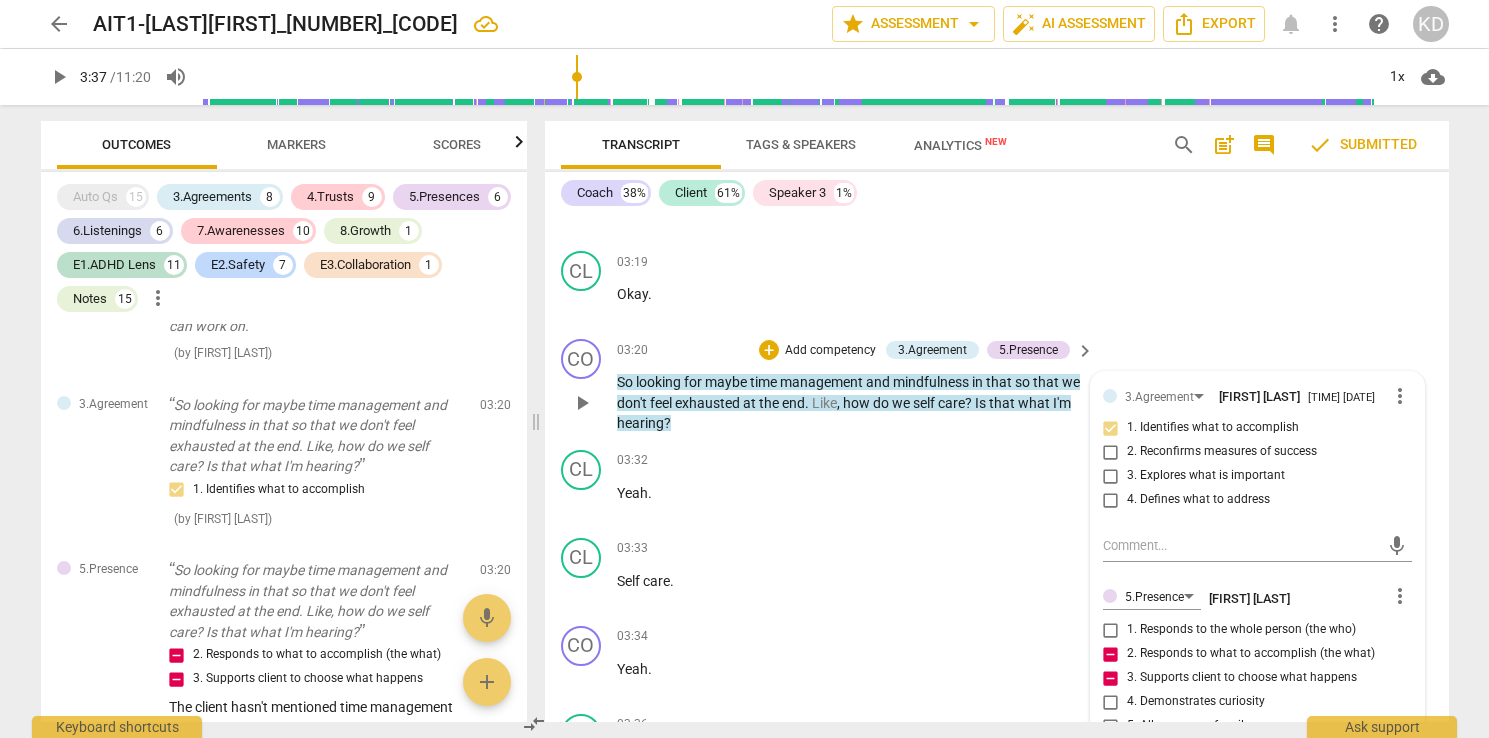 type on "The client hasn't mentioned time management or self care. It seems like the coach is noticing areas the client could address, but there isn't any reflecting that back to the client to see if coach is right." 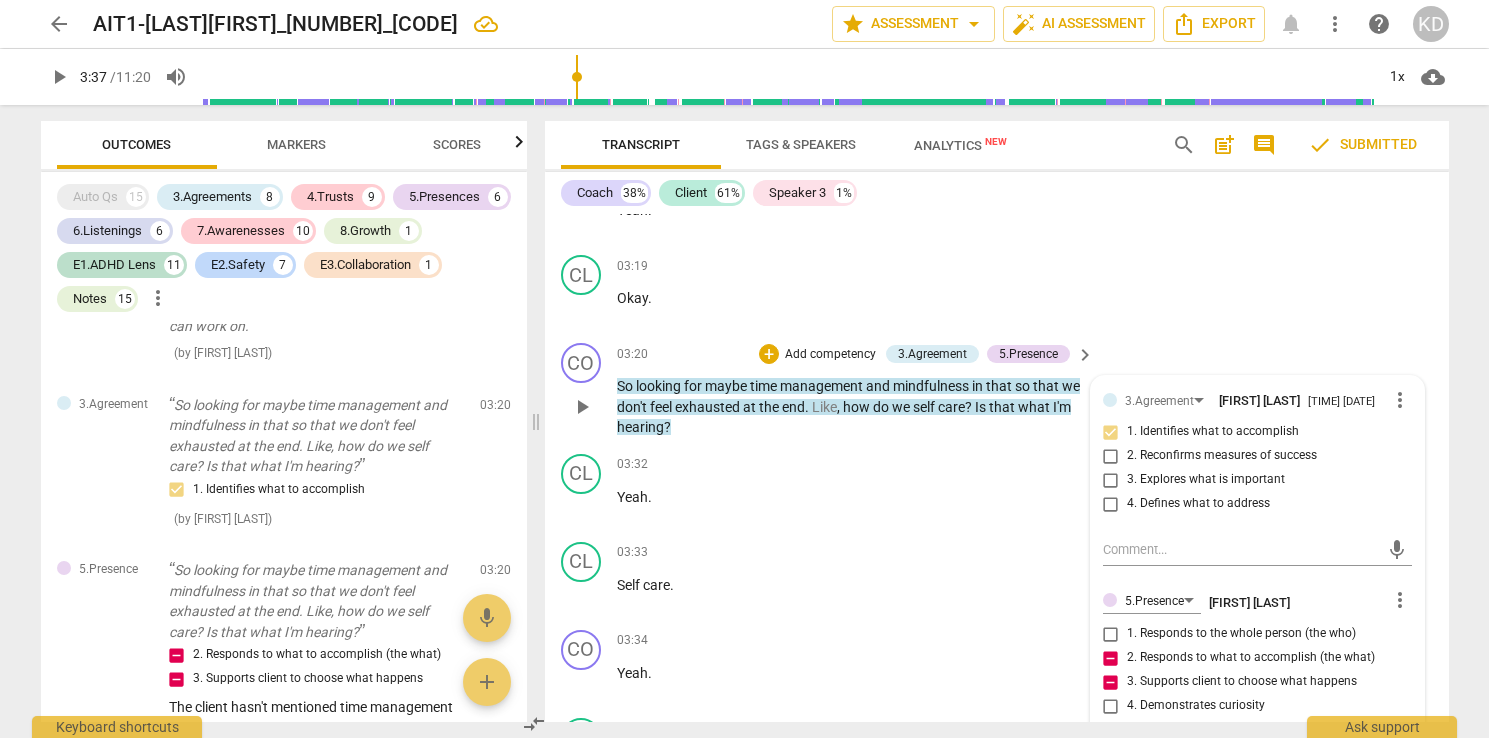 scroll, scrollTop: 7032, scrollLeft: 0, axis: vertical 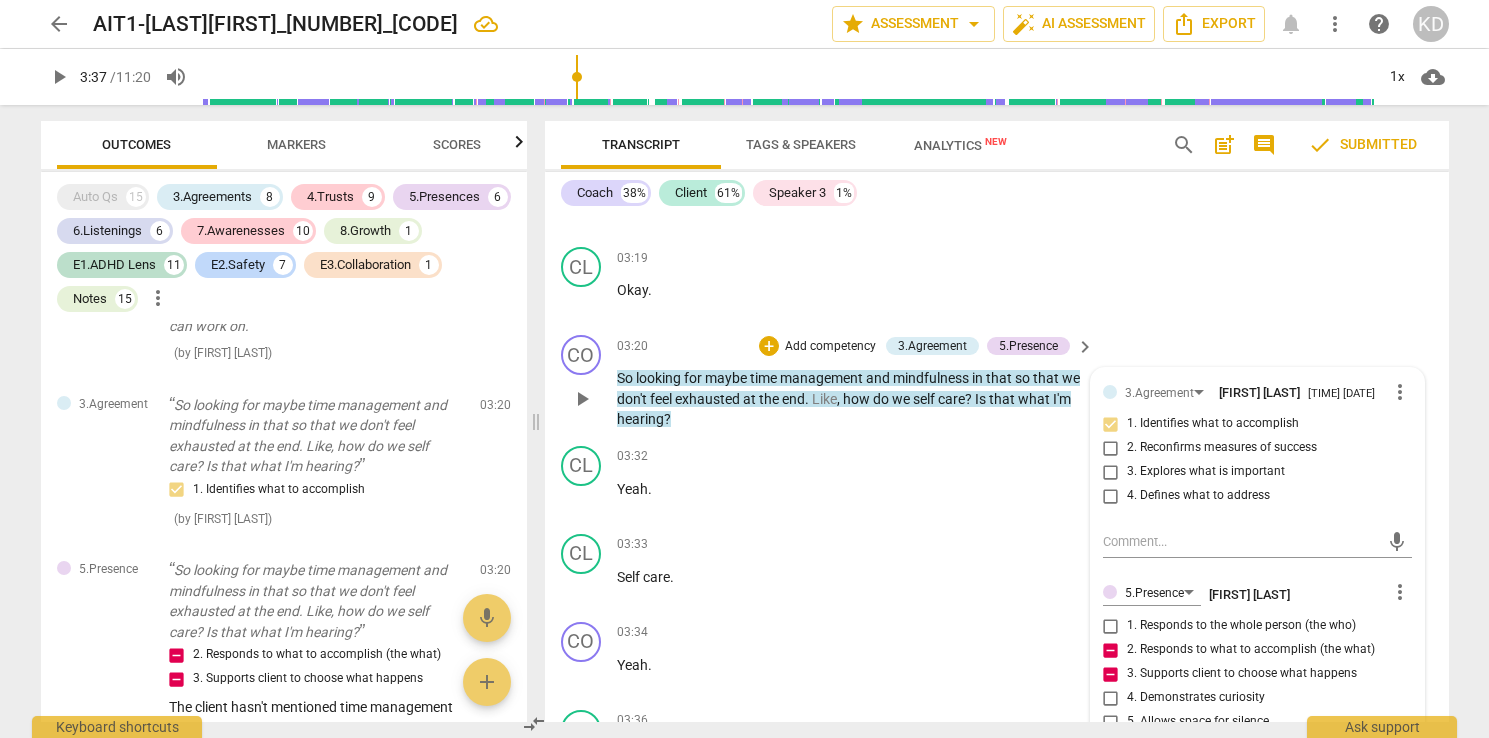 drag, startPoint x: 1219, startPoint y: 656, endPoint x: 1076, endPoint y: 602, distance: 152.85614 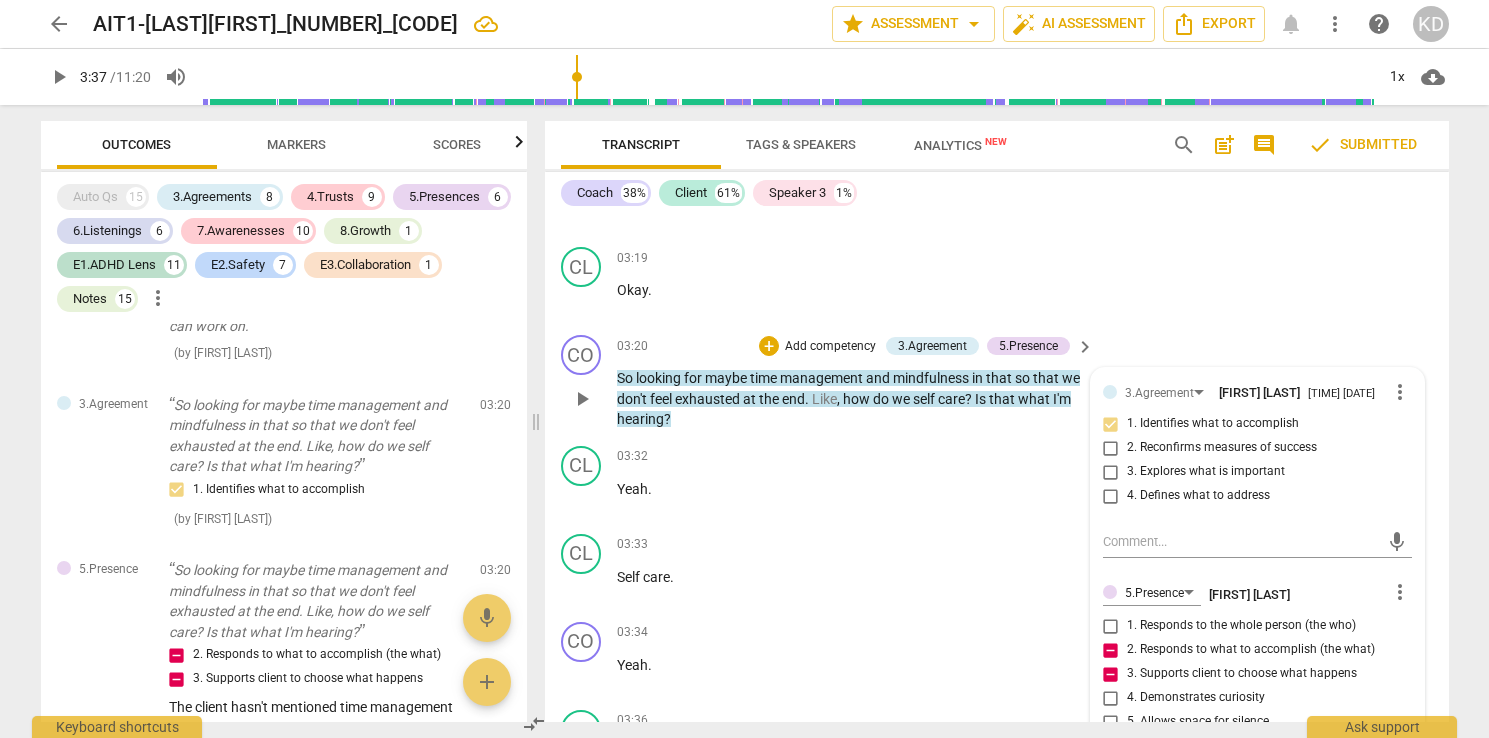 click on "The client hasn't mentioned time management or self care. It seems like the coach is noticing areas the client could address, but there isn't any reflecting that back to the client to see if coach is right." at bounding box center (1257, 801) 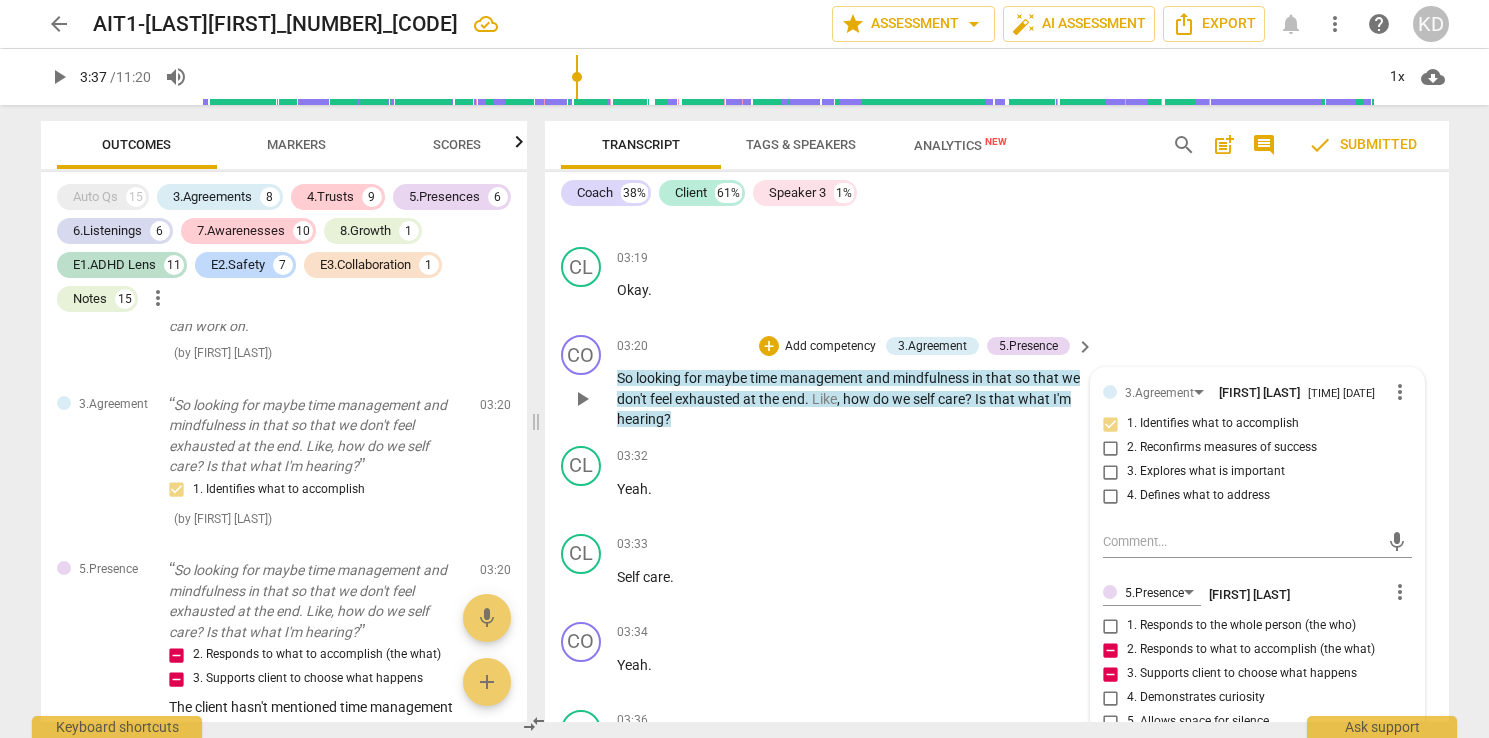type on "I" 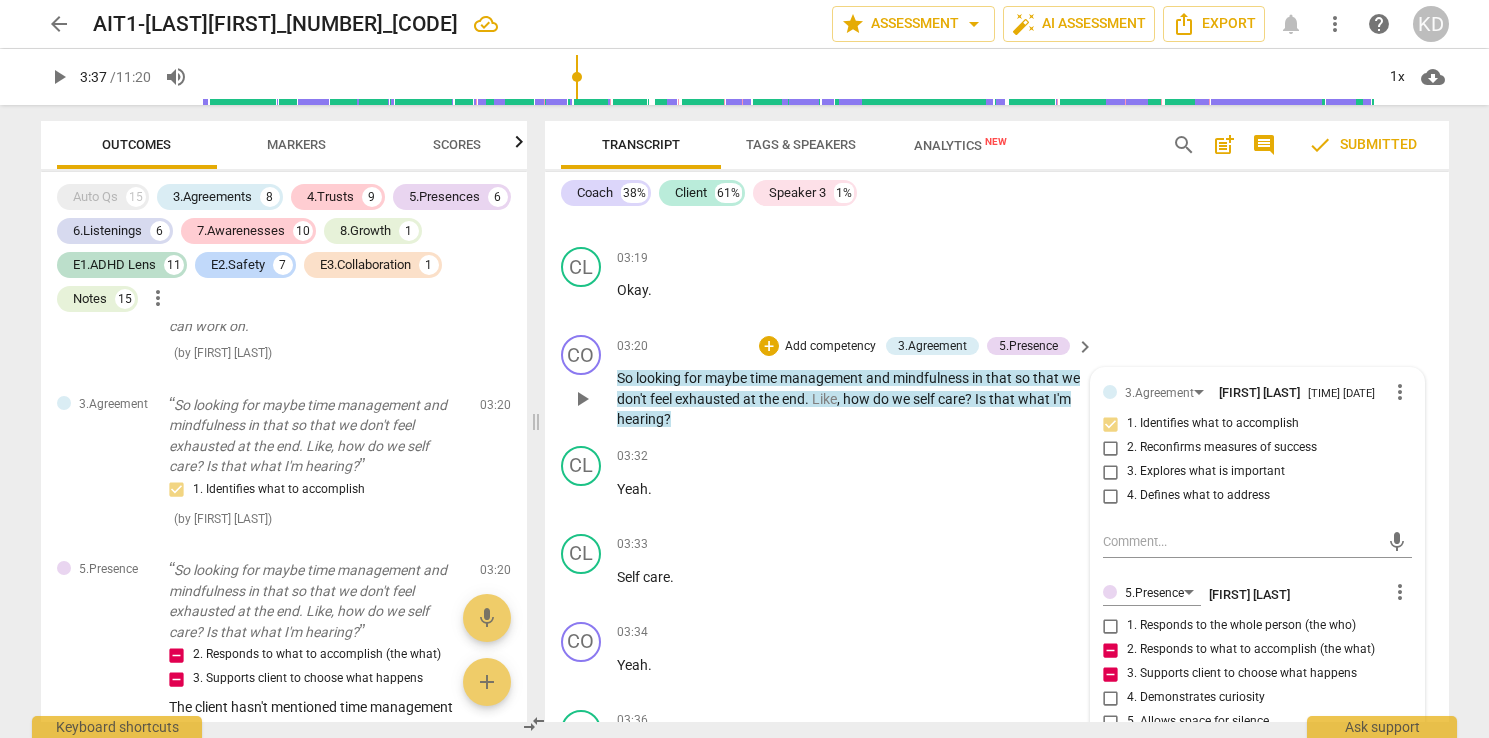 type on "I" 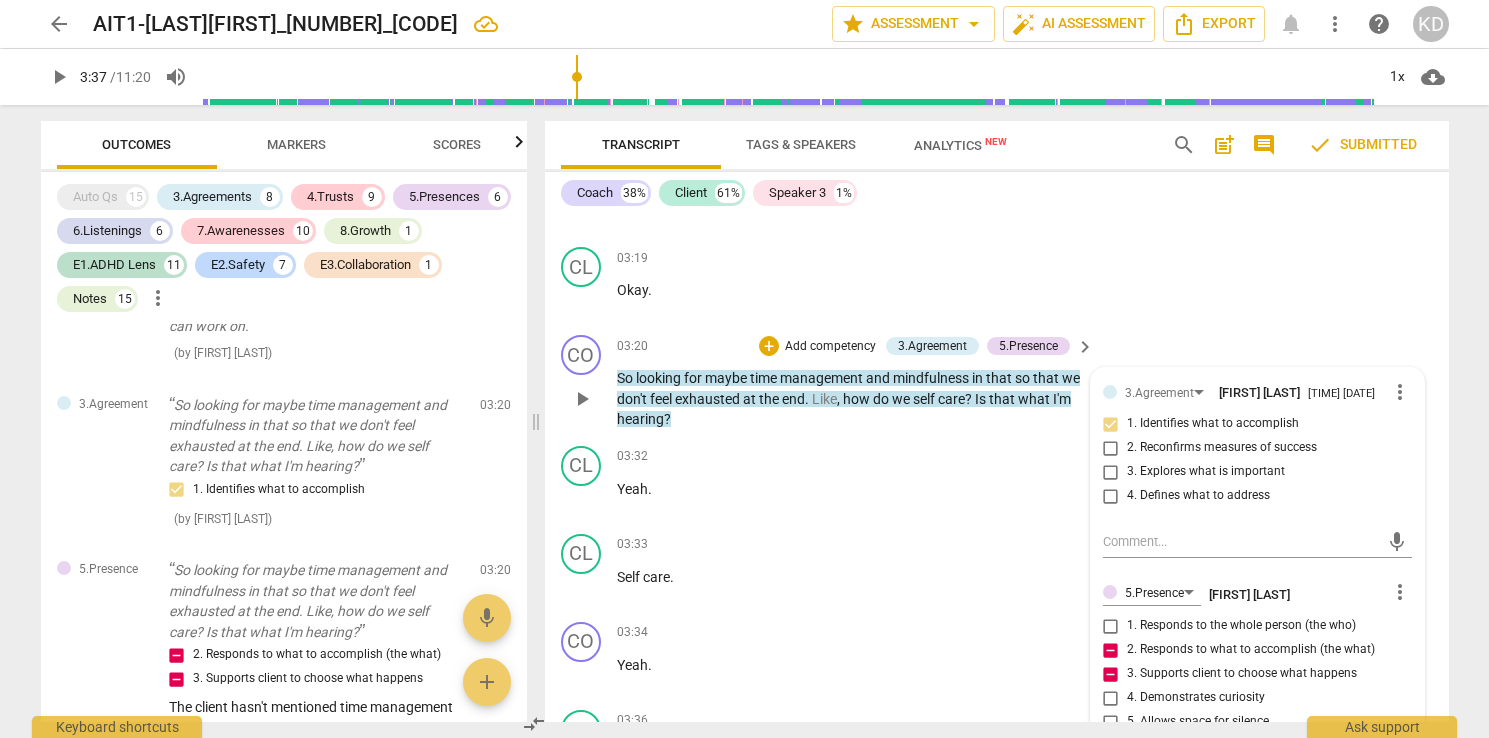 type on "I" 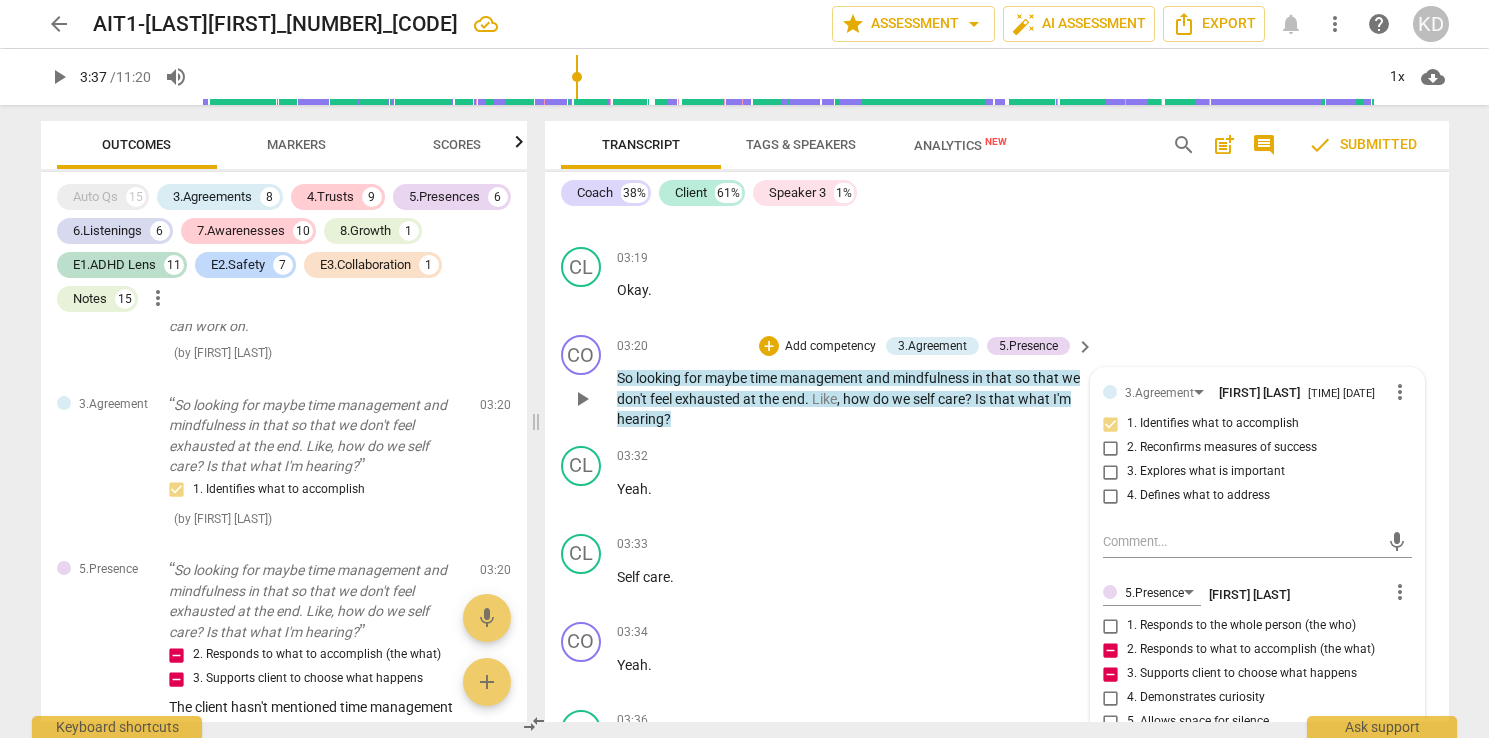 type on "I" 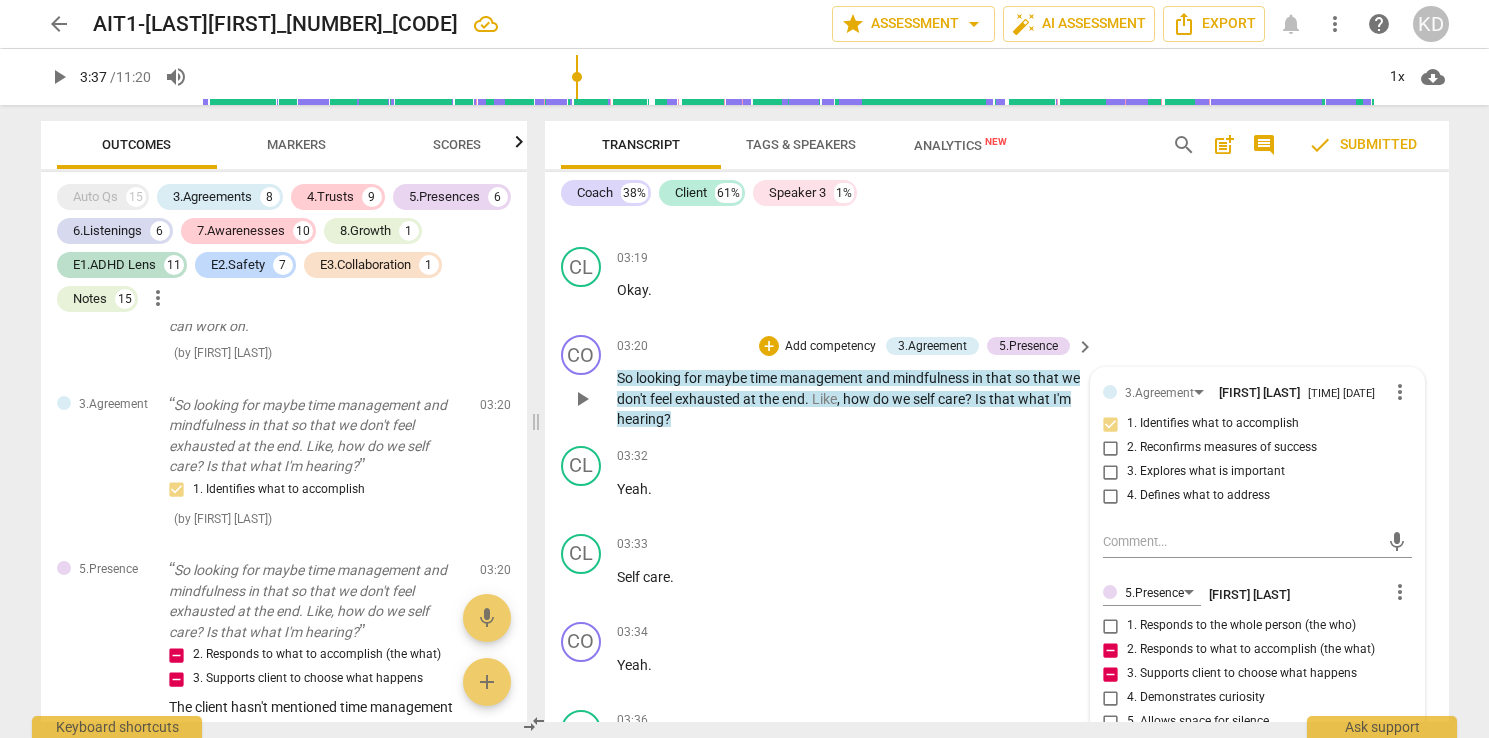 type on "I w" 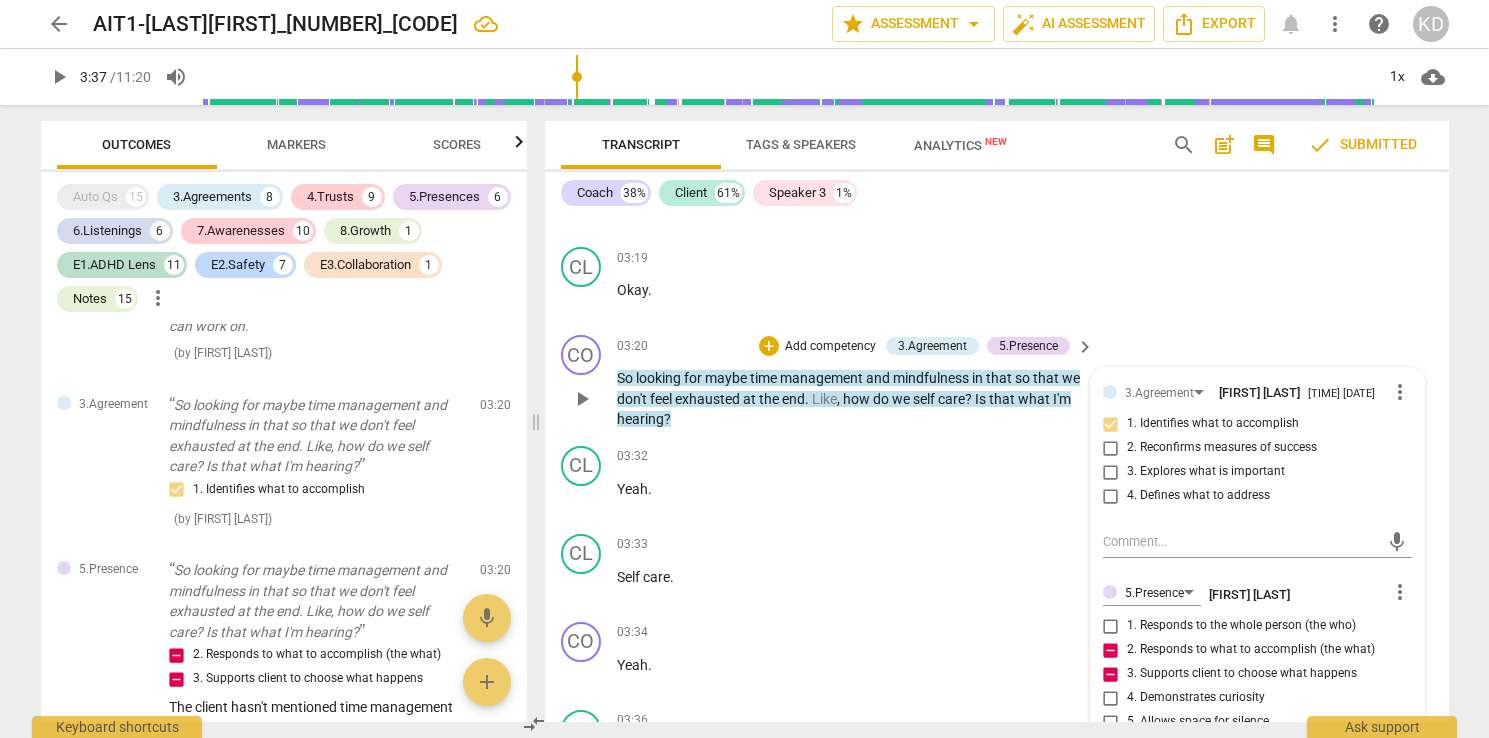 type on "I w" 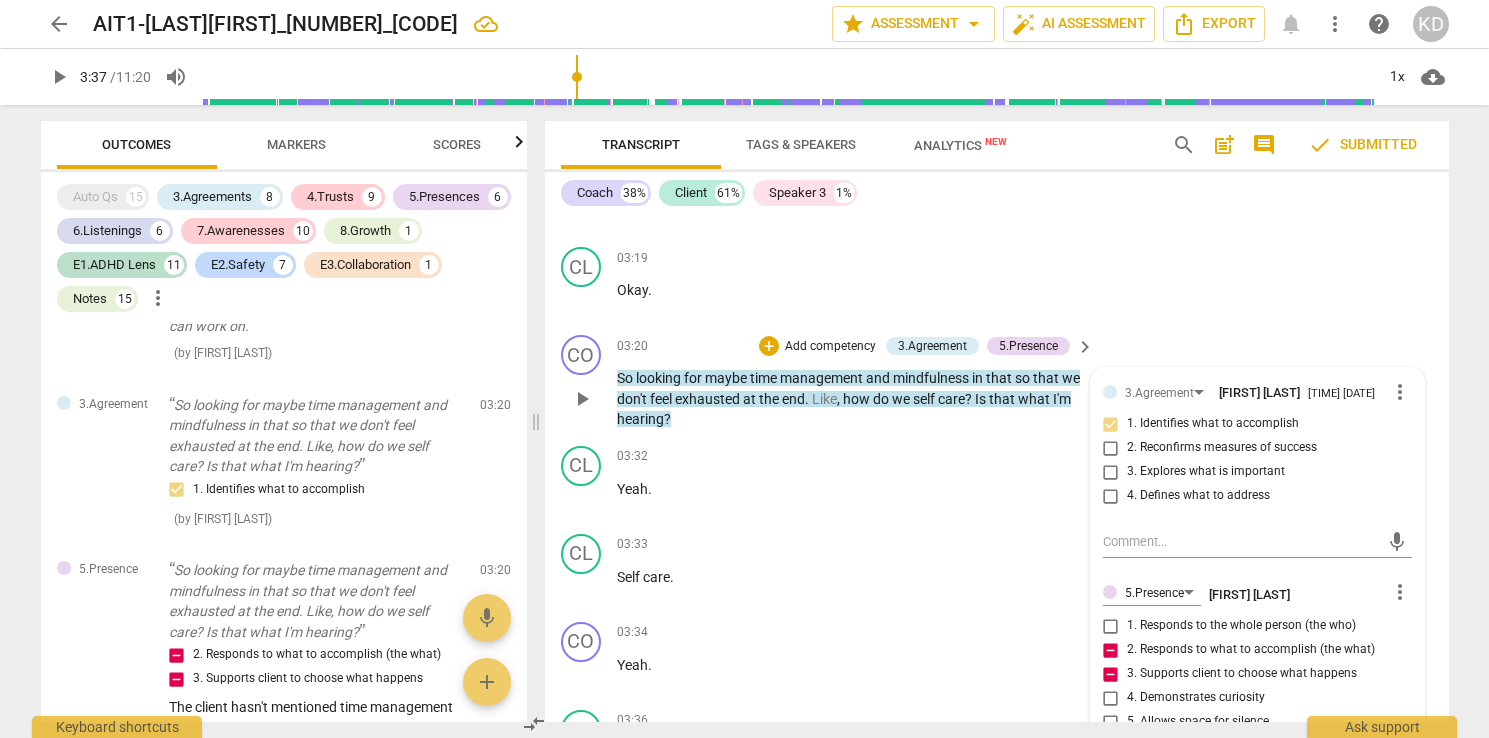 type on "I wonder if the coach is noticin" 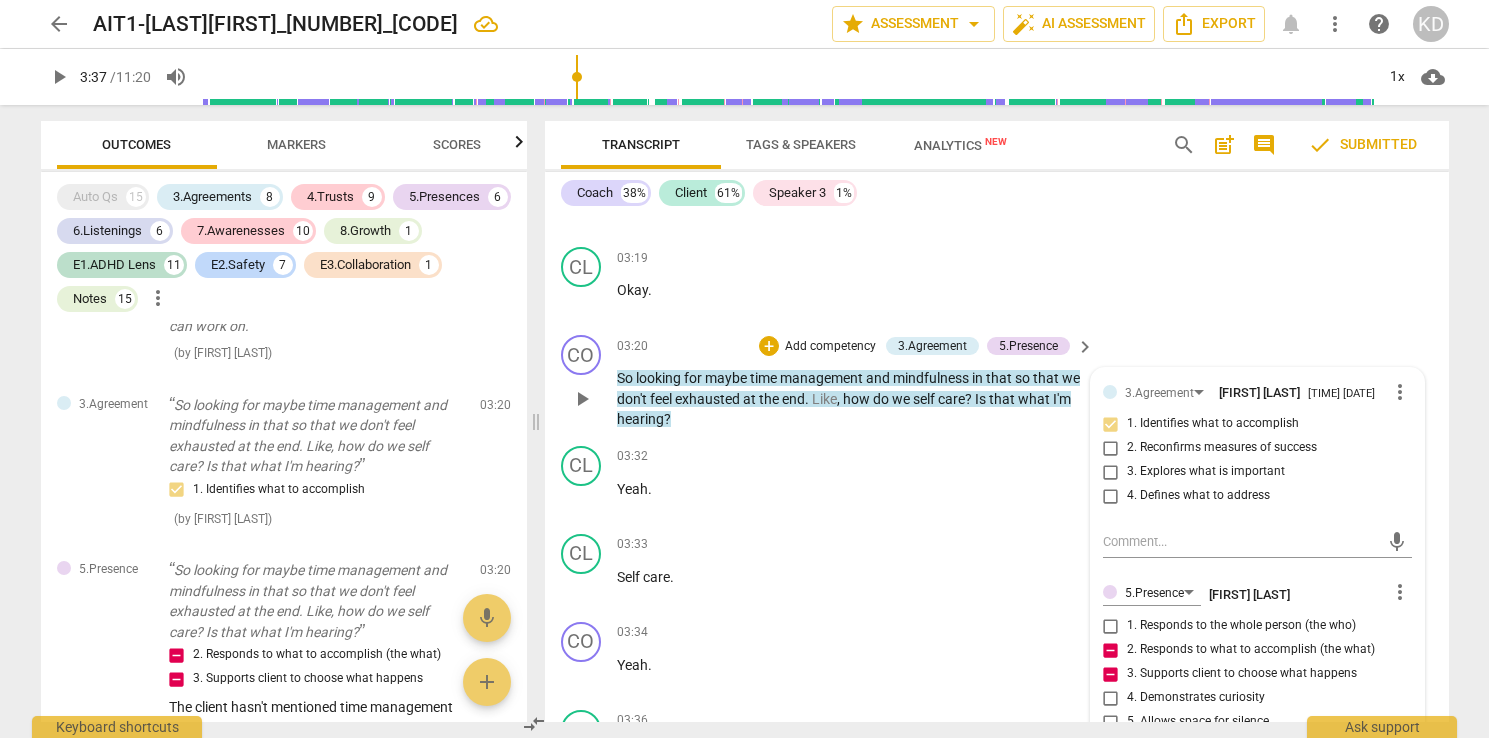 type on "I wonder if the coach is noticing" 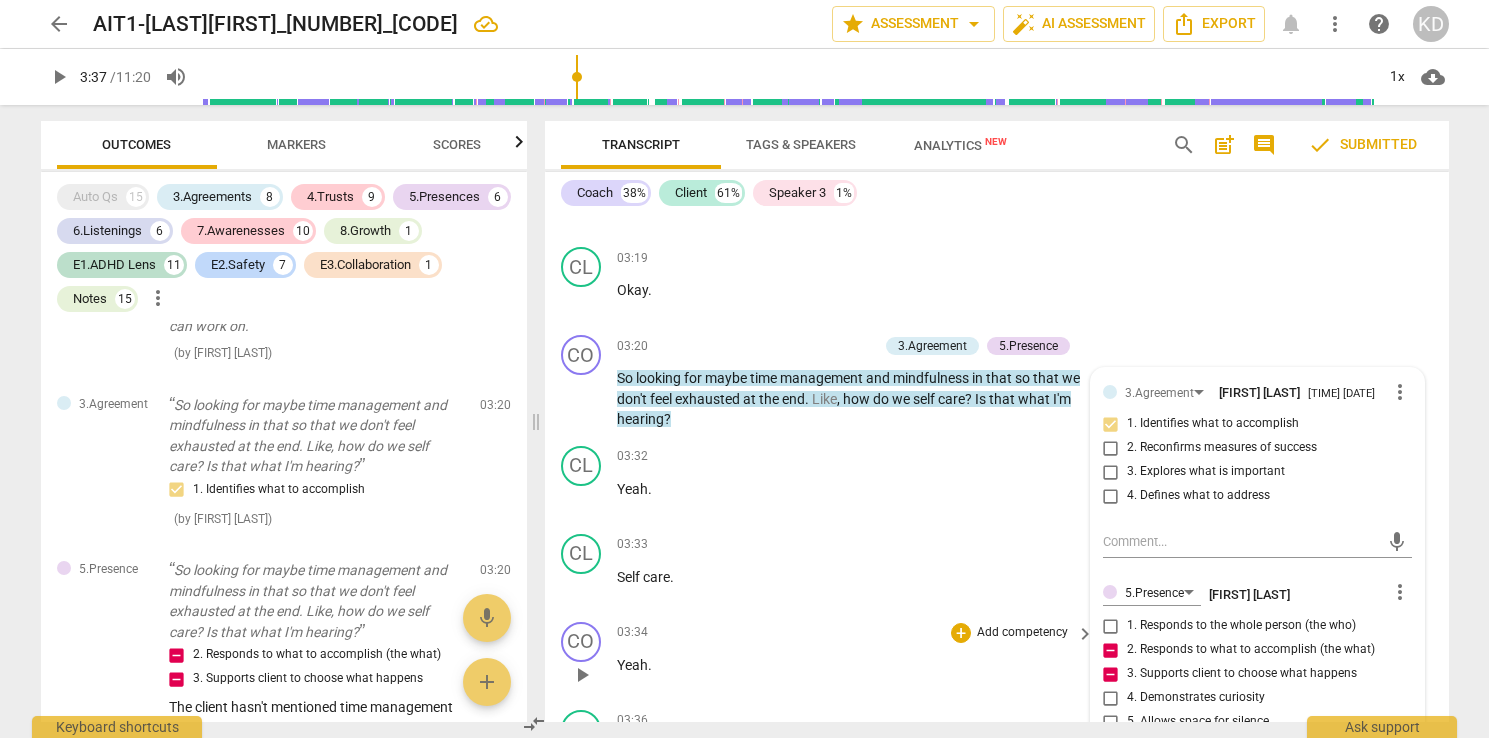 click on "[TIME] + Add competency keyboard_arrow_right Yeah ." at bounding box center (857, 658) 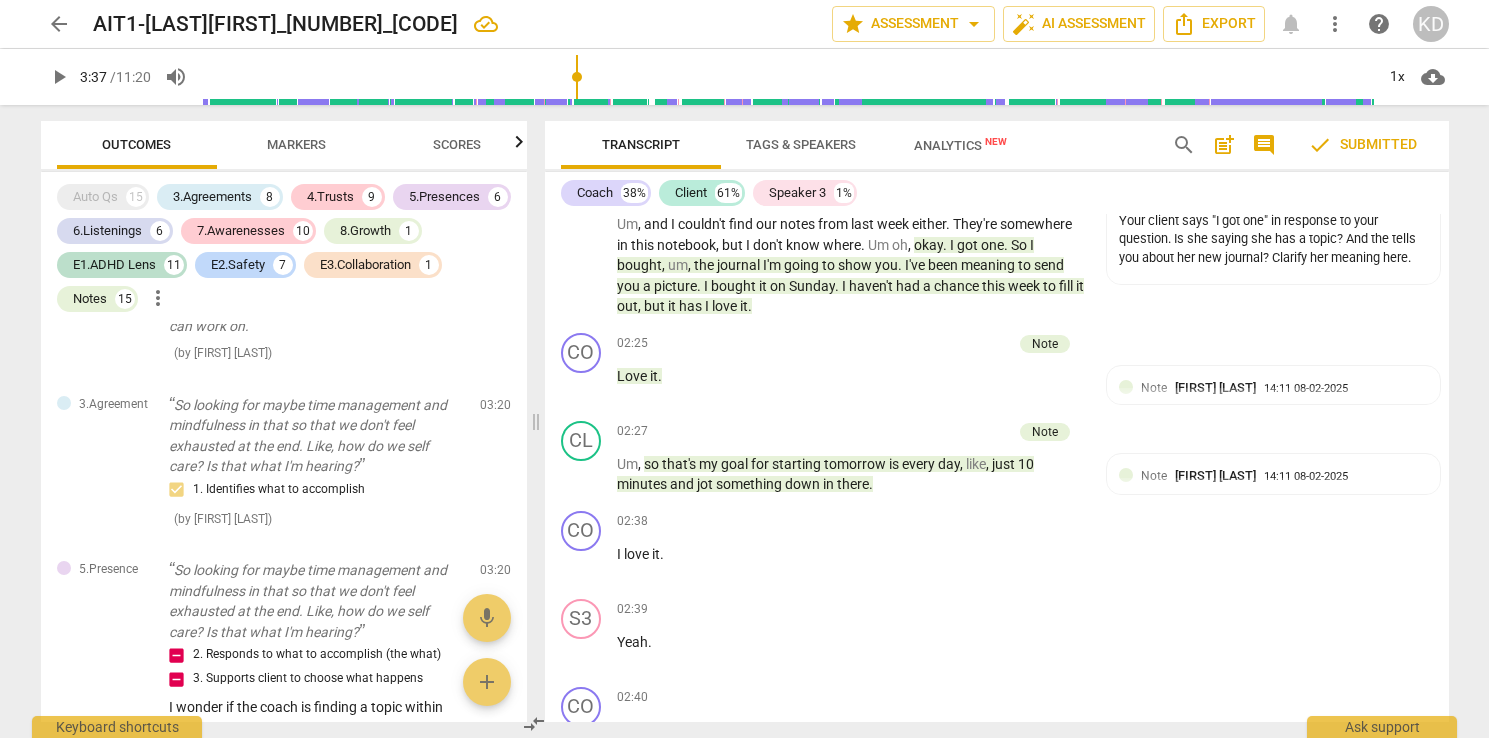 scroll, scrollTop: 6046, scrollLeft: 0, axis: vertical 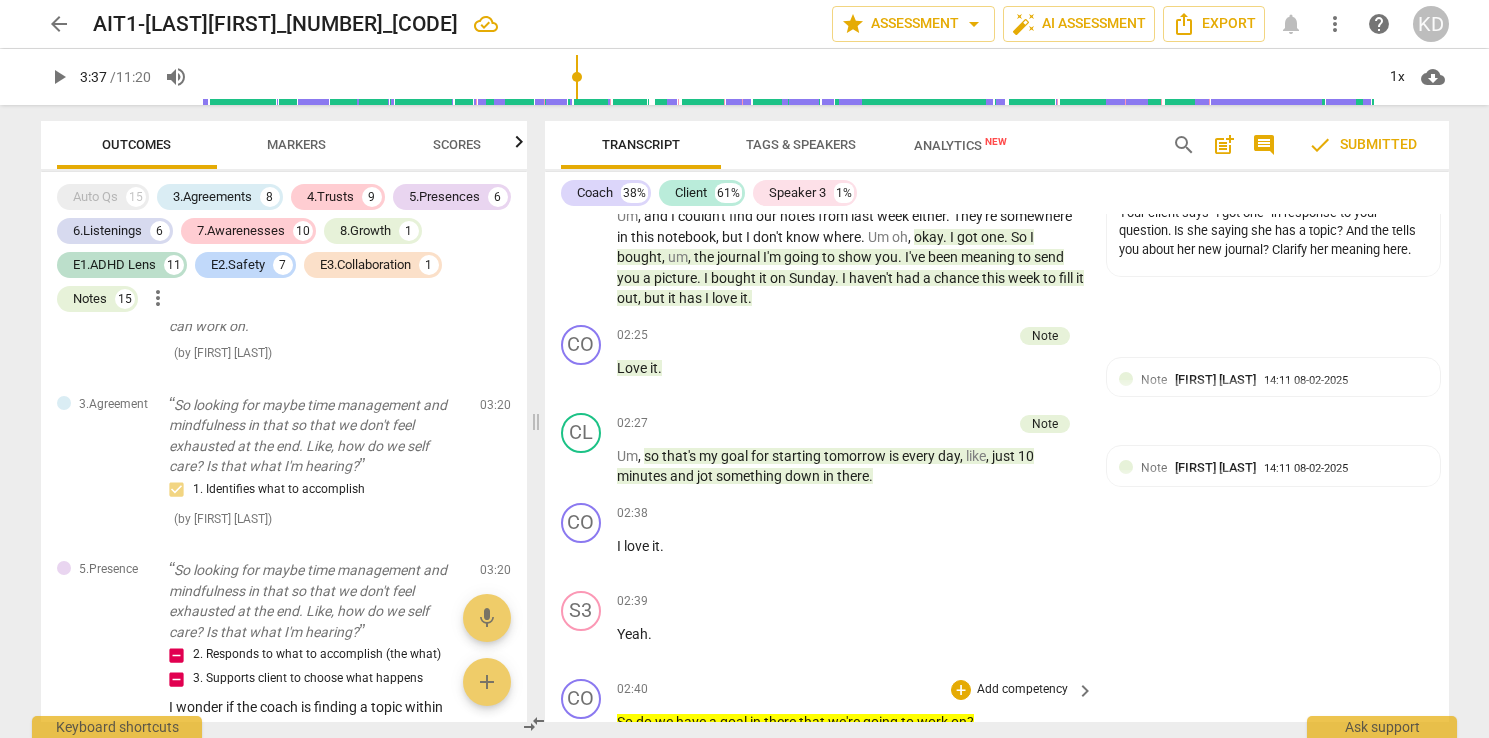click on "Add competency" at bounding box center (1022, 690) 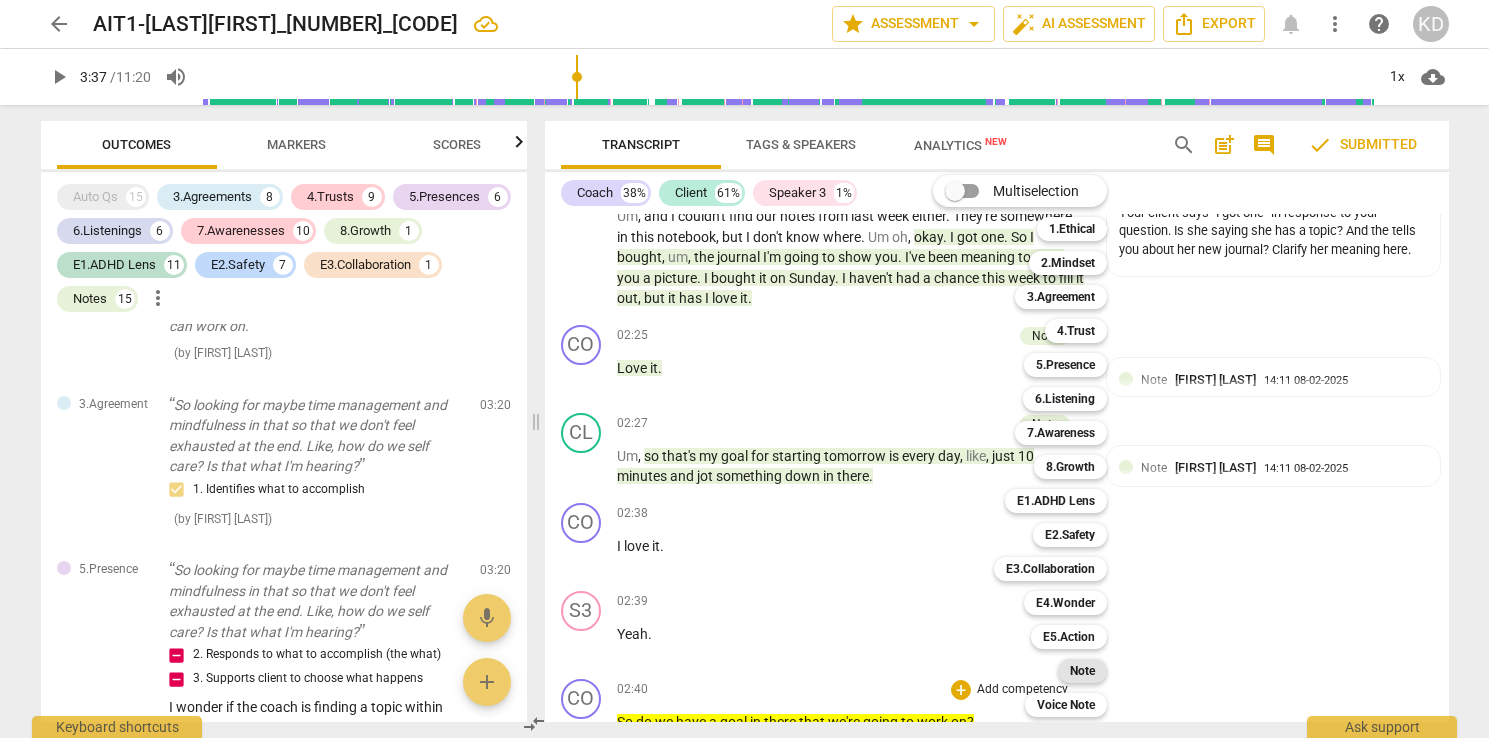 click on "Note" at bounding box center (1082, 671) 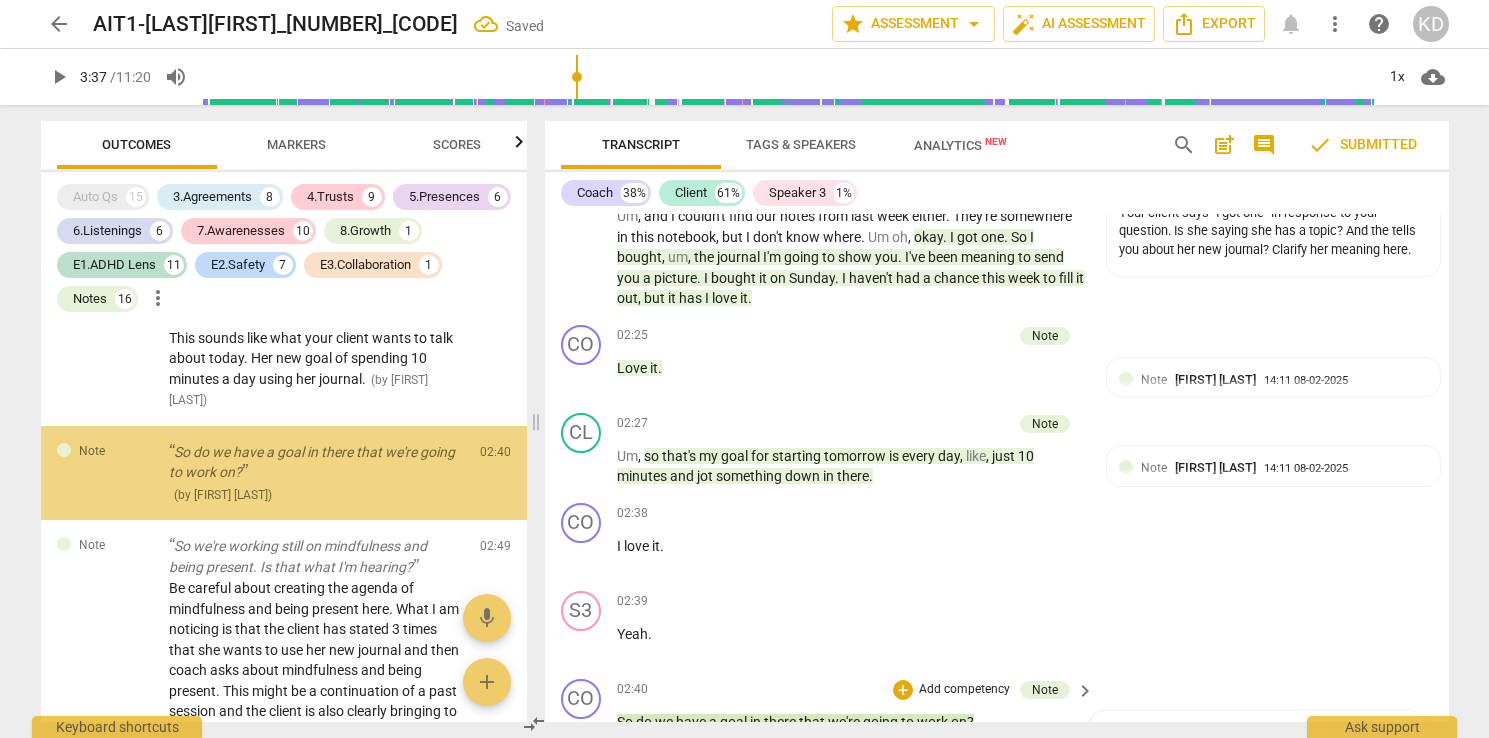 scroll, scrollTop: 2448, scrollLeft: 0, axis: vertical 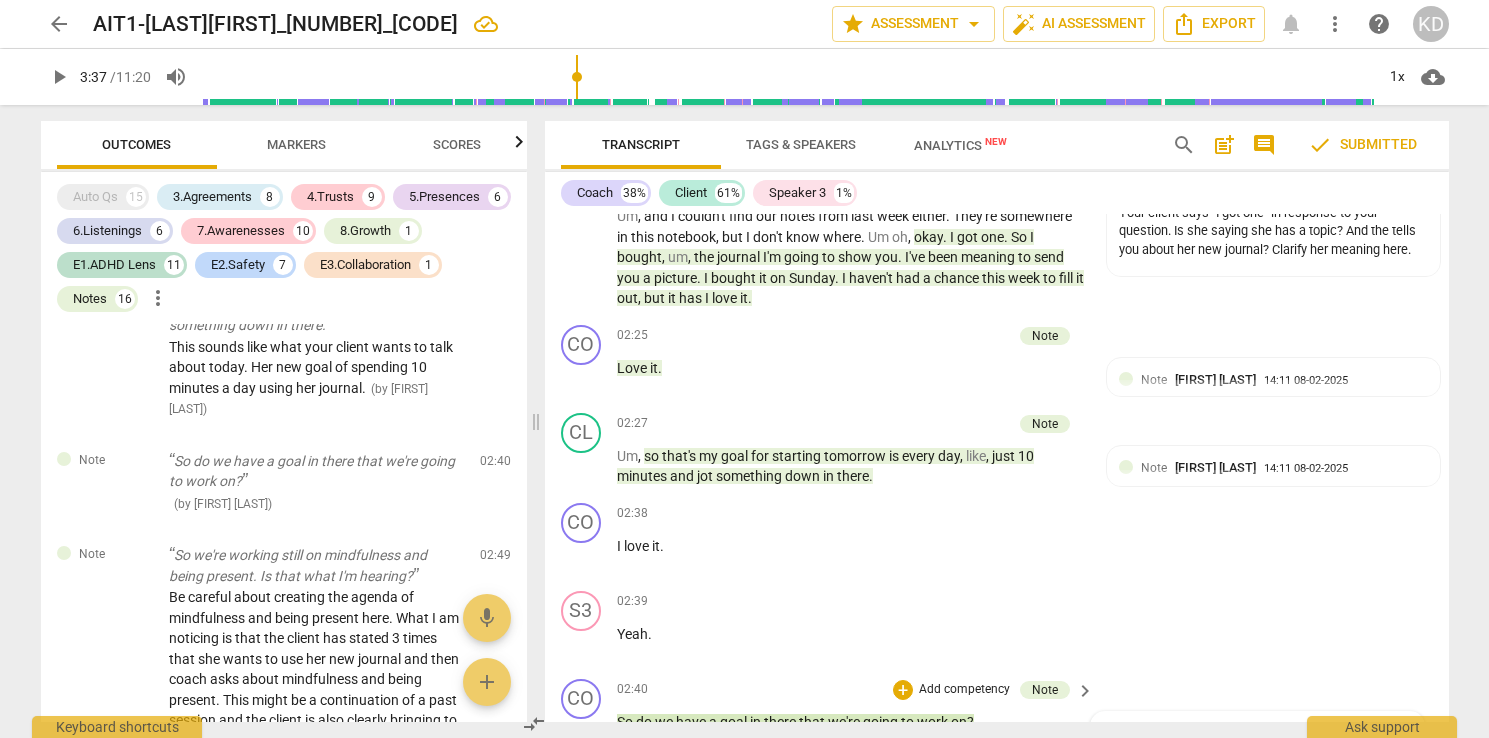 click on "Your client has just told your her goal. She wants to use her journal for "just 10 minutes and jot something down int there"." at bounding box center (1241, 802) 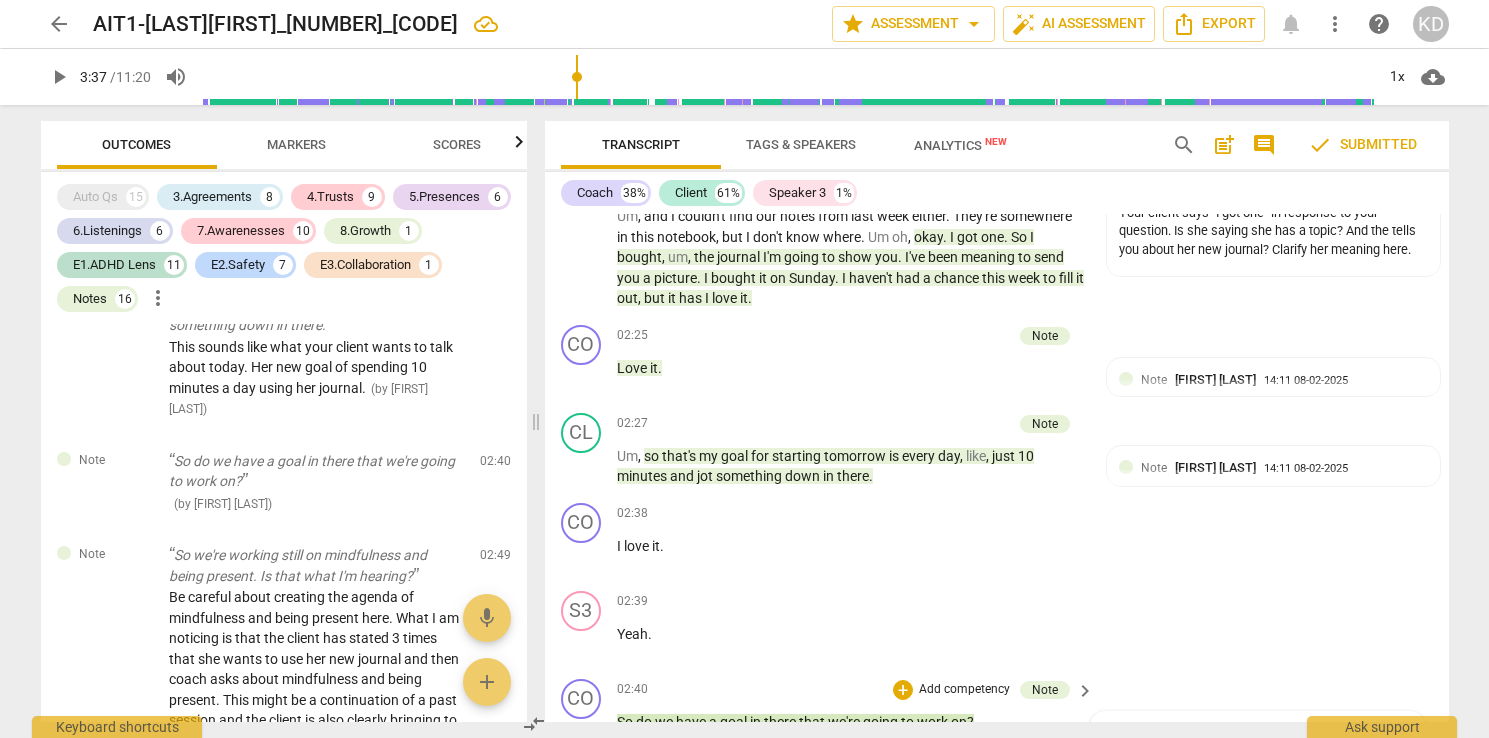 scroll, scrollTop: 0, scrollLeft: 0, axis: both 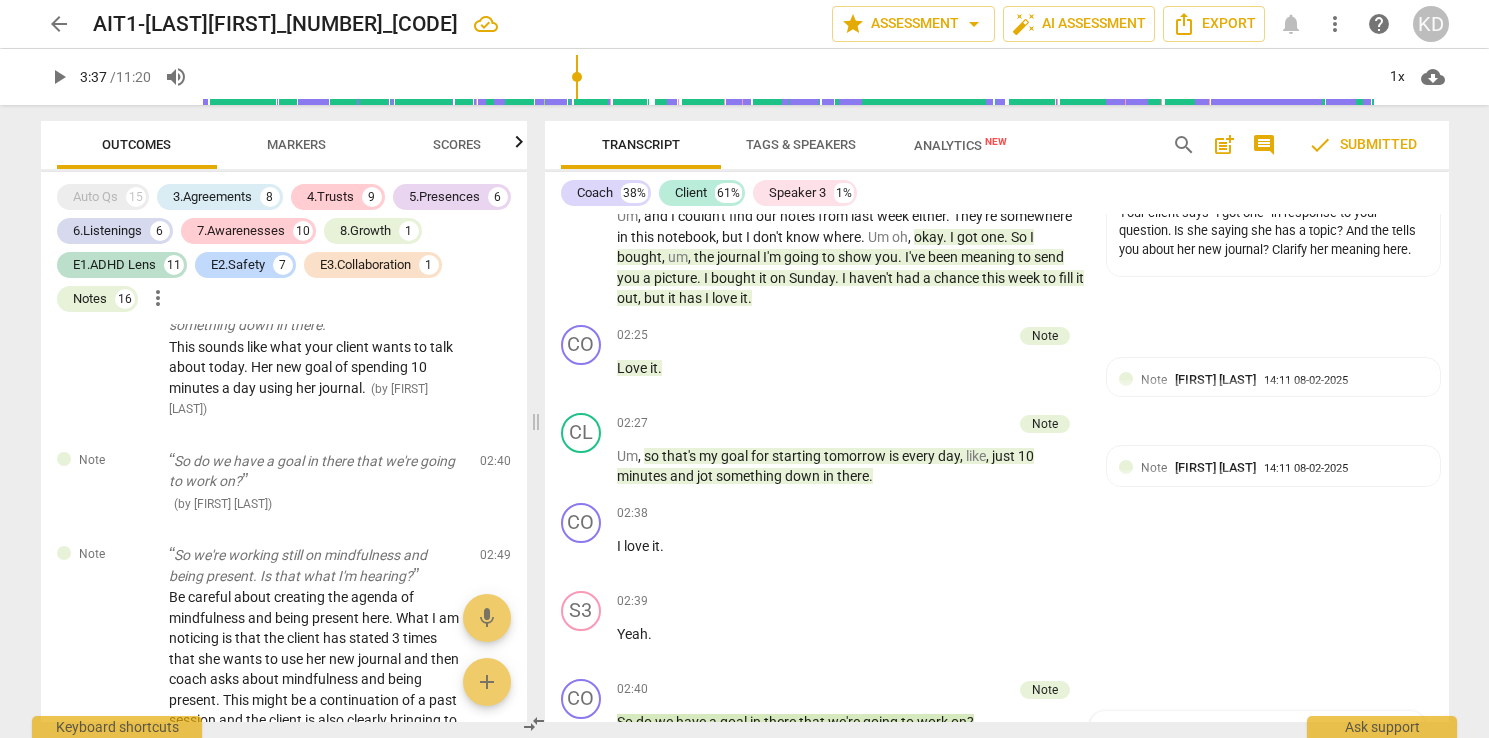 click on "Yeah , every 10 minutes a day I'm going to start because I haven't filled out anything ." at bounding box center [851, 820] 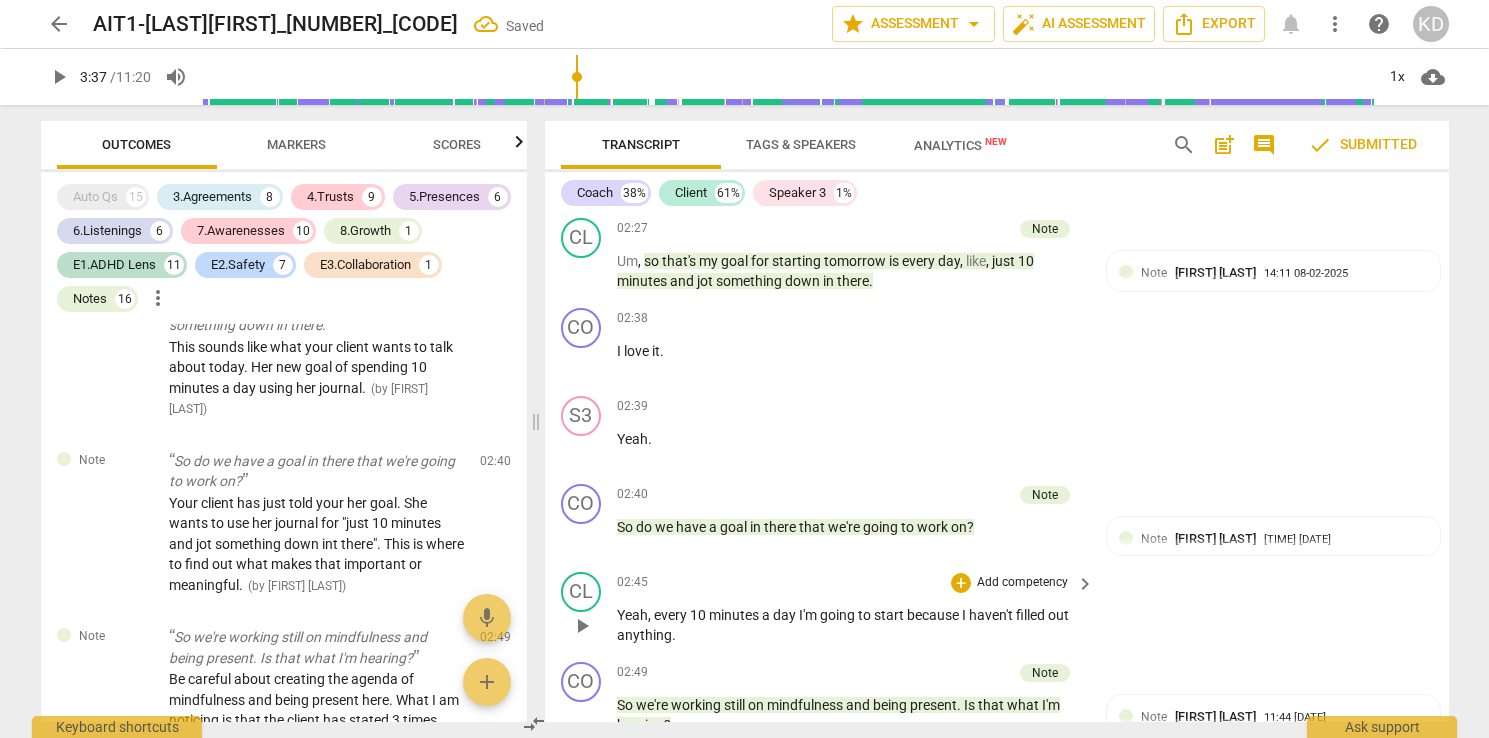 scroll, scrollTop: 6252, scrollLeft: 0, axis: vertical 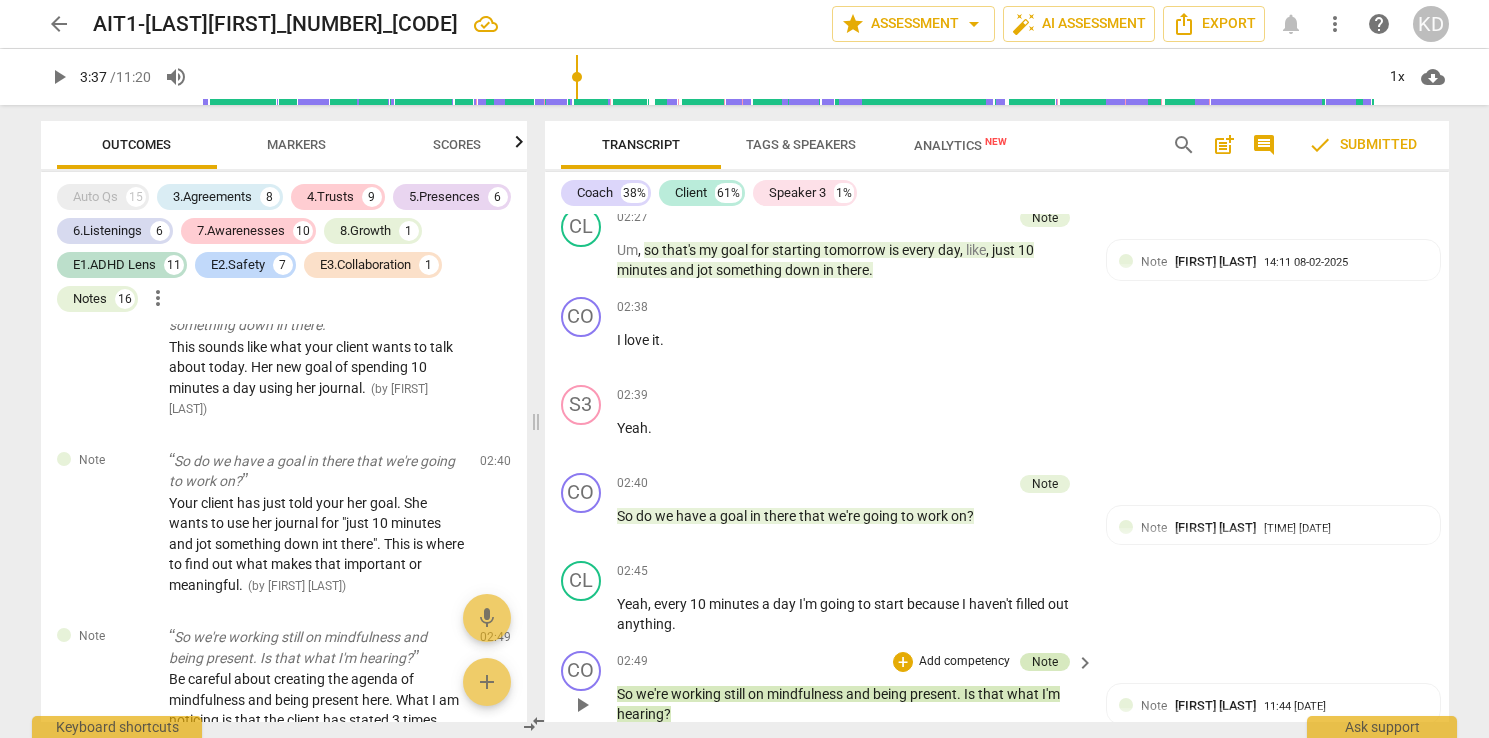 click on "Note" at bounding box center [1045, 662] 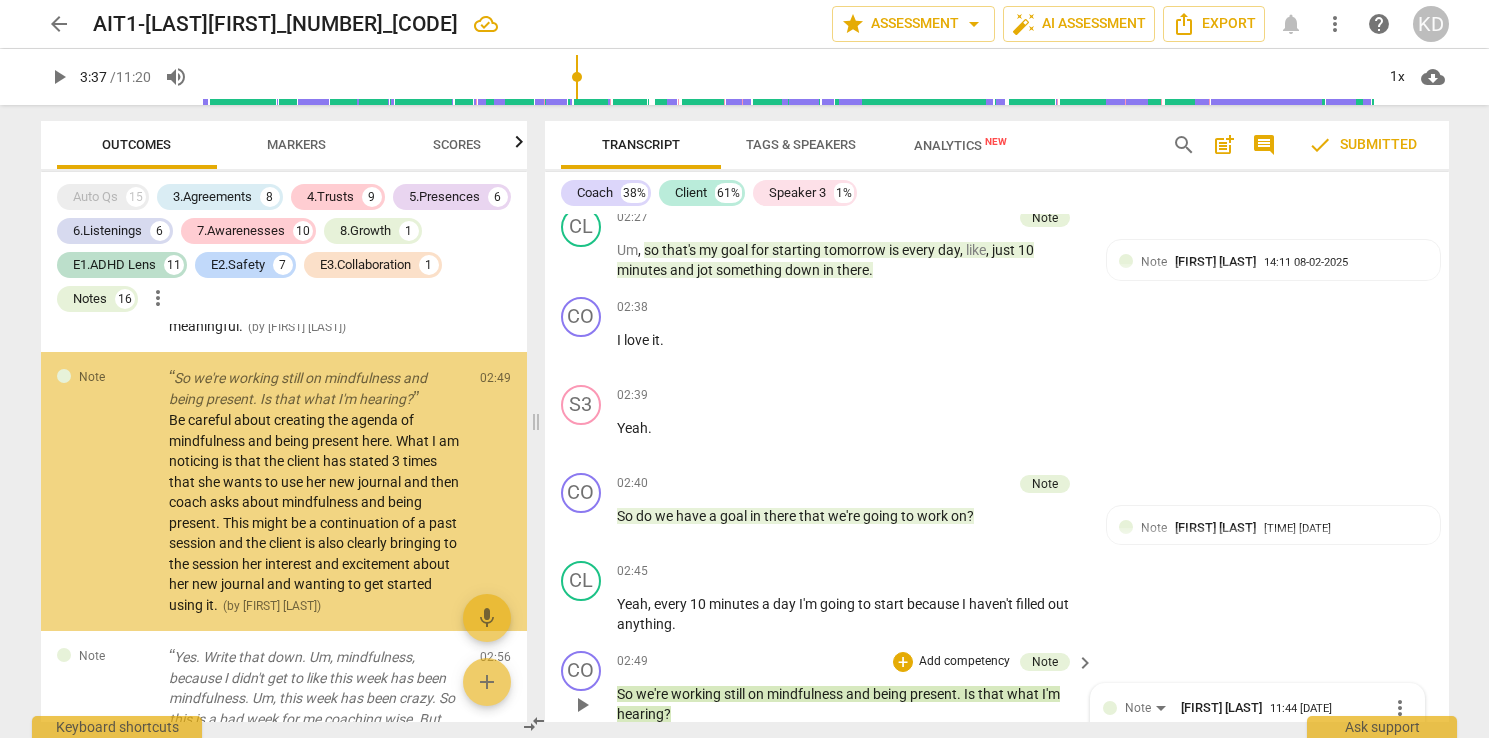scroll, scrollTop: 2716, scrollLeft: 0, axis: vertical 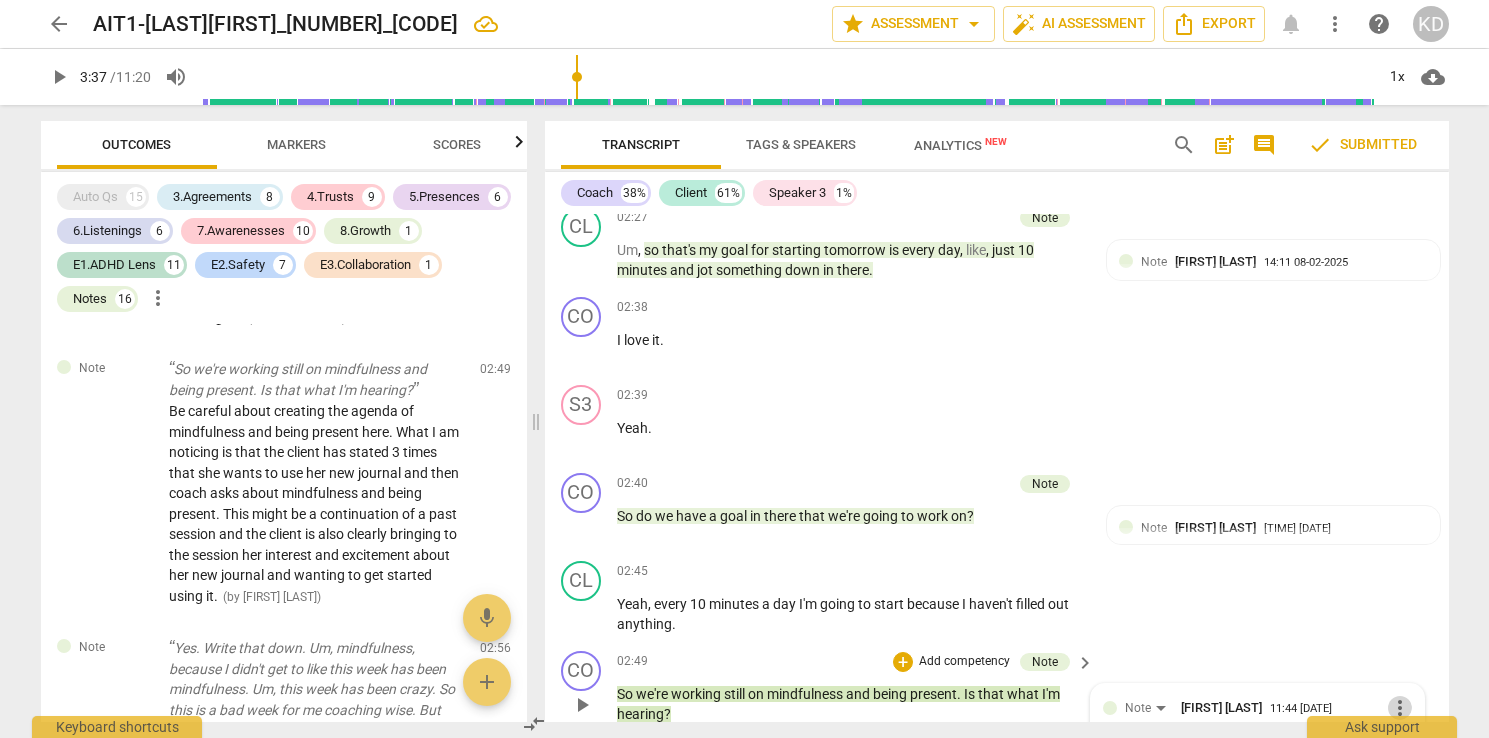 click on "more_vert" at bounding box center (1400, 708) 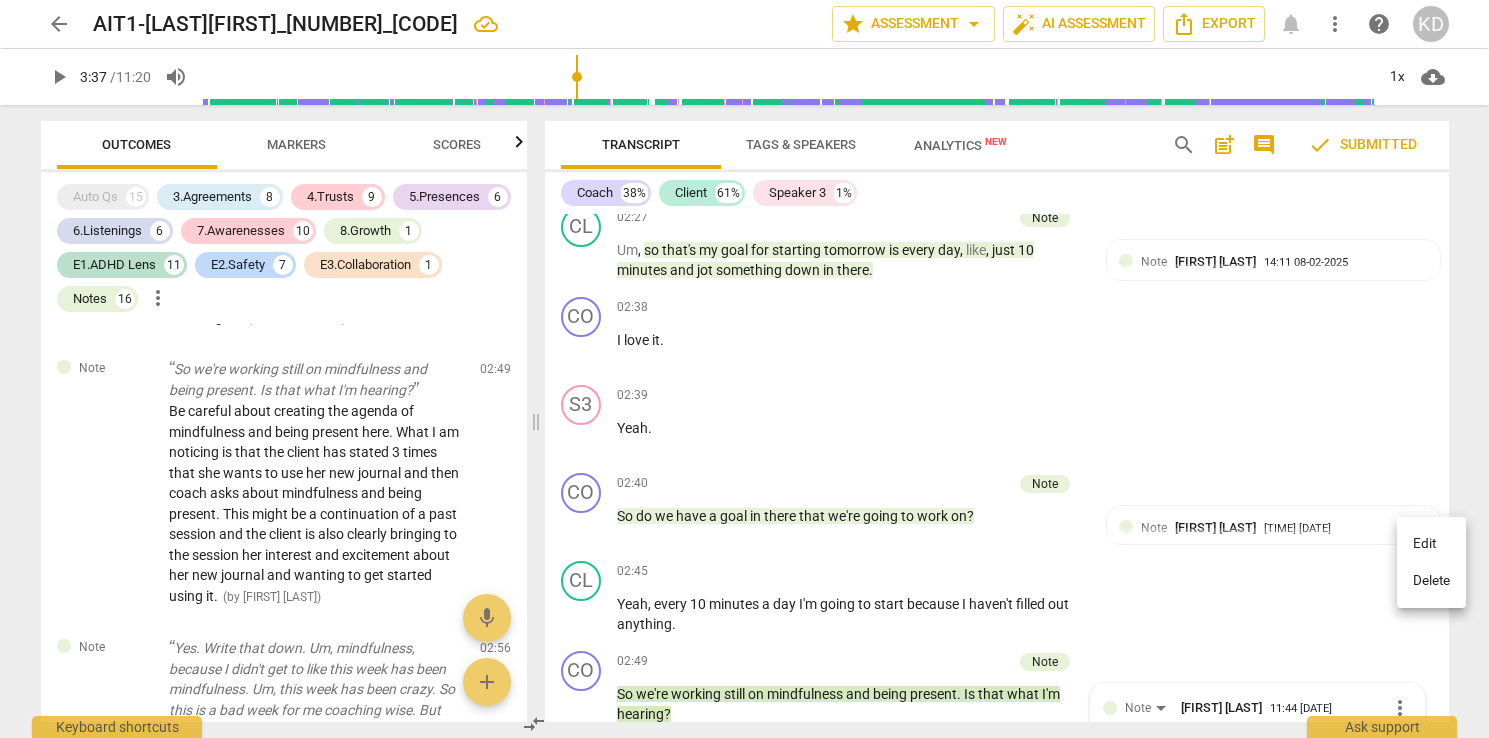 click on "Edit" at bounding box center [1431, 544] 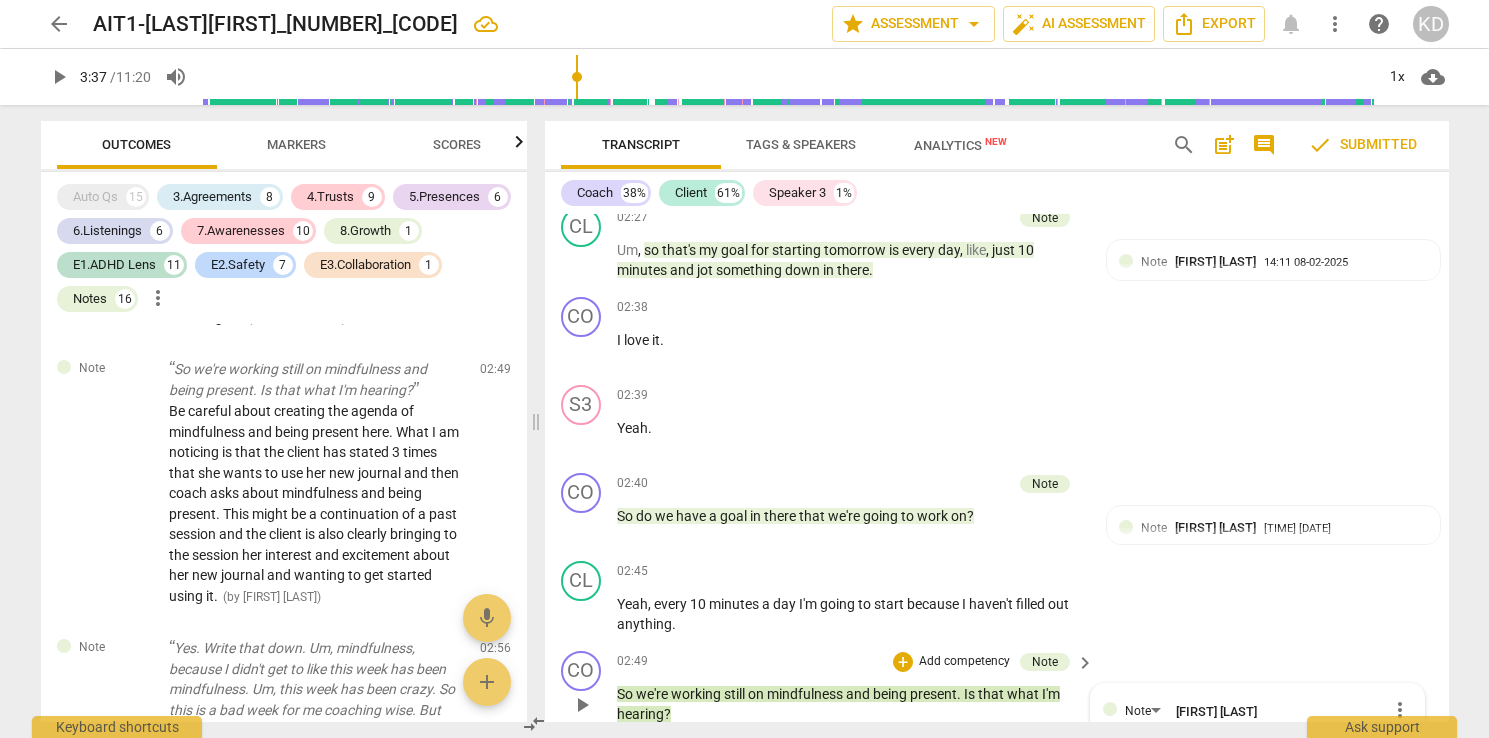 scroll, scrollTop: 0, scrollLeft: 0, axis: both 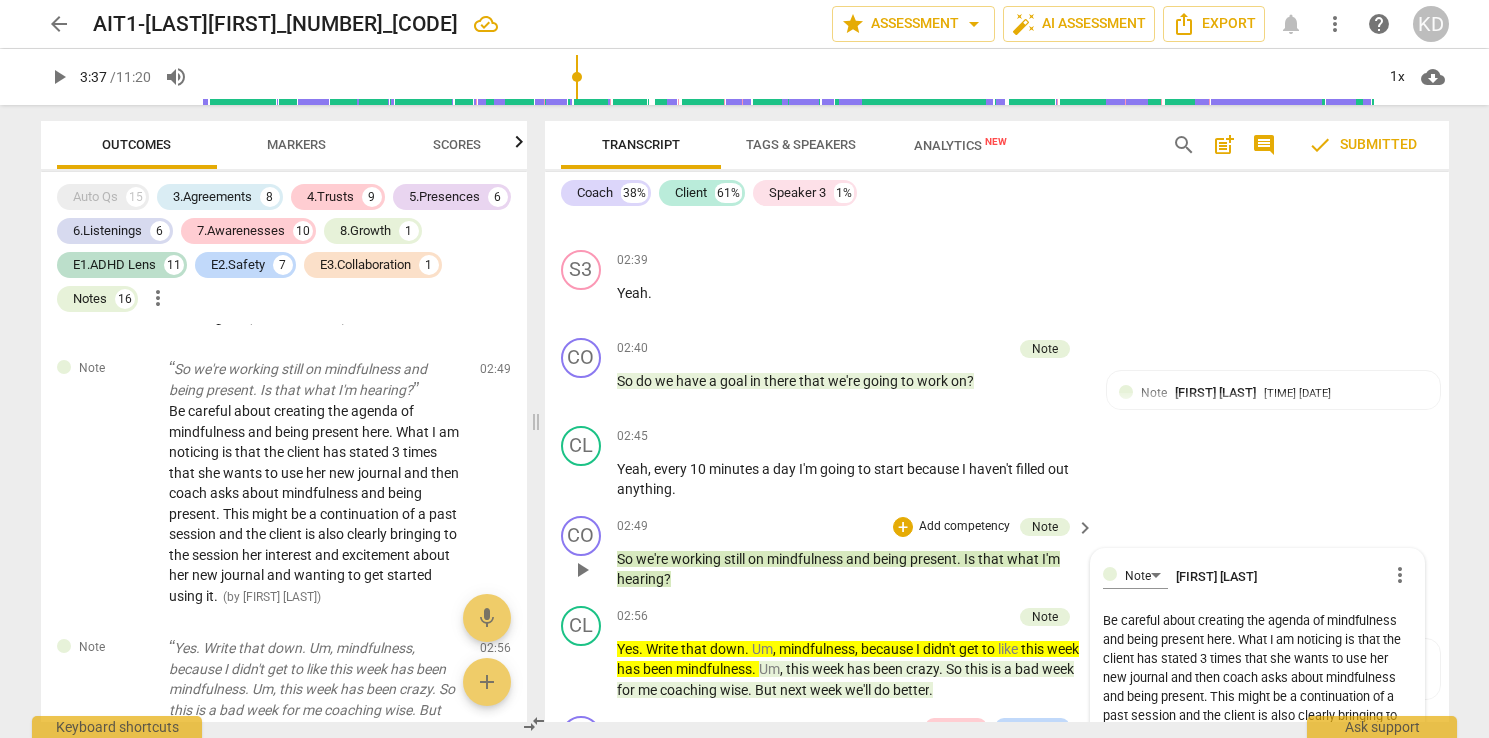 click on "Be careful about creating the agenda of mindfulness and being present here. What I am noticing is that the client has stated 3 times that she wants to use her new journal and then coach asks about mindfulness and being present. This might be a continuation of a past session and the client is also clearly bringing to the session her interest and excitement about her new journal and wanting to get started using it." at bounding box center (1257, 687) 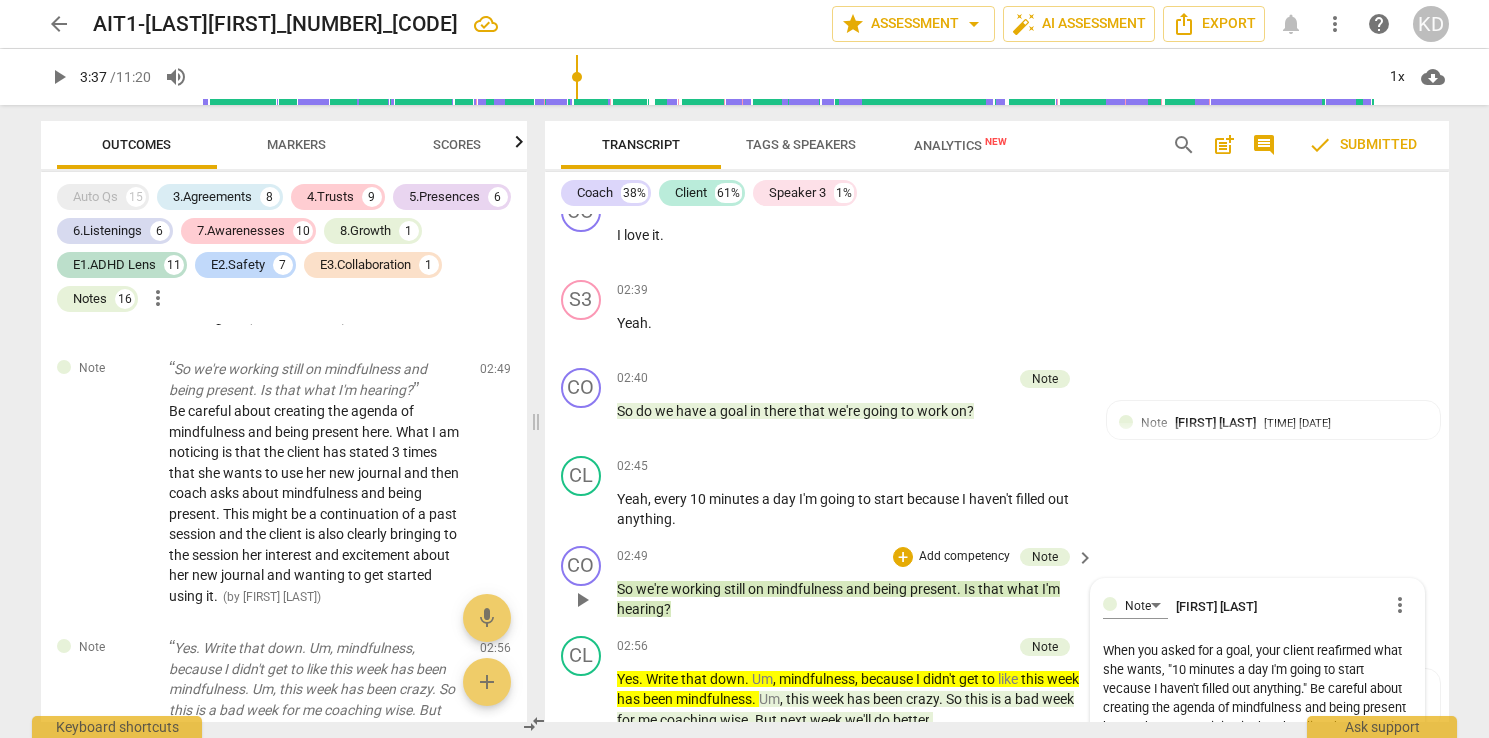 scroll, scrollTop: 6374, scrollLeft: 0, axis: vertical 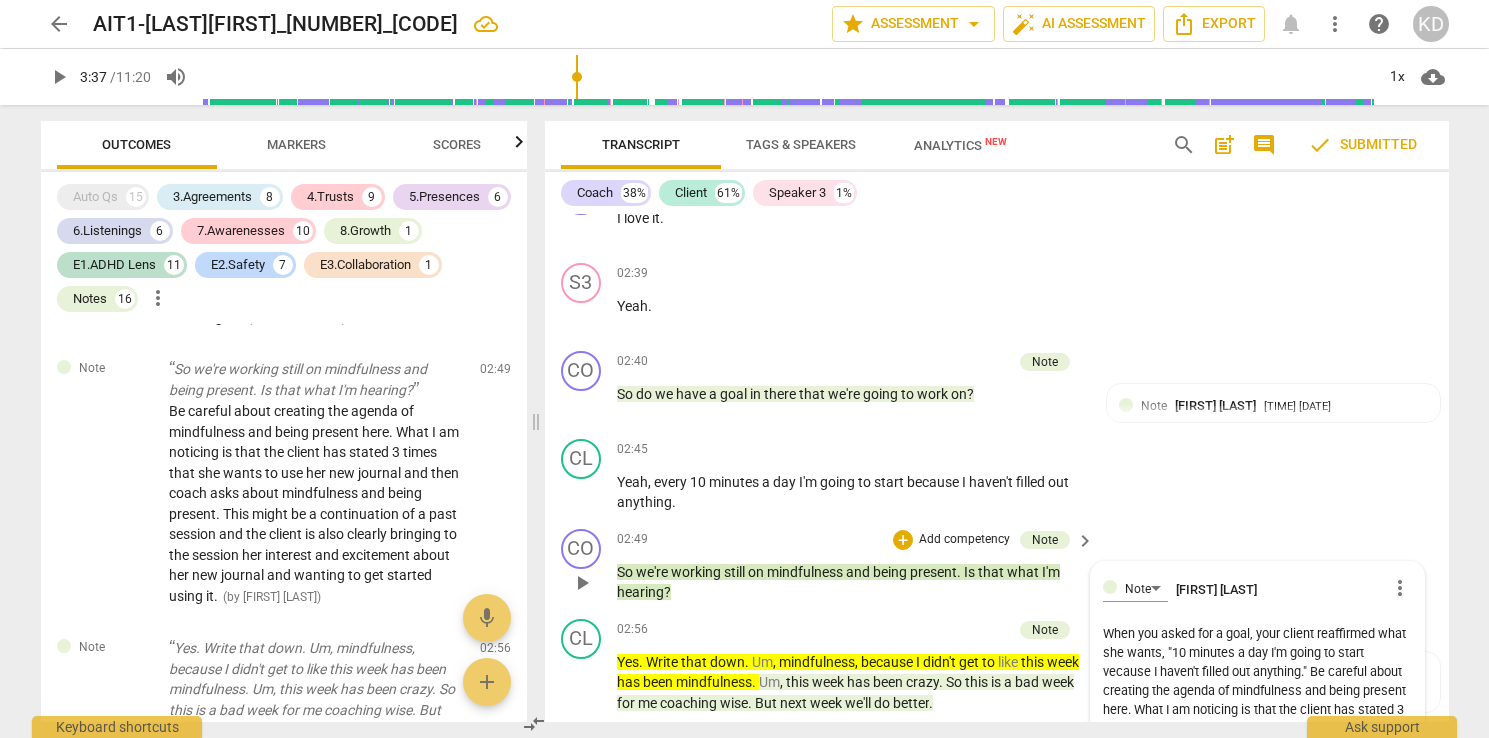 click on "When you asked for a goal, your client reaffirmed what she wants, "10 minutes a day I'm going to start vecause I haven't filled out anything." Be careful about creating the agenda of mindfulness and being present here. What I am noticing is that the client has stated 3 times that she wants to use her new journal and then coach asks about mindfulness and being present. This might be a continuation of a past session and the client is also clearly bringing to the session her interest and excitement about her new journal and wanting to get started using it." at bounding box center [1257, 700] 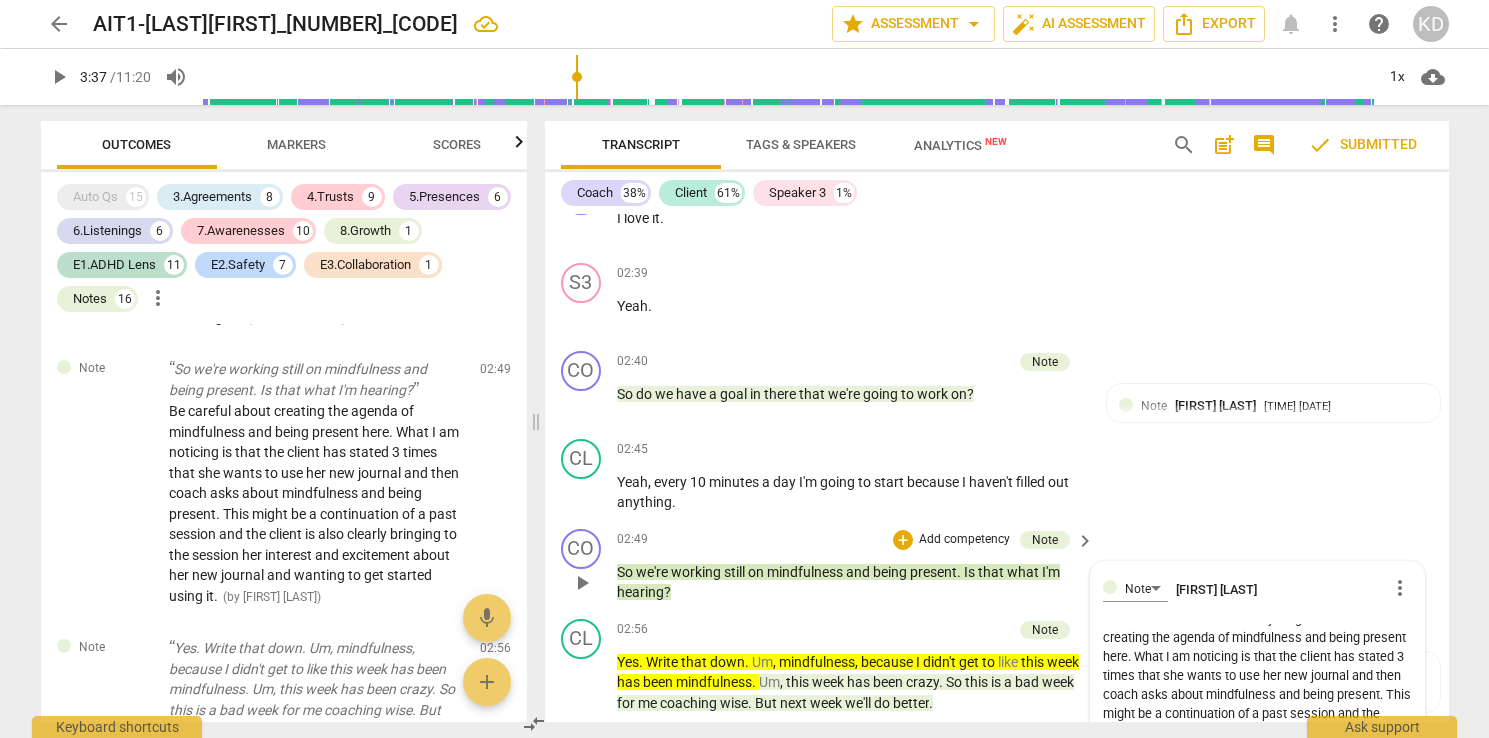 scroll, scrollTop: 57, scrollLeft: 0, axis: vertical 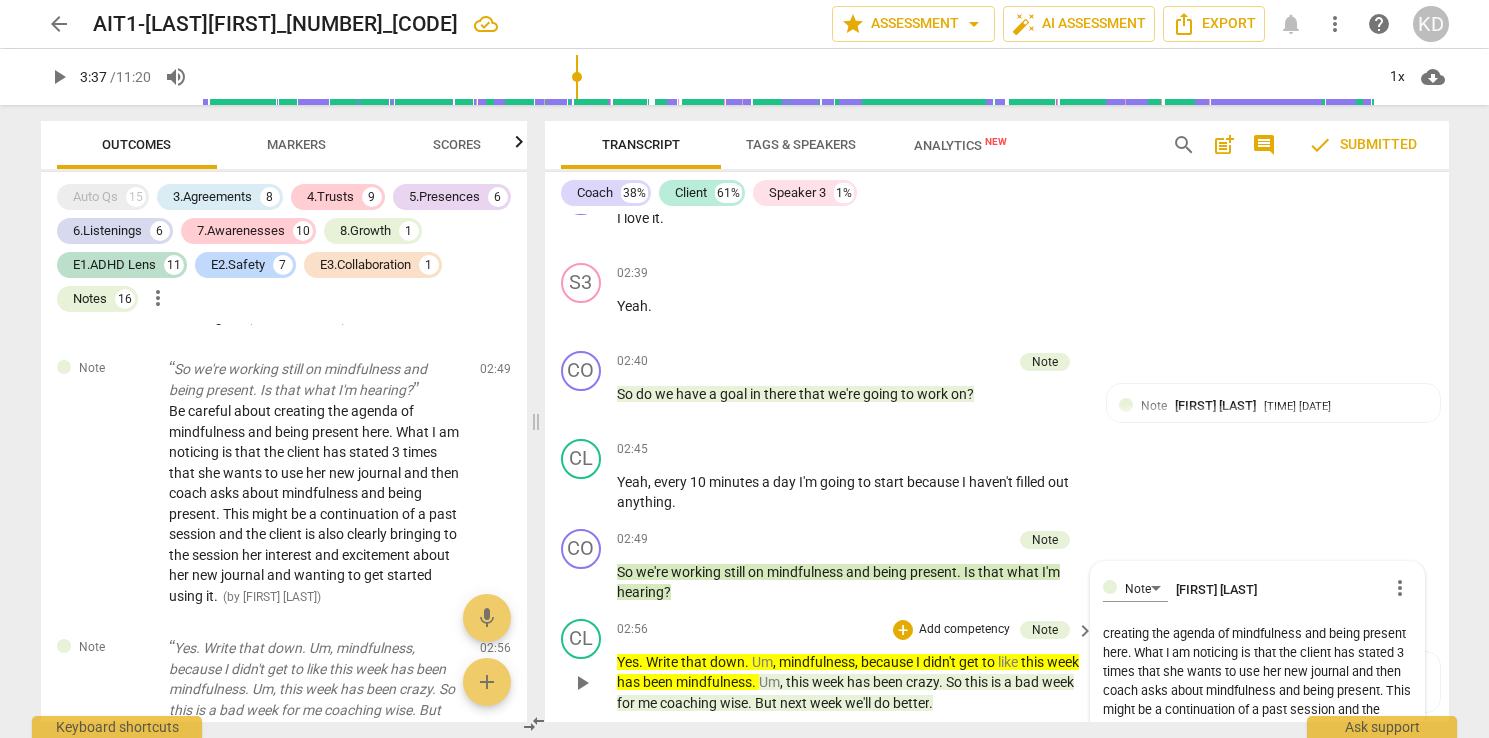 click on "[TIME] + Add competency Note keyboard_arrow_right" at bounding box center (857, 630) 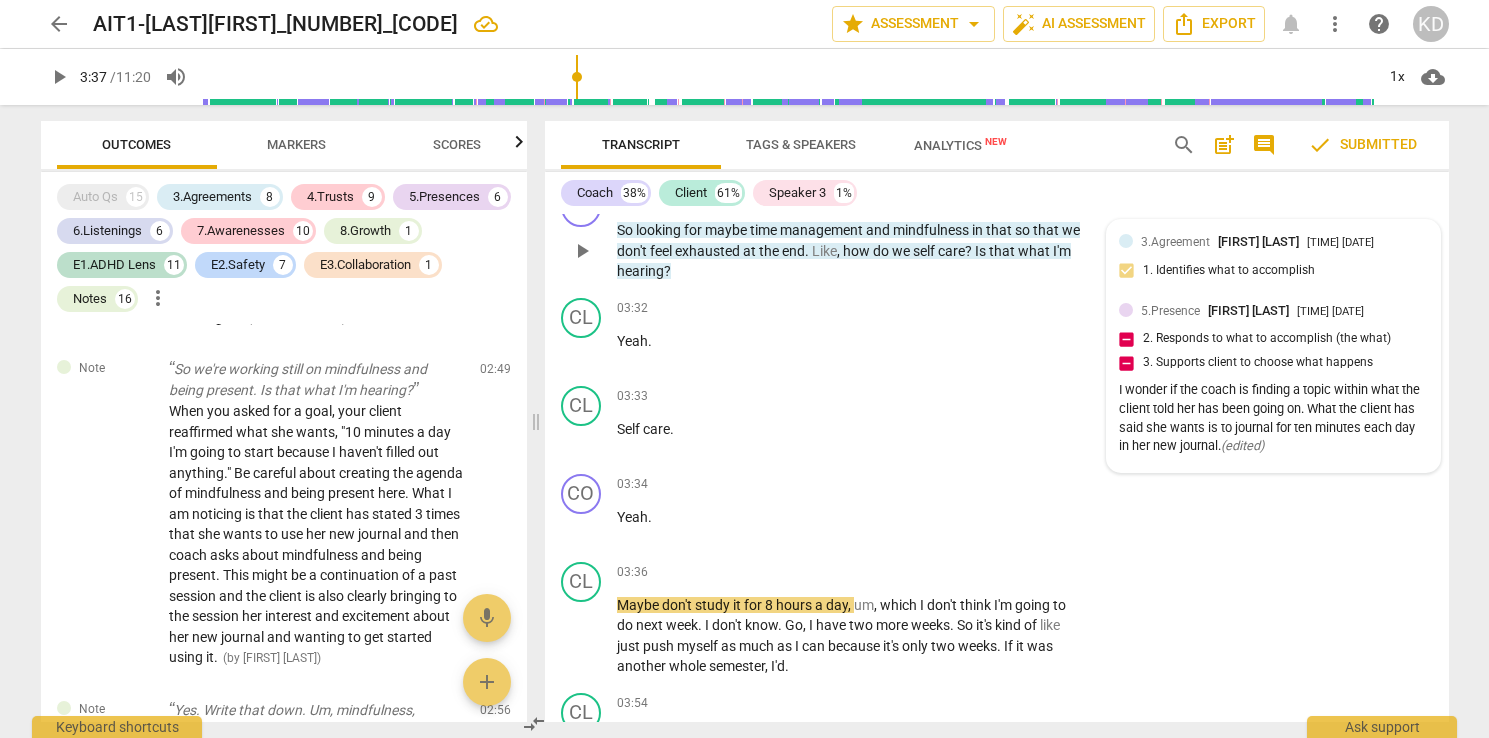 scroll, scrollTop: 7176, scrollLeft: 0, axis: vertical 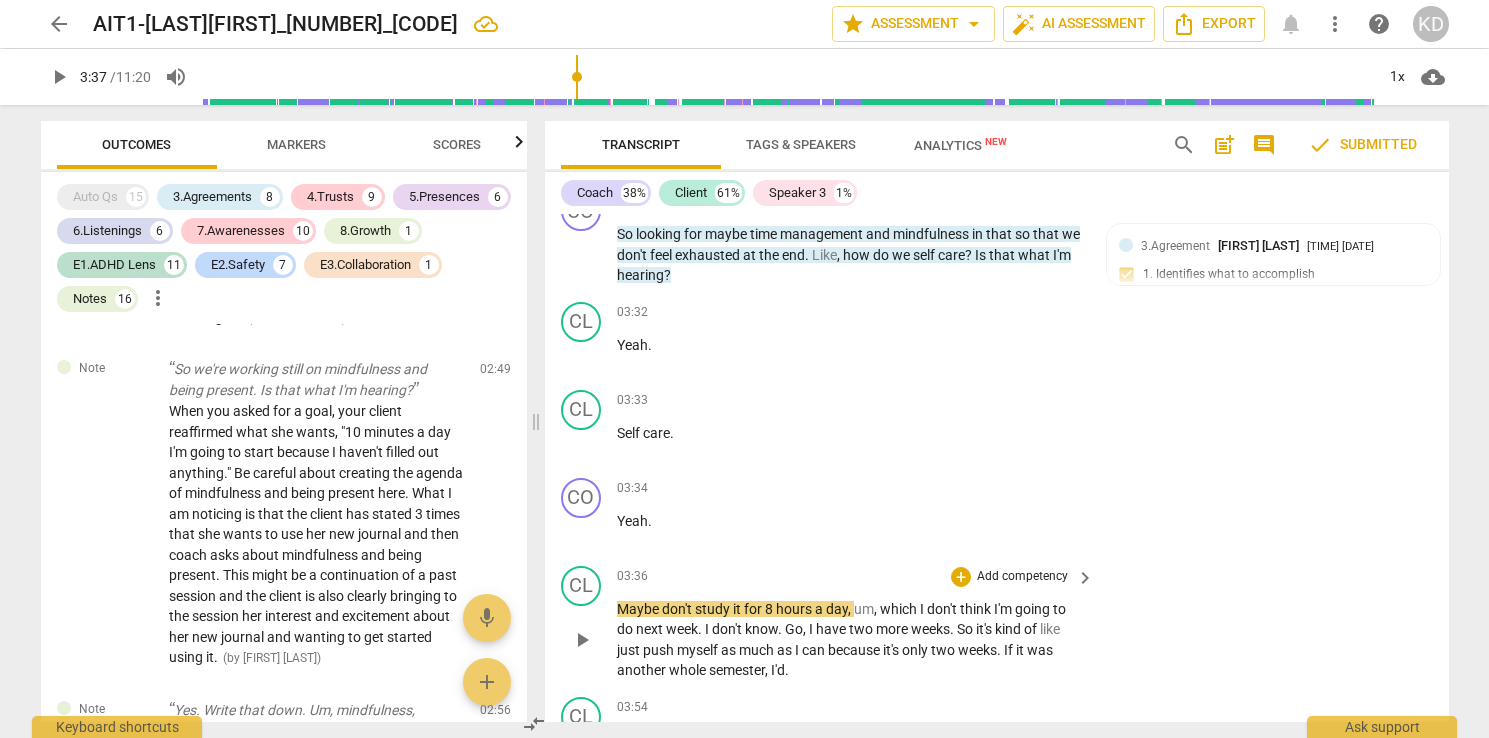 click on "Add competency" at bounding box center (1022, 577) 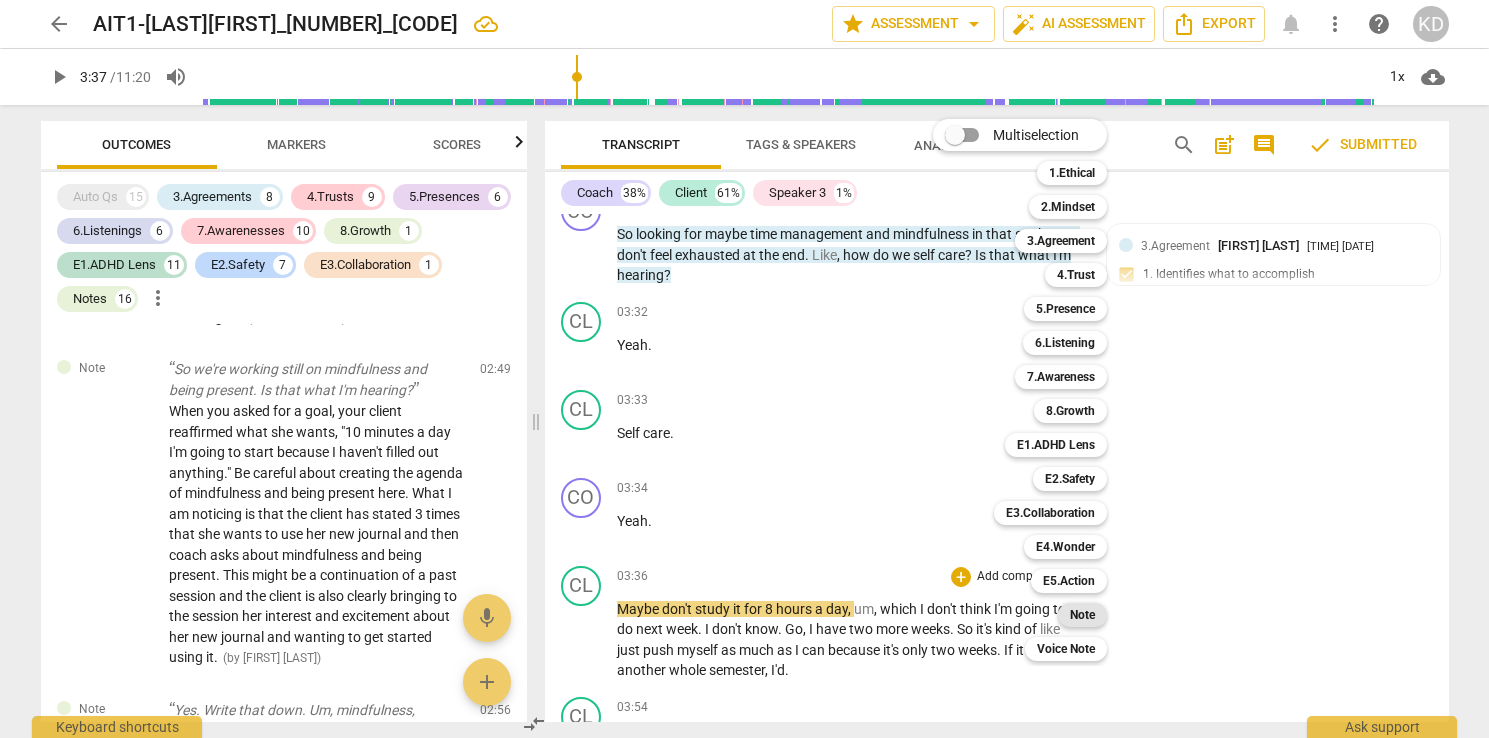 click on "Note" at bounding box center [1082, 615] 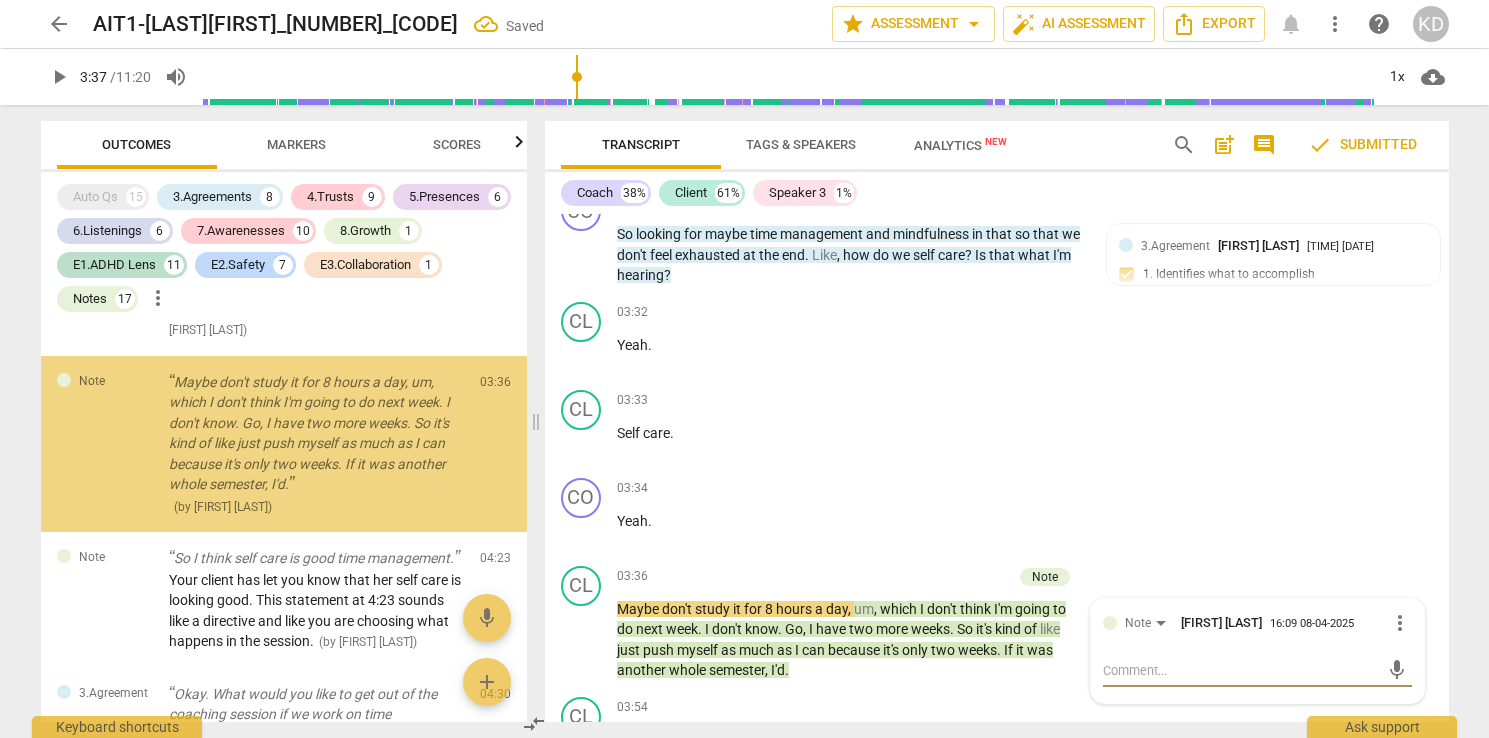 scroll, scrollTop: 3970, scrollLeft: 0, axis: vertical 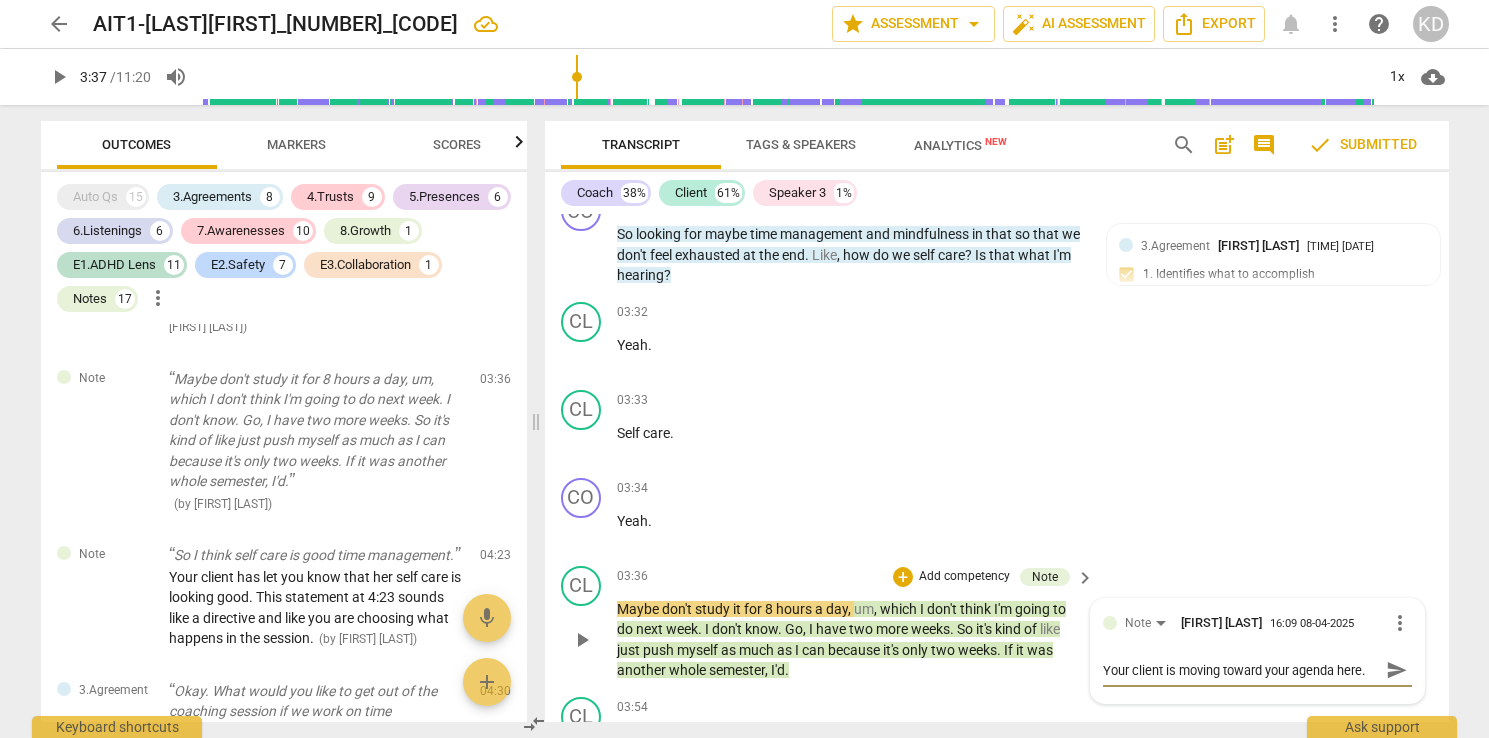 click on "more_vert" at bounding box center (1400, 623) 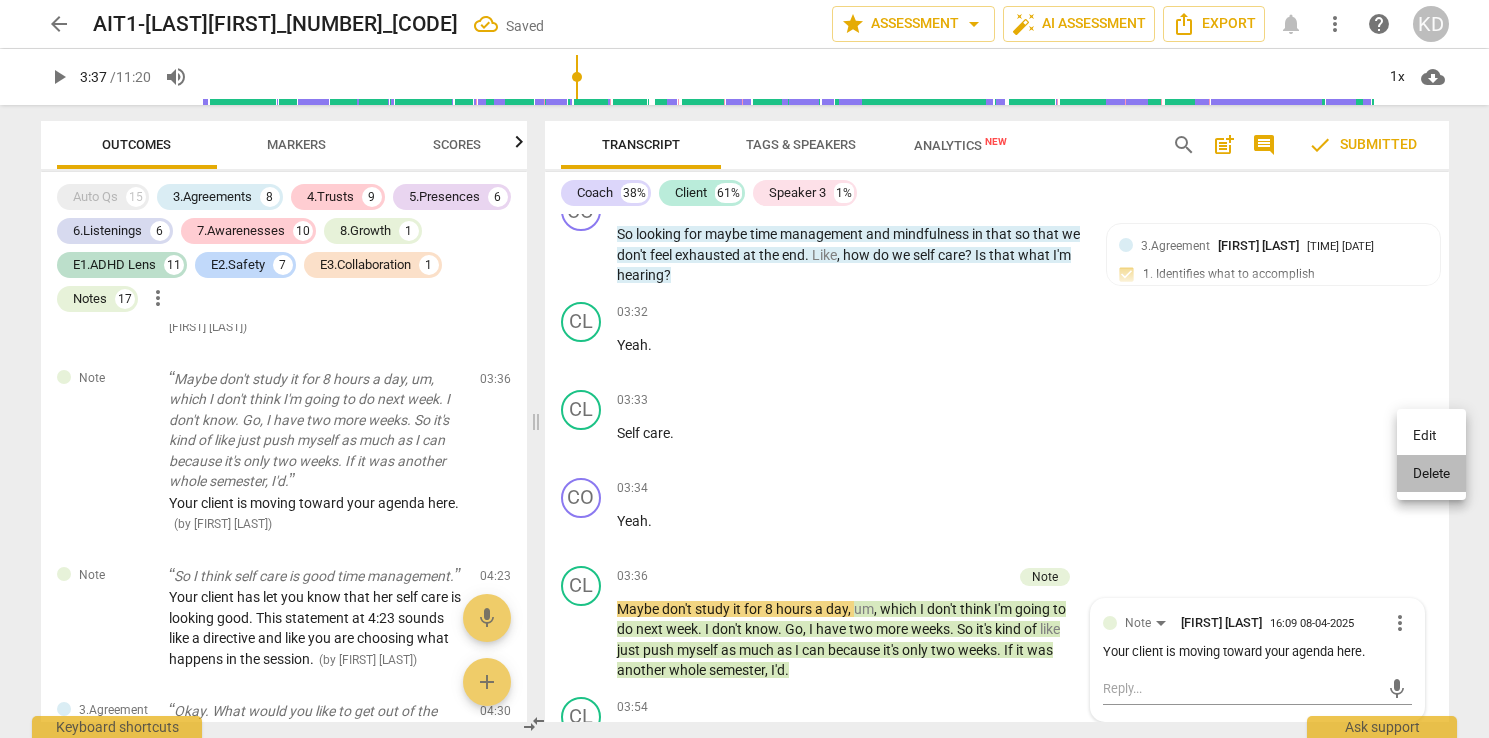 click on "Delete" at bounding box center (1431, 474) 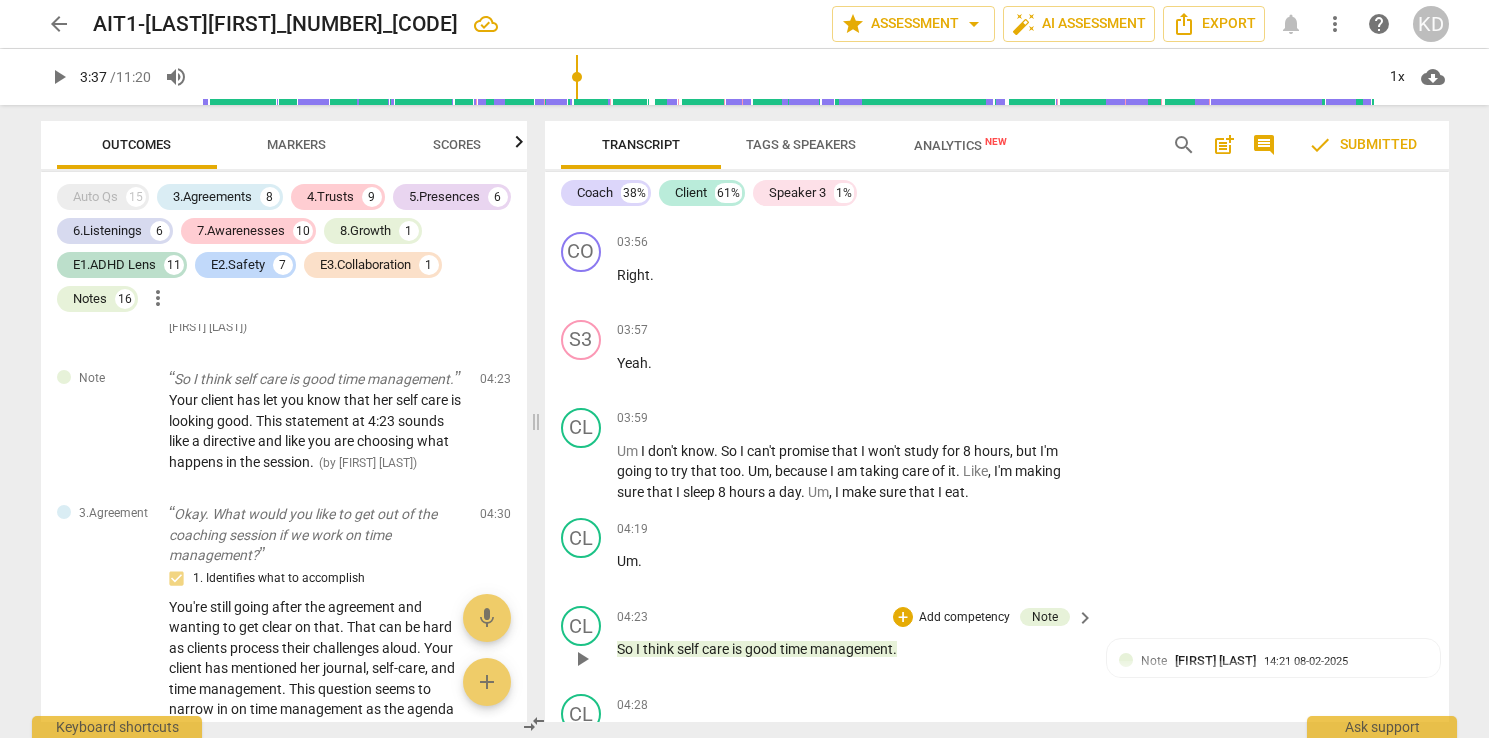 scroll, scrollTop: 7719, scrollLeft: 0, axis: vertical 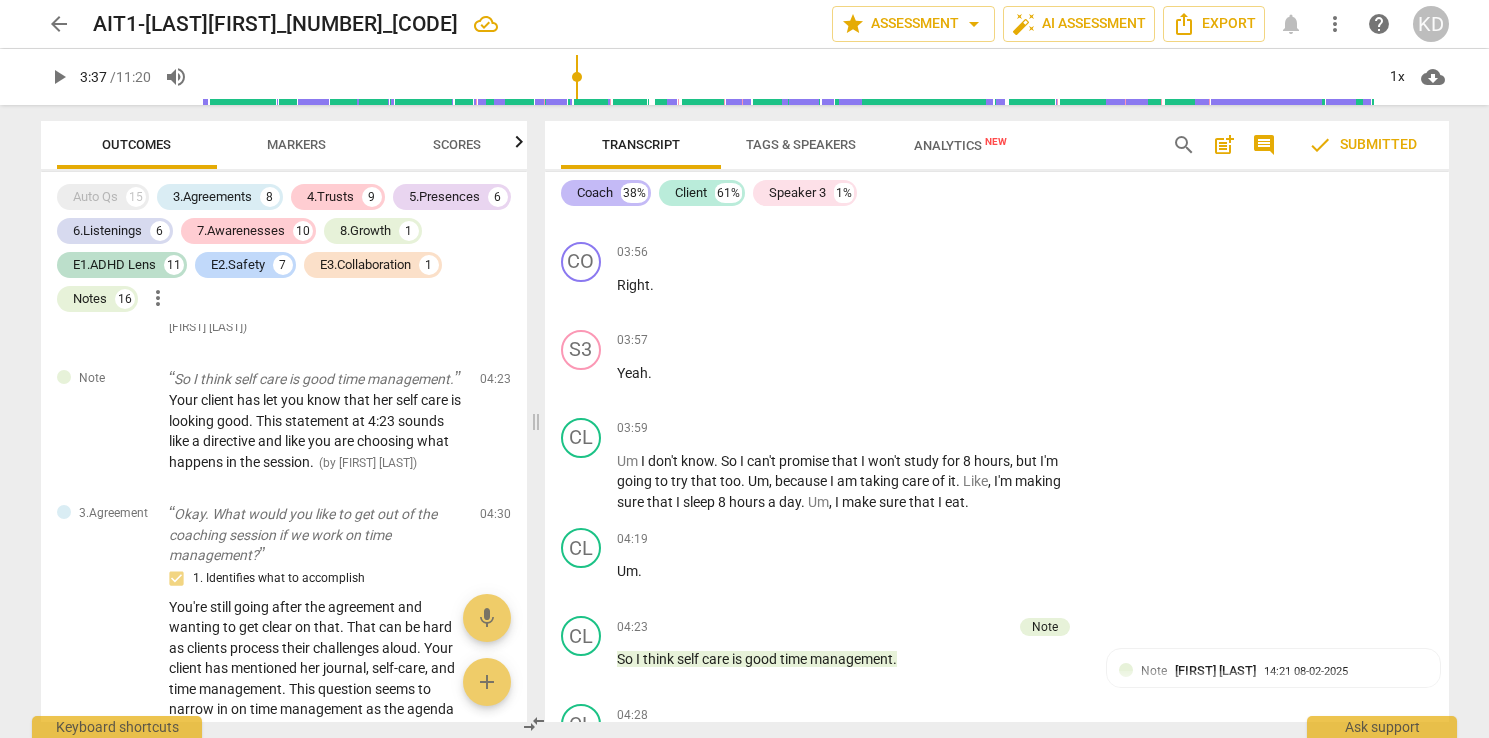 click on "Coach 38%" at bounding box center (606, 193) 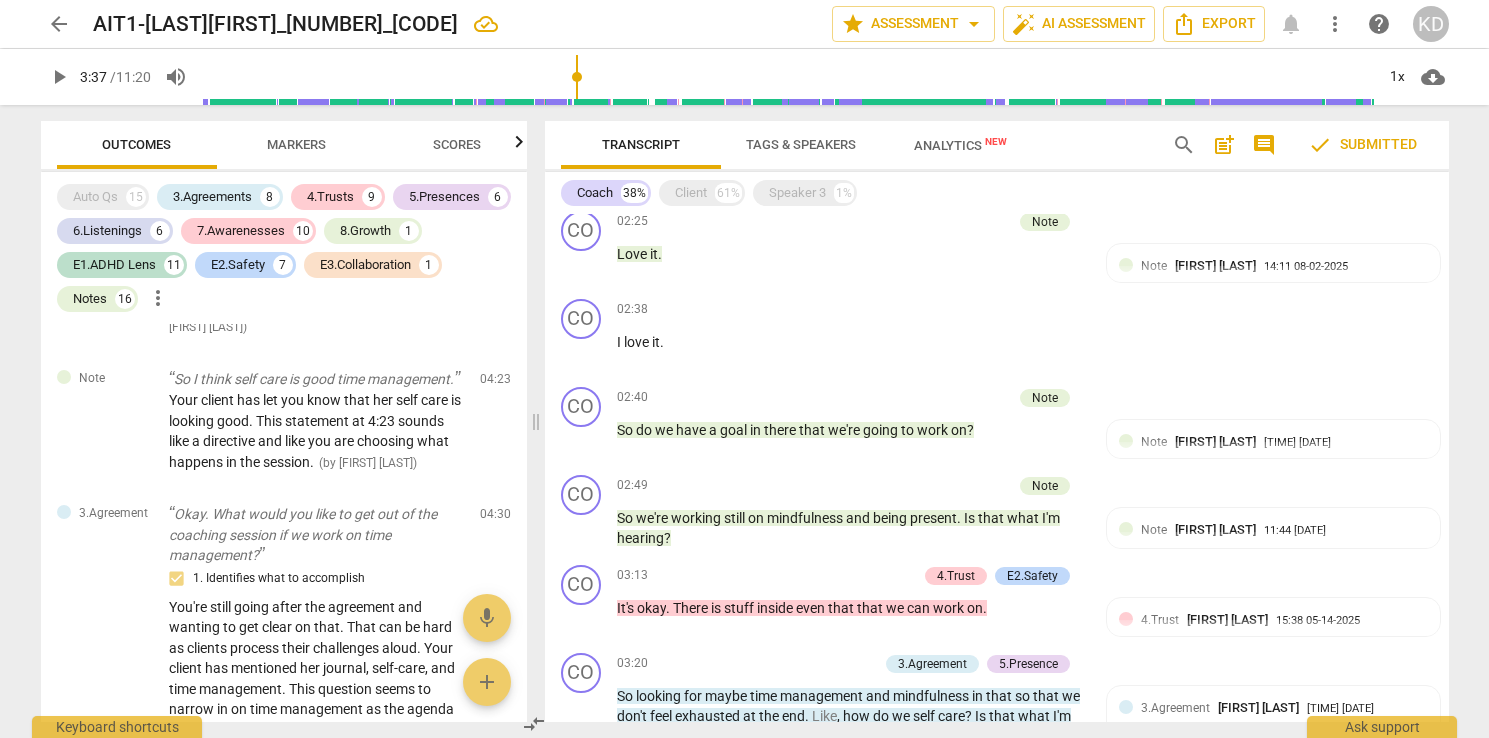 scroll, scrollTop: 5307, scrollLeft: 0, axis: vertical 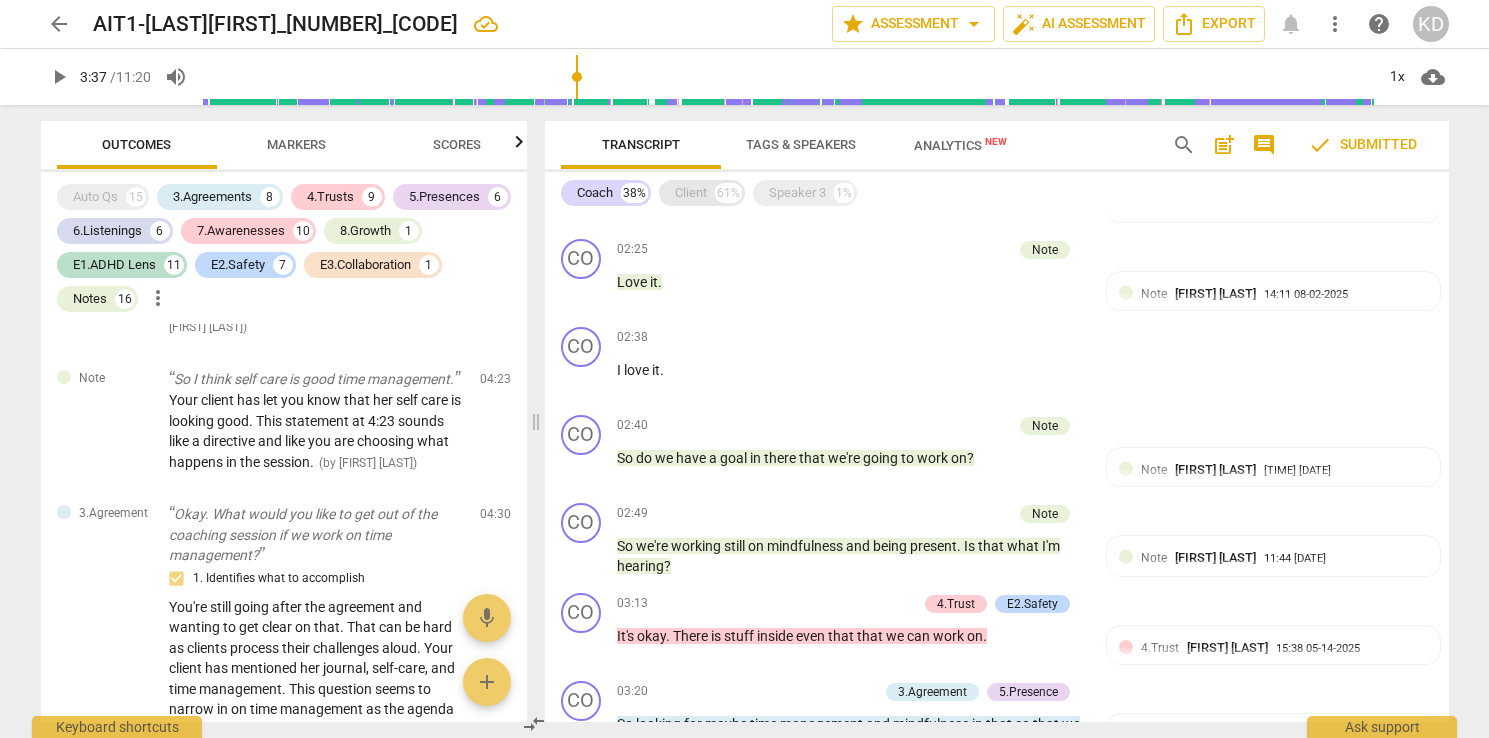 click on "Client" at bounding box center [691, 193] 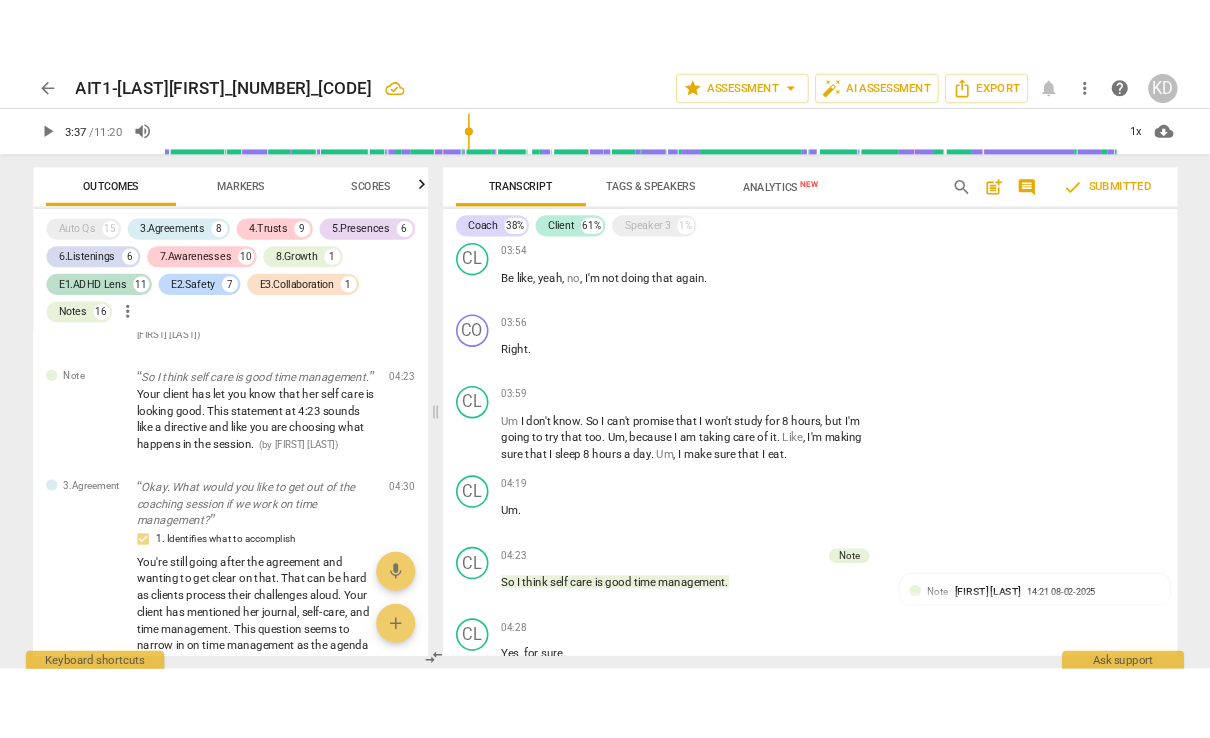 scroll, scrollTop: 7472, scrollLeft: 0, axis: vertical 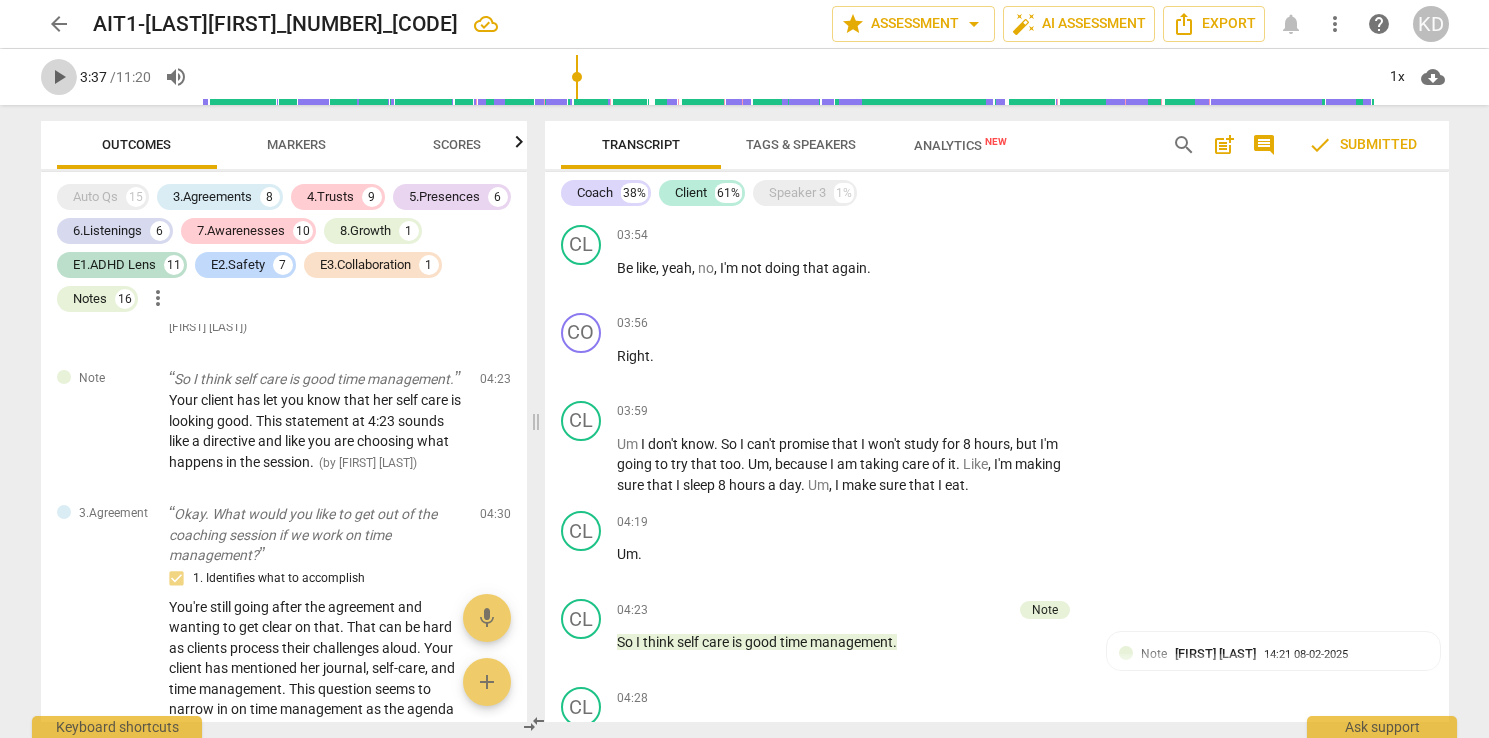 click on "play_arrow" at bounding box center [59, 77] 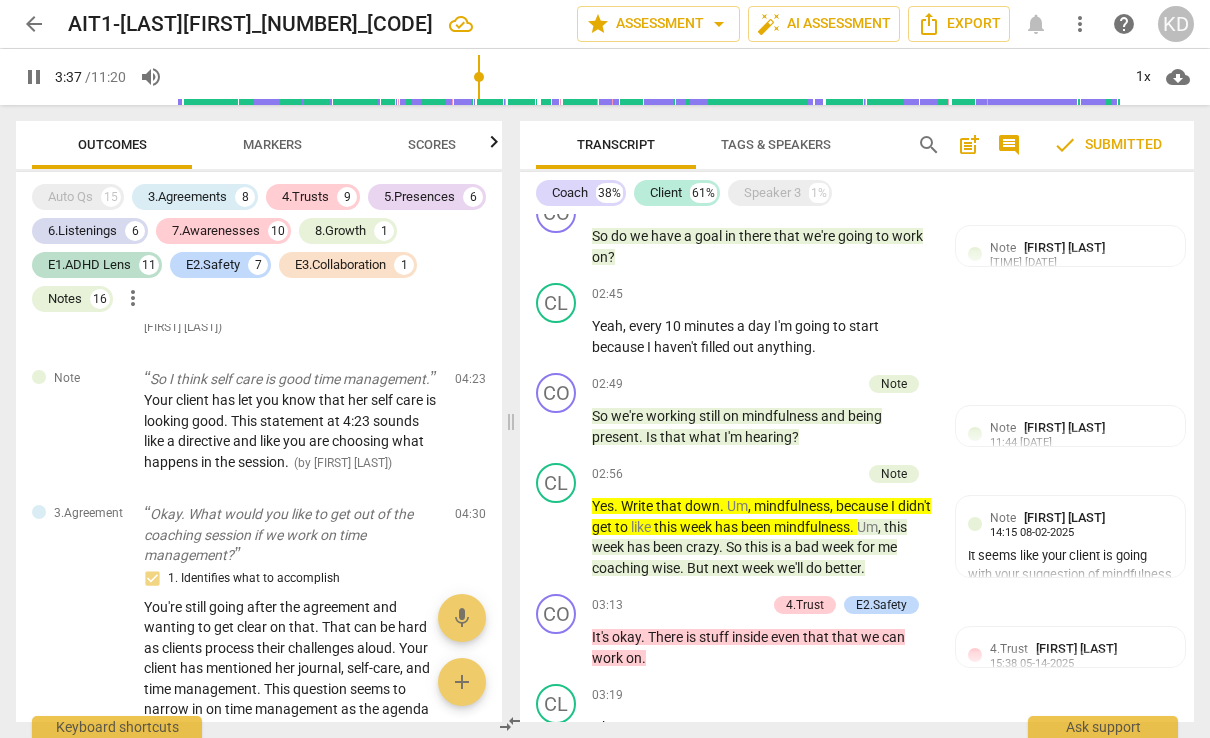 click on "Tags & Speakers" at bounding box center [776, 144] 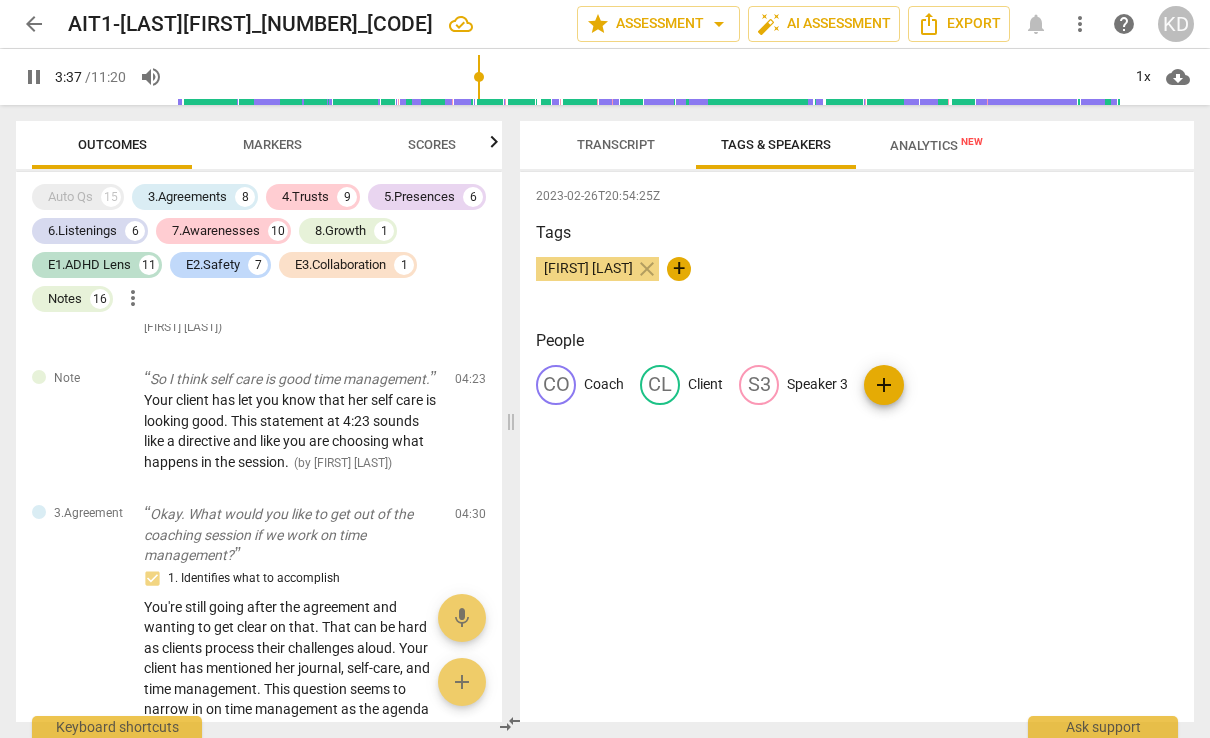 scroll, scrollTop: 0, scrollLeft: 0, axis: both 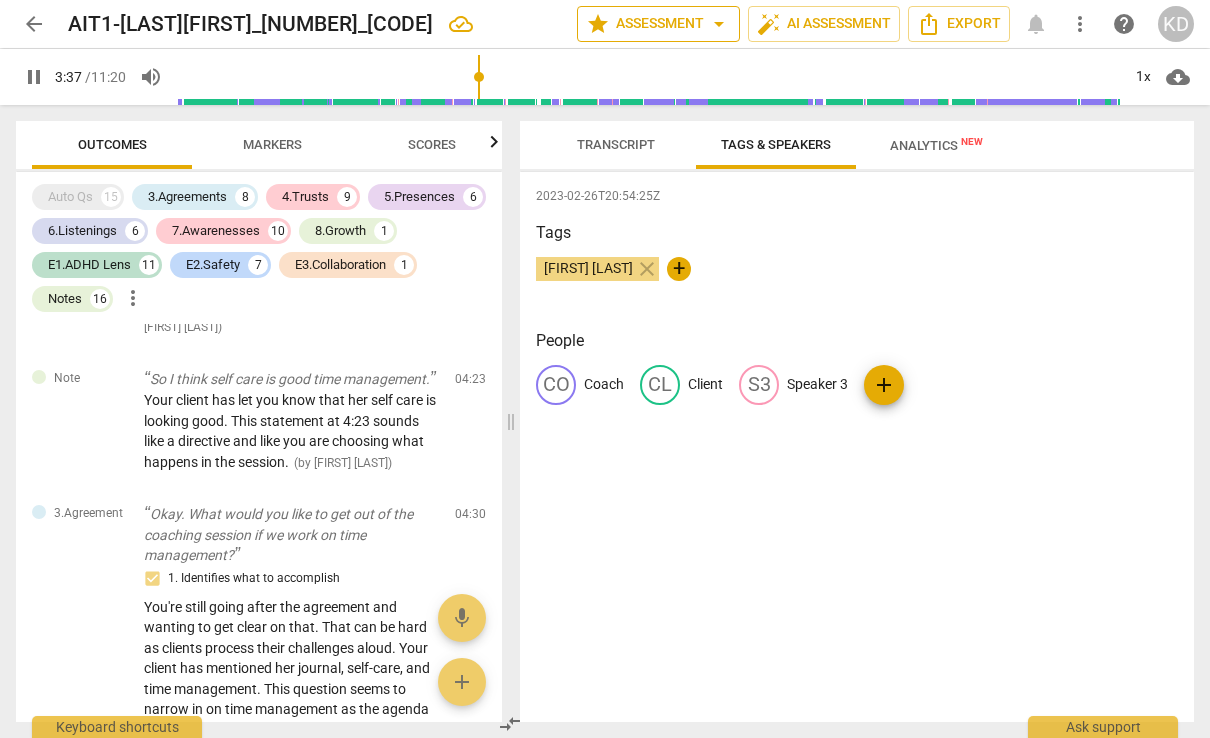 click on "star    Assessment   arrow_drop_down" at bounding box center [658, 24] 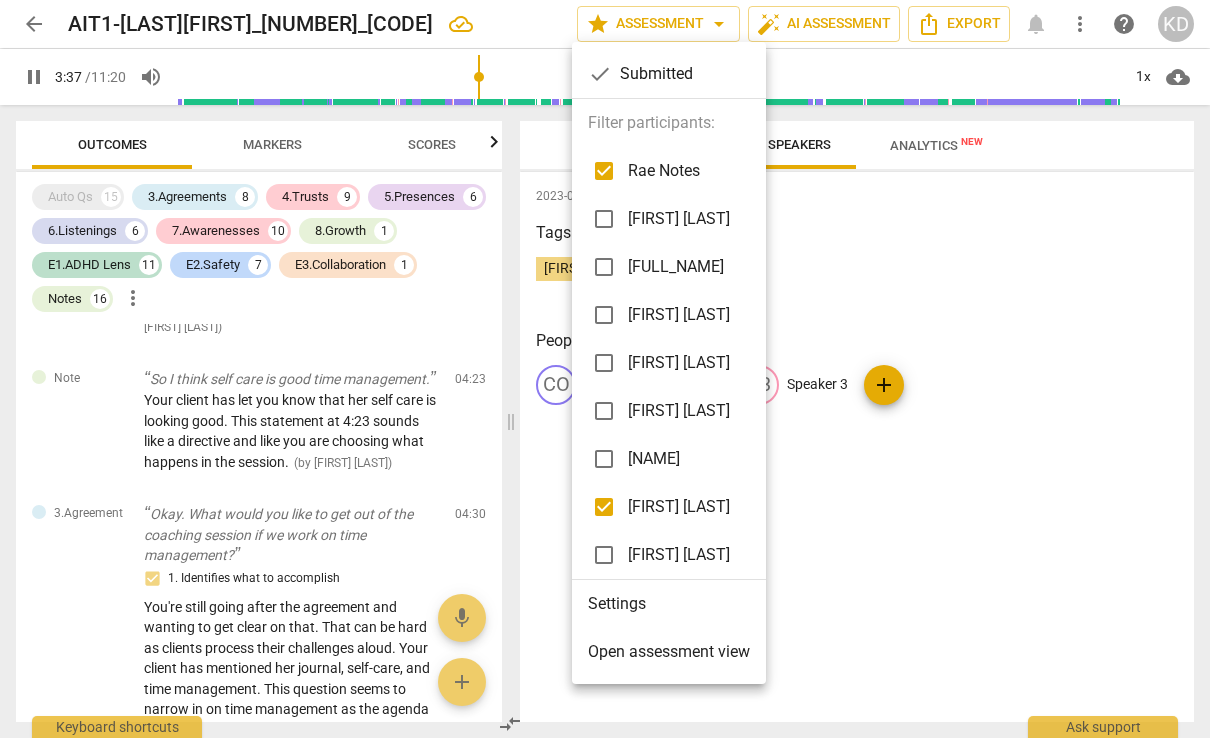 click at bounding box center (605, 369) 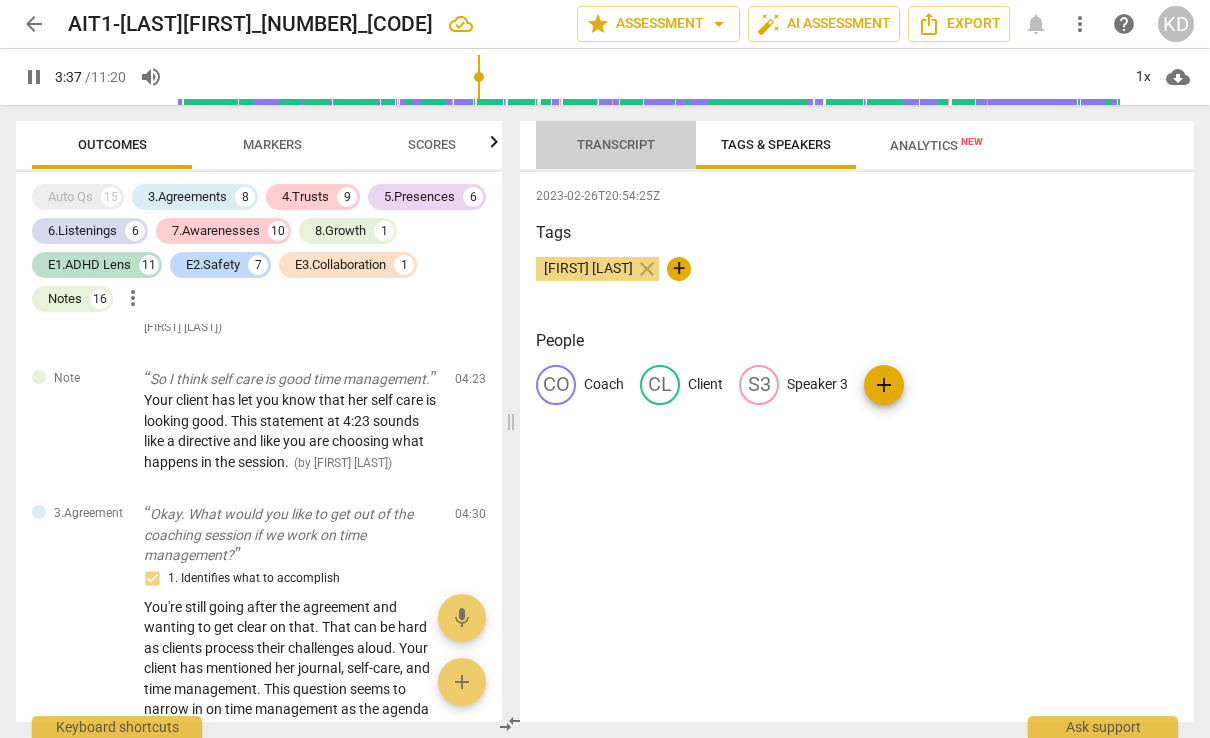 click on "Transcript" at bounding box center [616, 144] 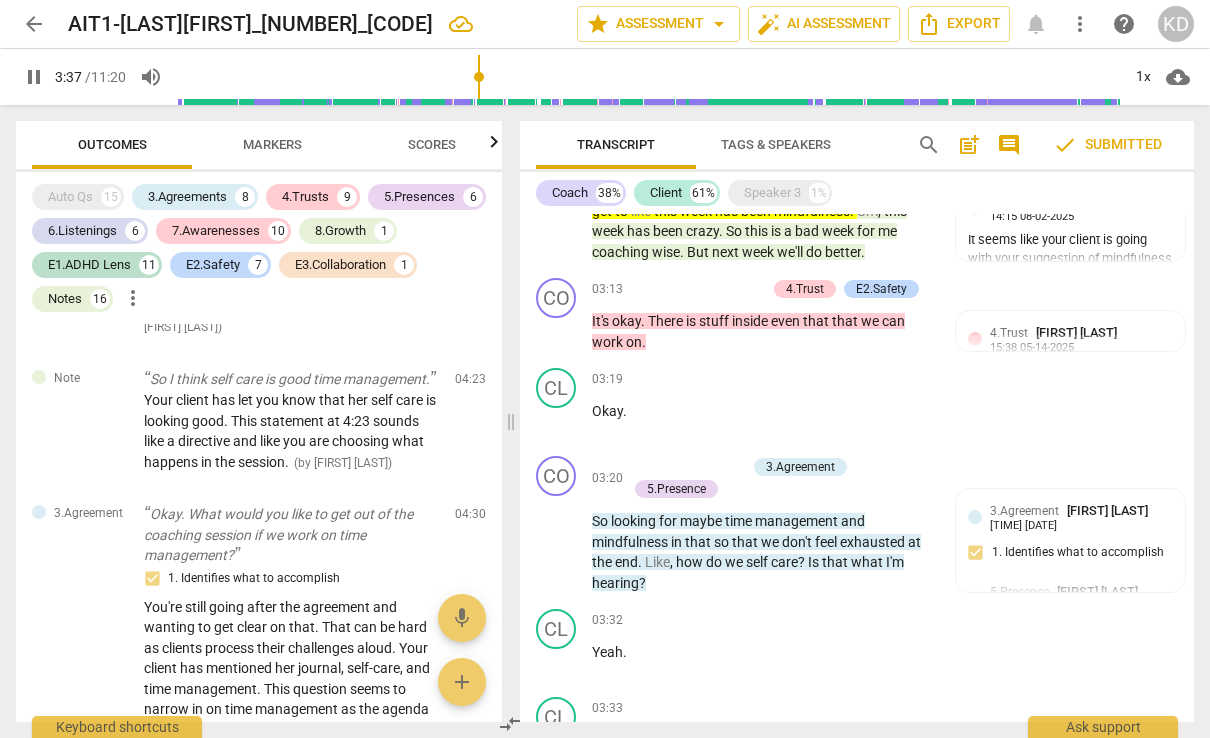 scroll, scrollTop: 7781, scrollLeft: 0, axis: vertical 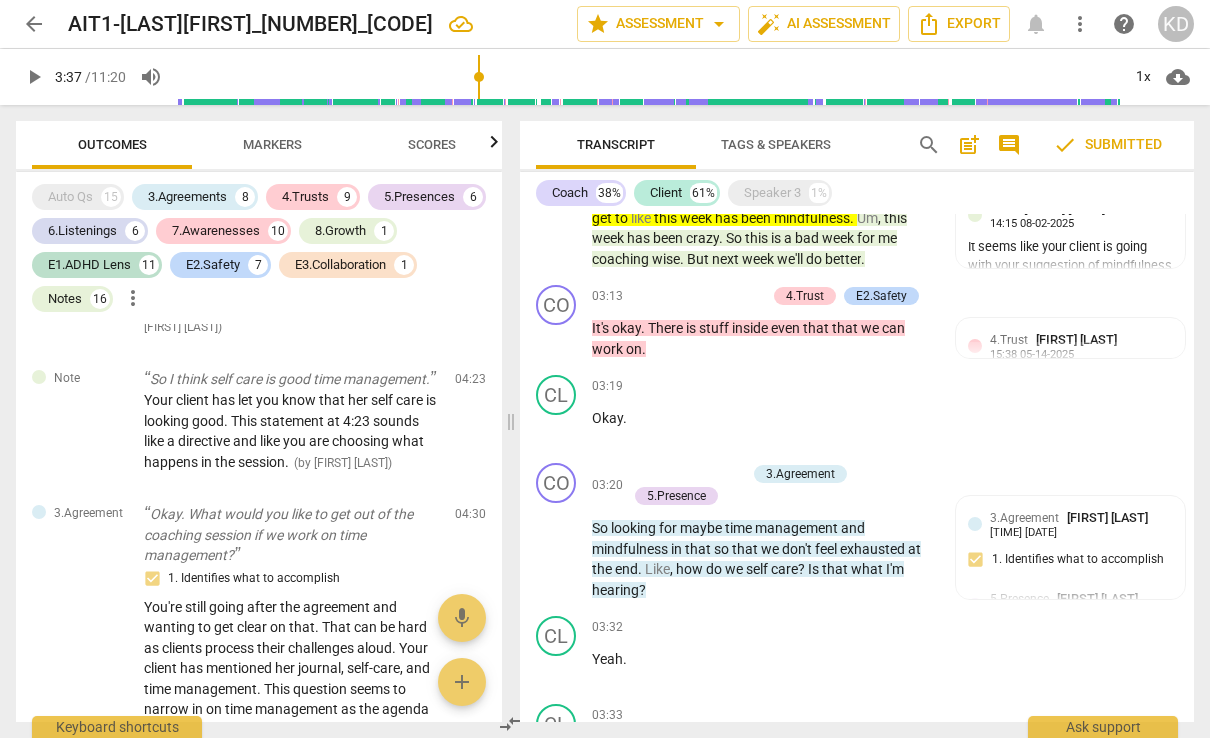 click on "3.Agreements" at bounding box center [803, 1614] 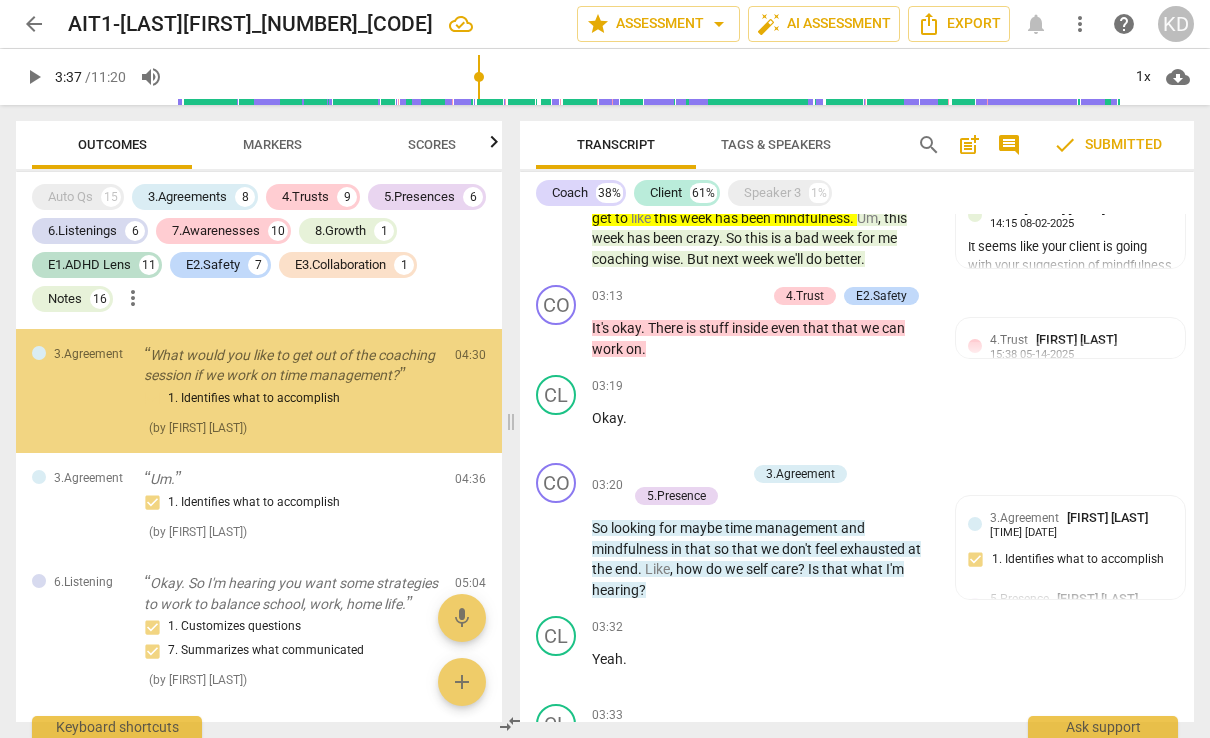 scroll, scrollTop: 4828, scrollLeft: 0, axis: vertical 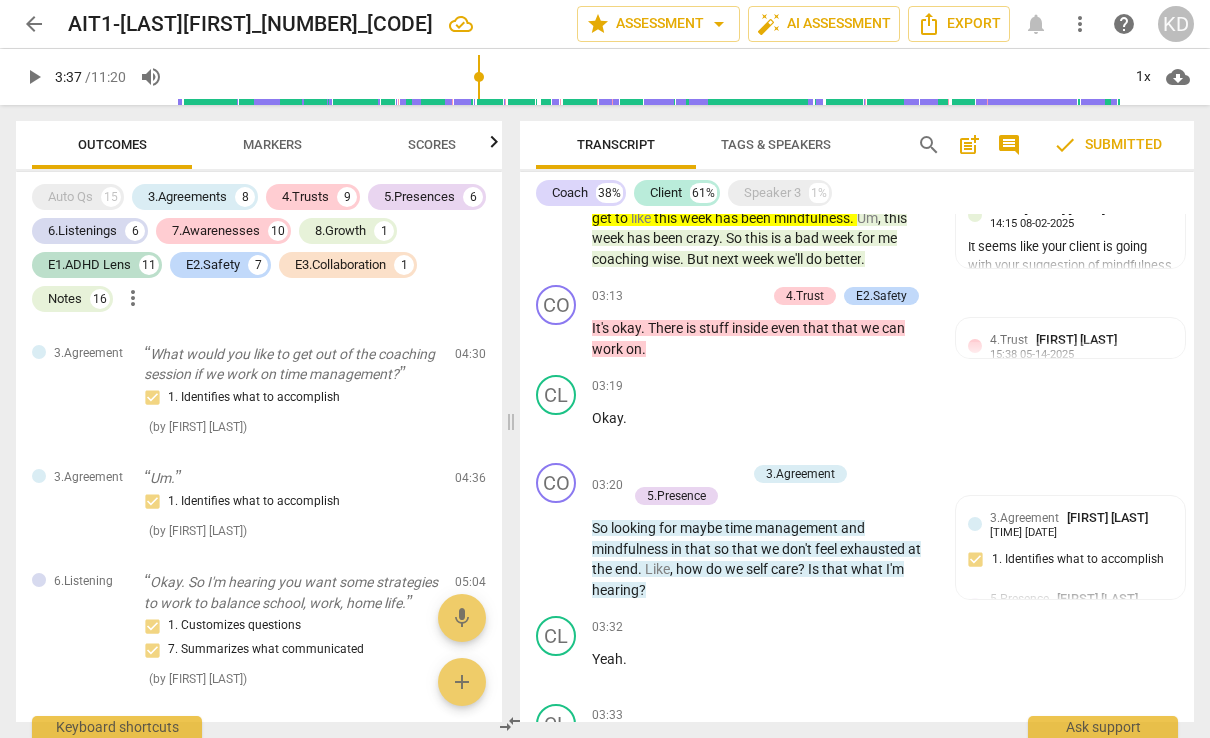 click on "7.Awareness" at bounding box center [751, 1636] 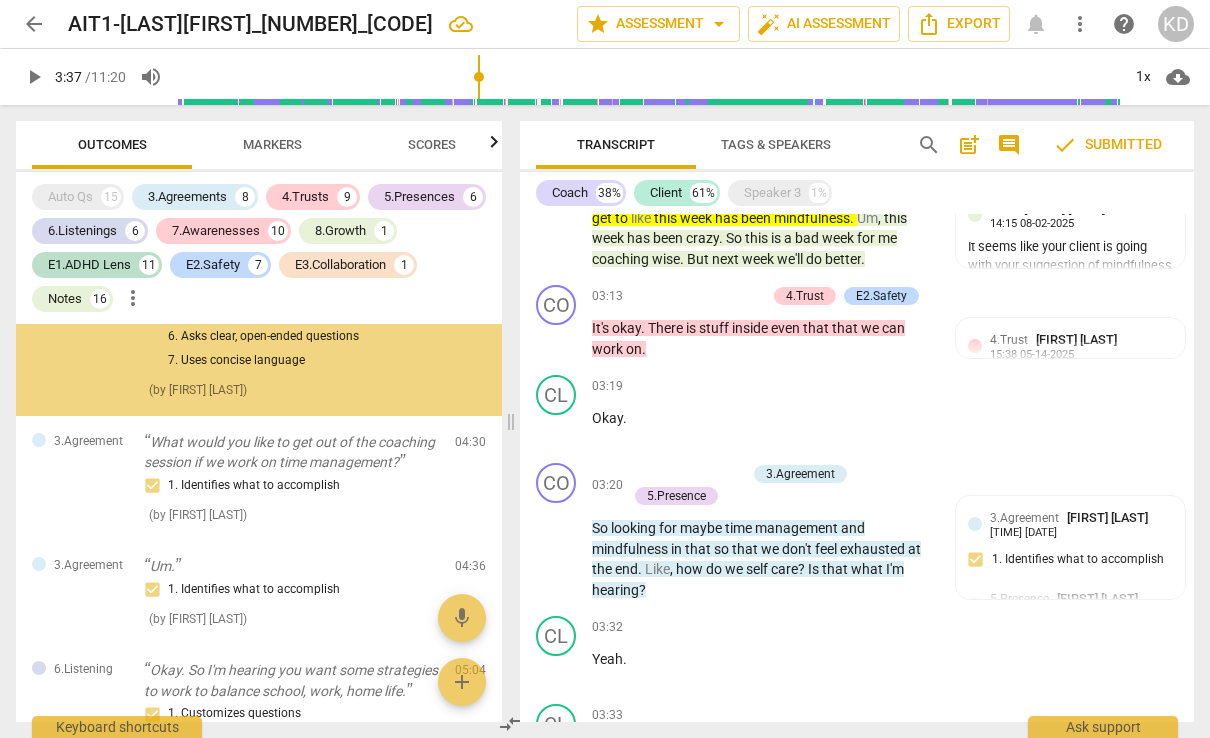 scroll, scrollTop: 4671, scrollLeft: 0, axis: vertical 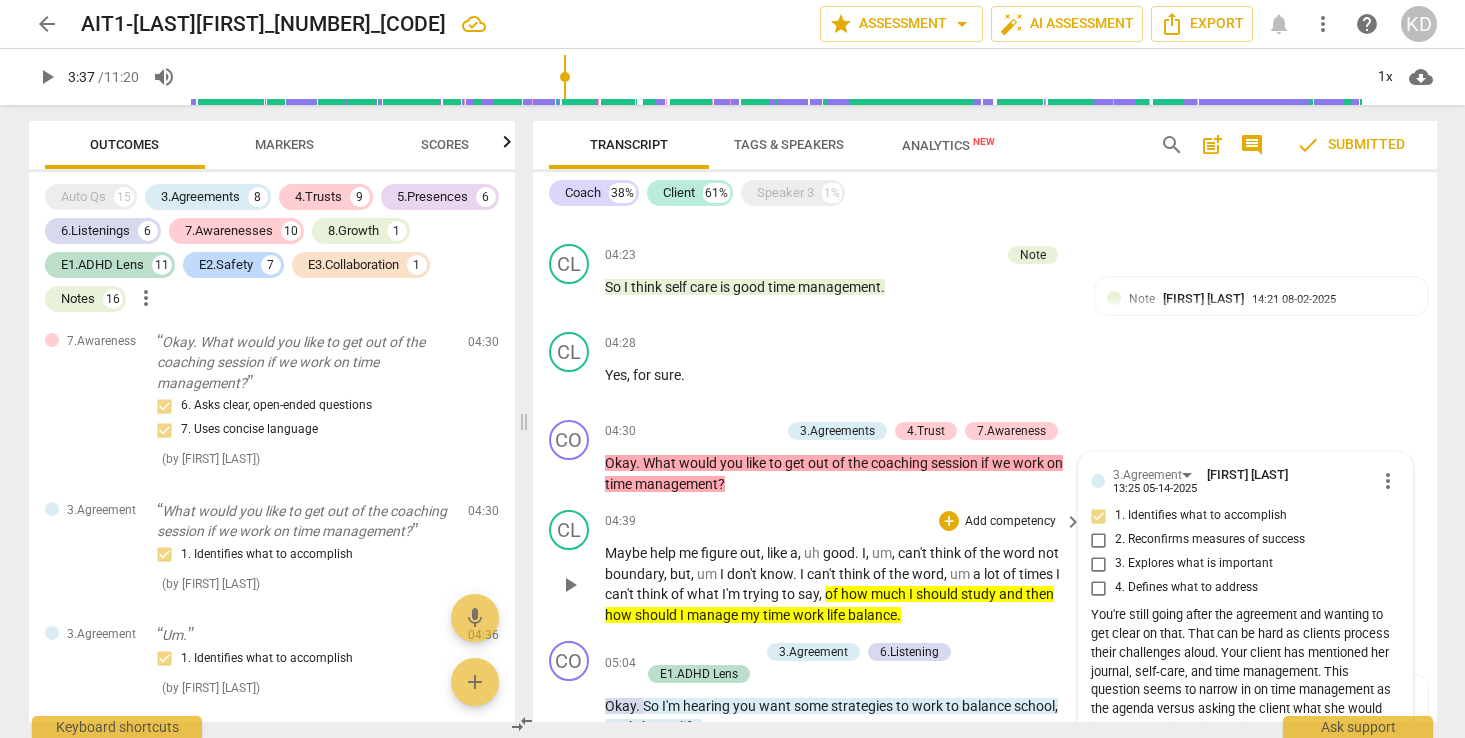 click on "04:39 + Add competency keyboard_arrow_right" at bounding box center (845, 521) 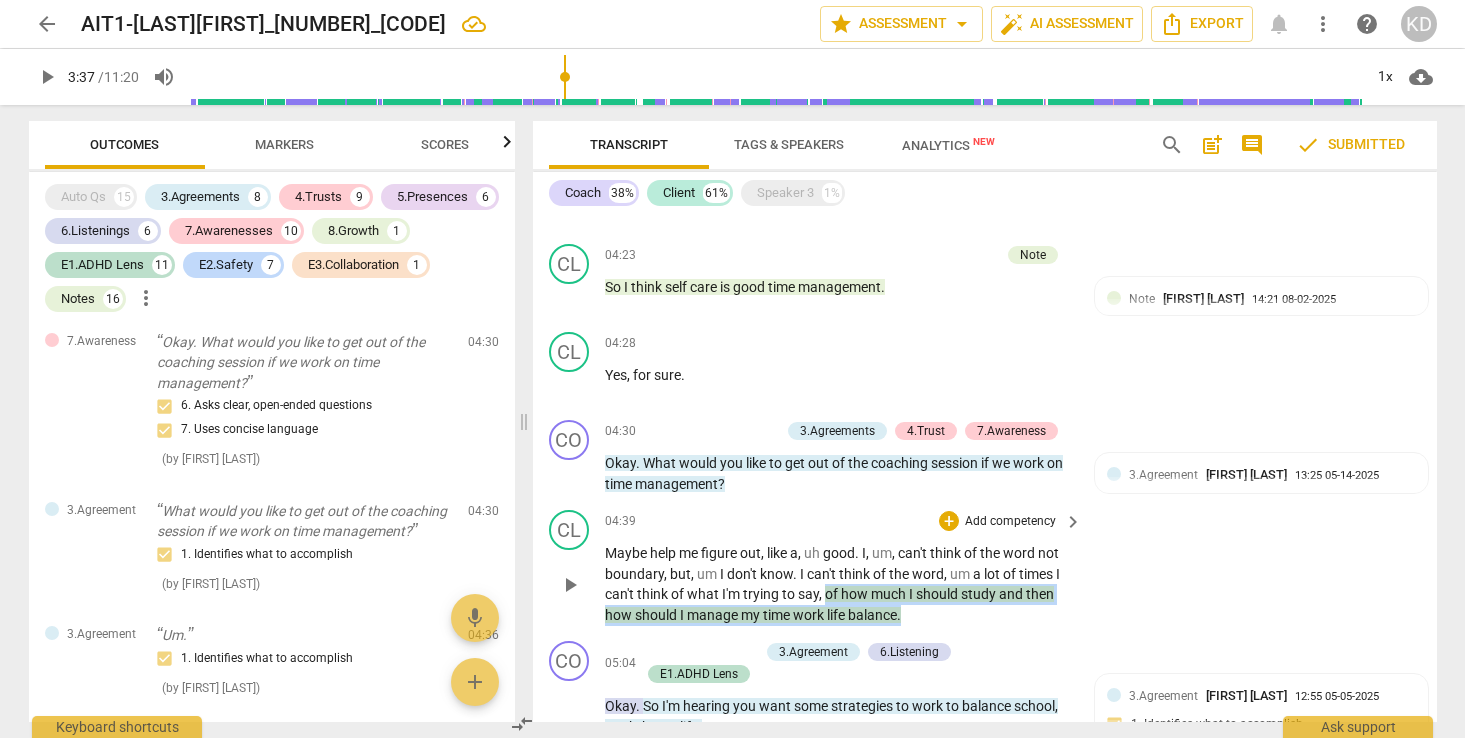 drag, startPoint x: 792, startPoint y: 411, endPoint x: 827, endPoint y: 432, distance: 40.81666 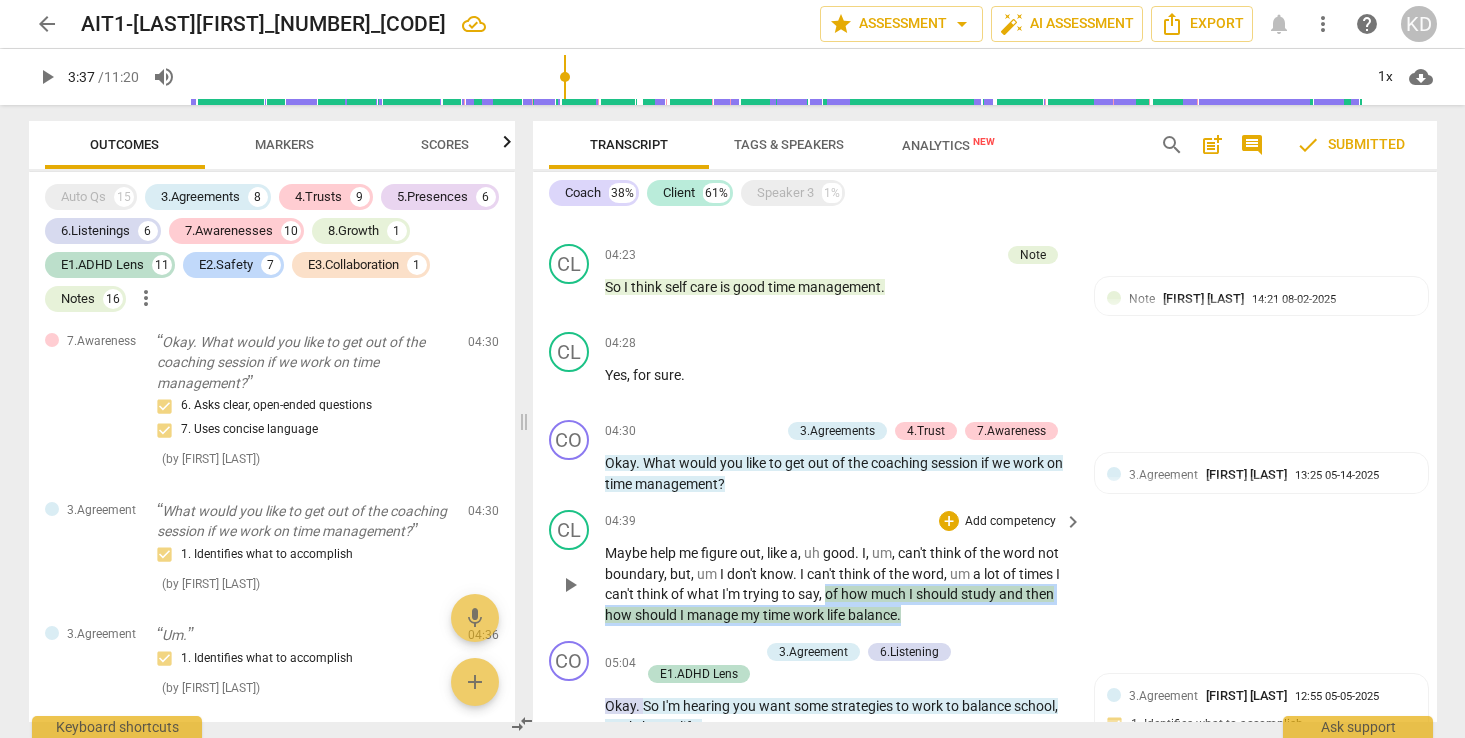 click on "Maybe help me figure out , like a , uh good . I , um , can't think of the word not boundary , but , um I don't know . I can't think of the word , um a lot of times I can't think of what I'm trying to say , of how much I should study and then how should I manage my time work life balance ." at bounding box center [839, 584] 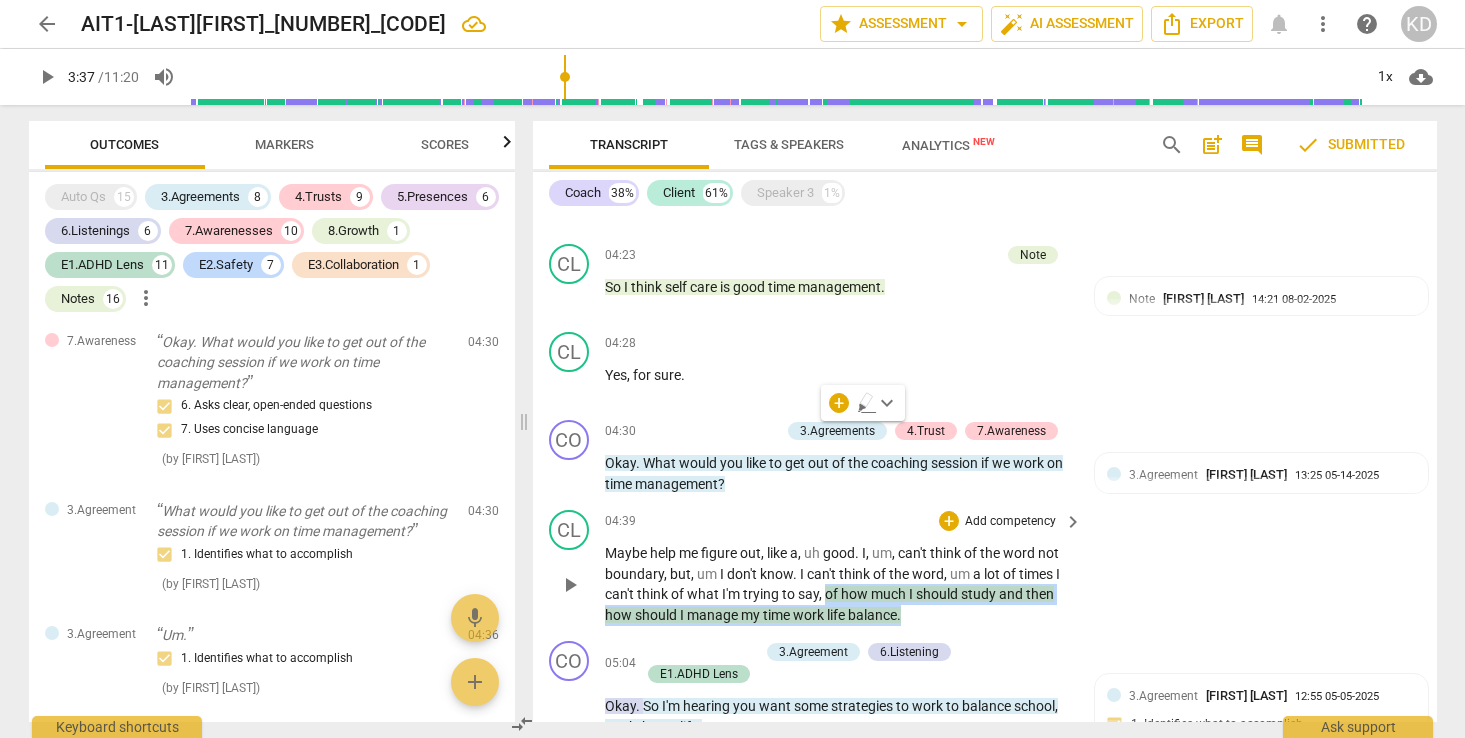 click on "Add competency" at bounding box center [1010, 522] 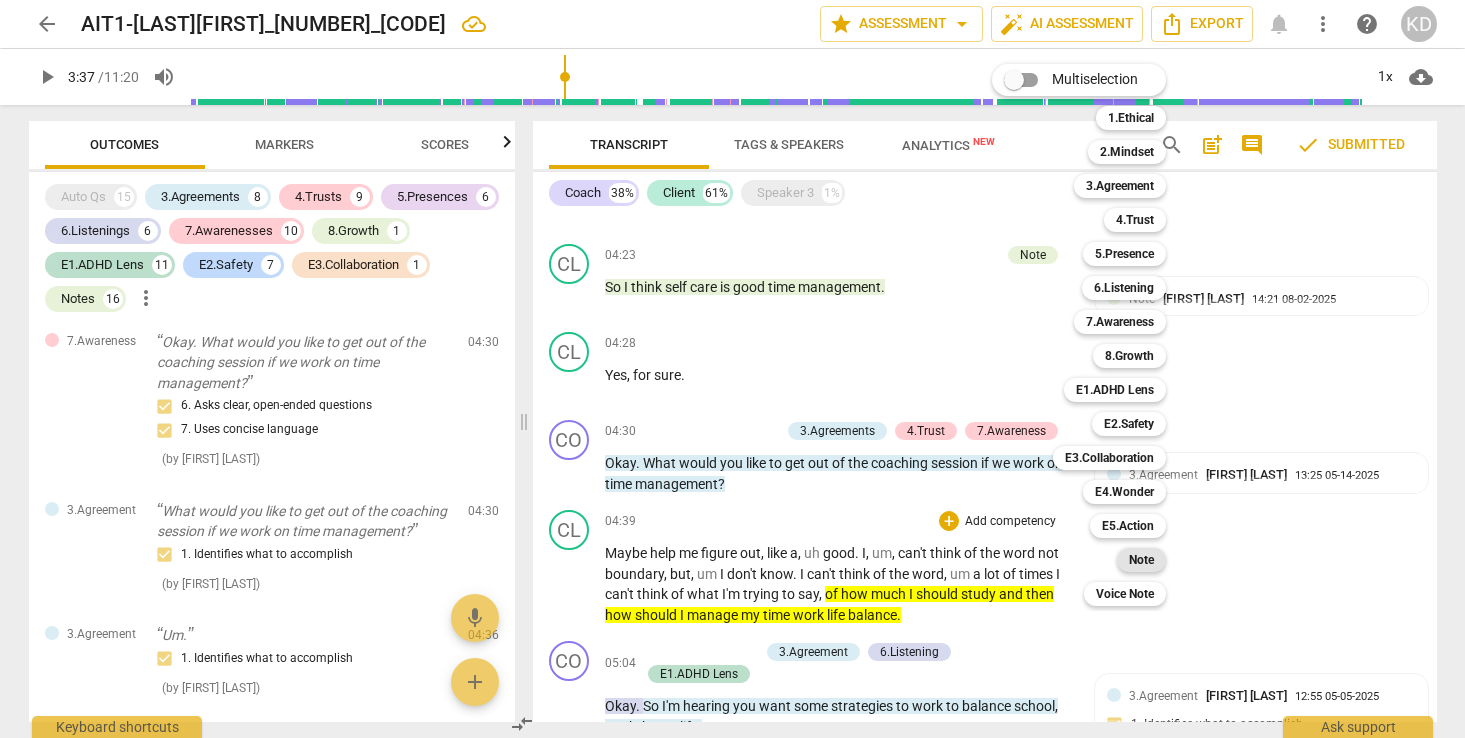 click on "Note" at bounding box center (1141, 560) 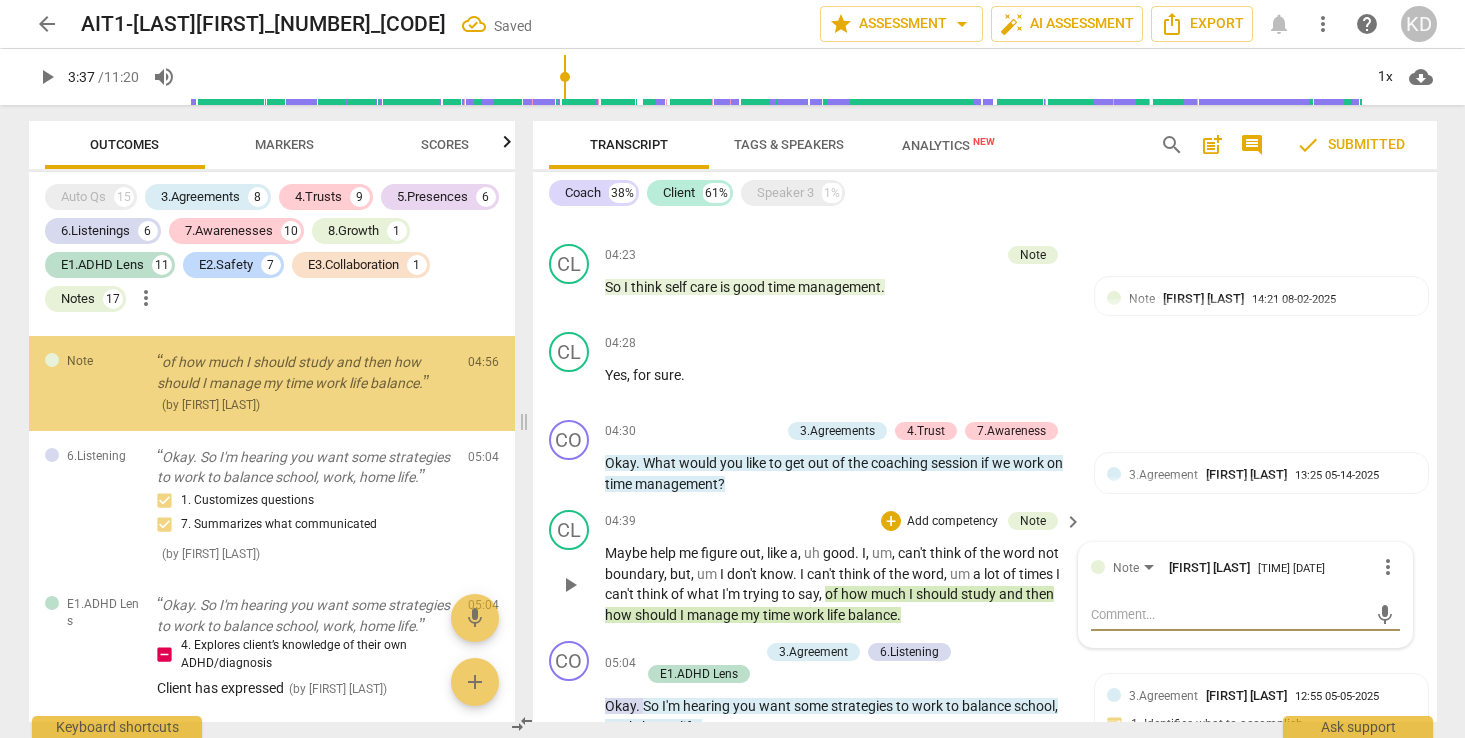 scroll, scrollTop: 5052, scrollLeft: 0, axis: vertical 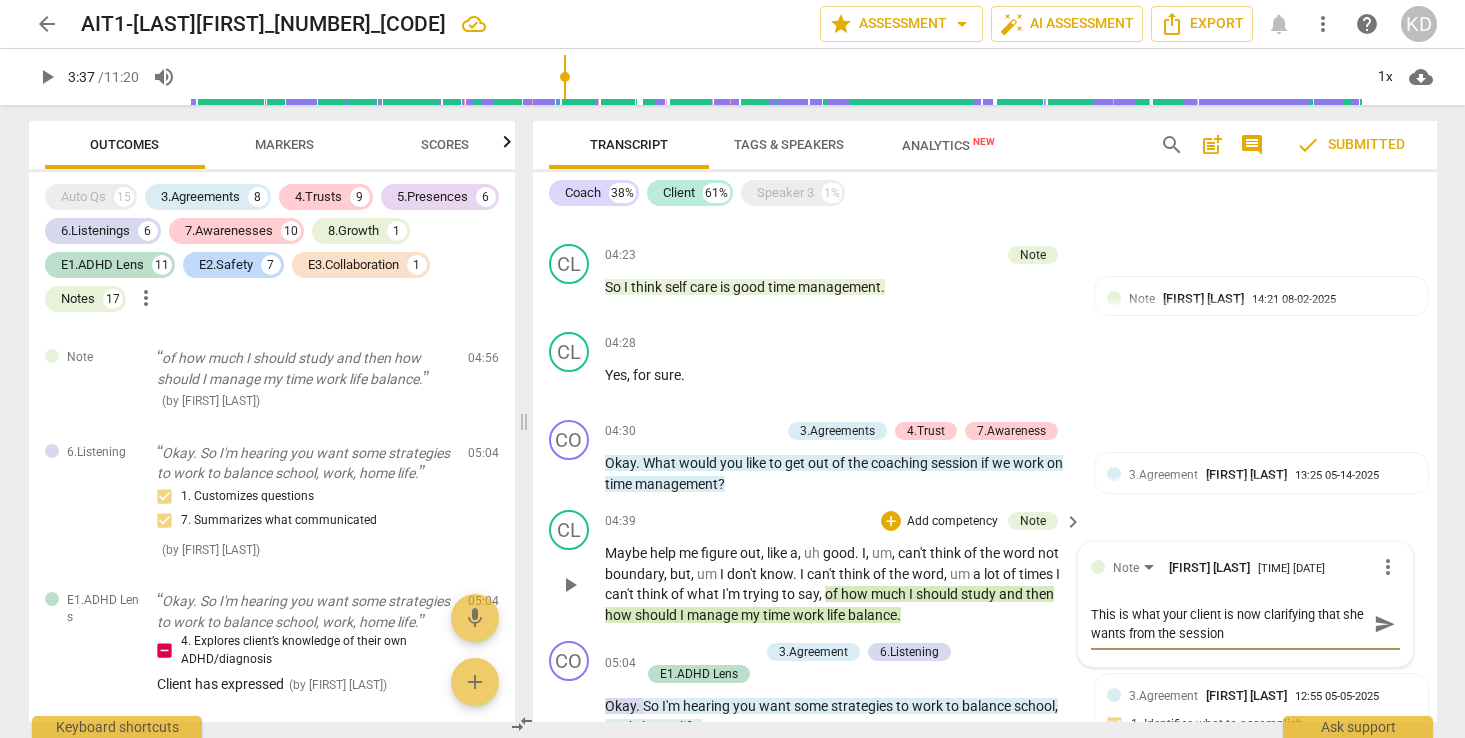 click on "CL play_arrow pause [TIME] + Add competency Note keyboard_arrow_right Maybe help me figure out , like a , uh good . I , um , can't think of the word not boundary , but , um I don't know . I can't think of the word , um a lot of times I can't think of what I'm trying to say , of how much I should study and then how should I manage my time work life balance . Note [NAME] [TIME] [DATE] more_vert This is what your client is now clarifying that she wants from the session This is what your client is now clarifying that she wants from the session send" at bounding box center [985, 567] 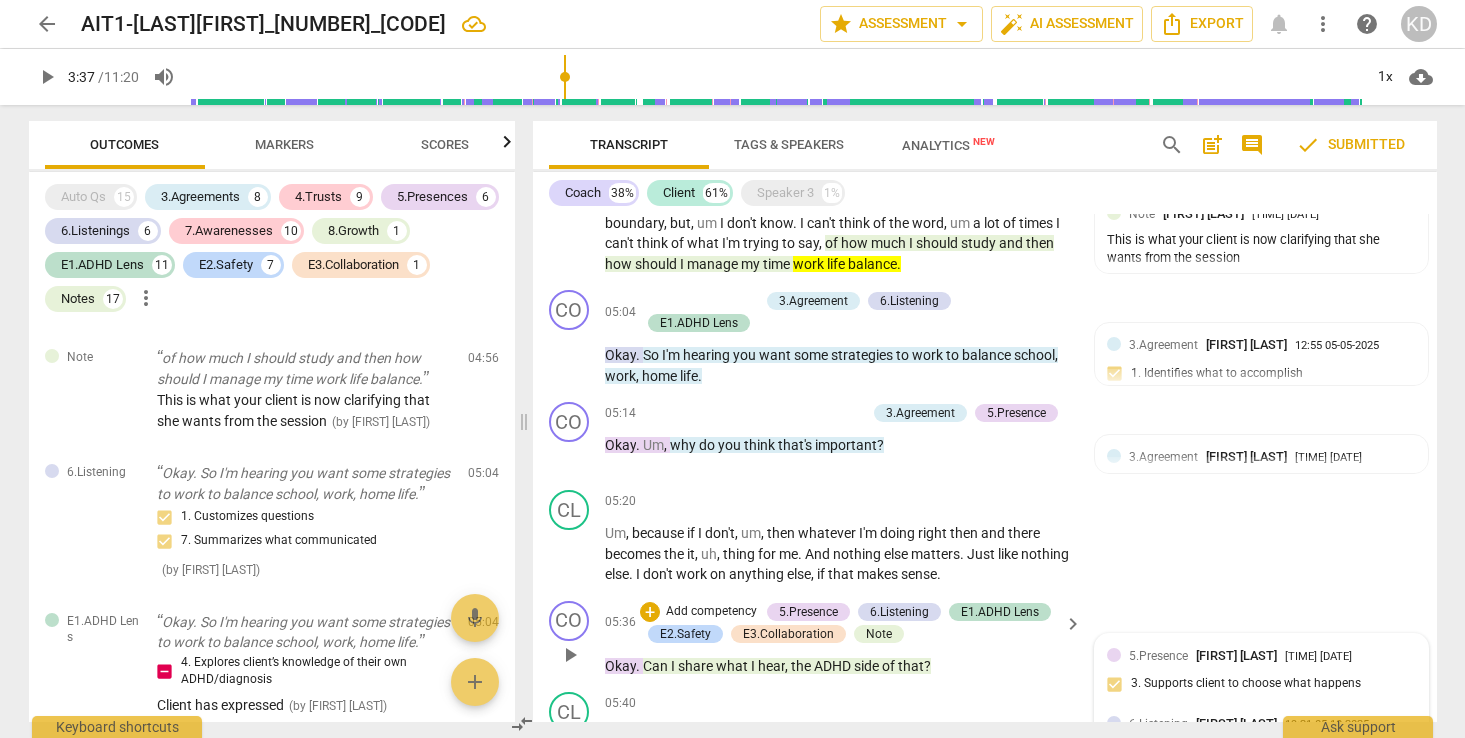 scroll, scrollTop: 8180, scrollLeft: 0, axis: vertical 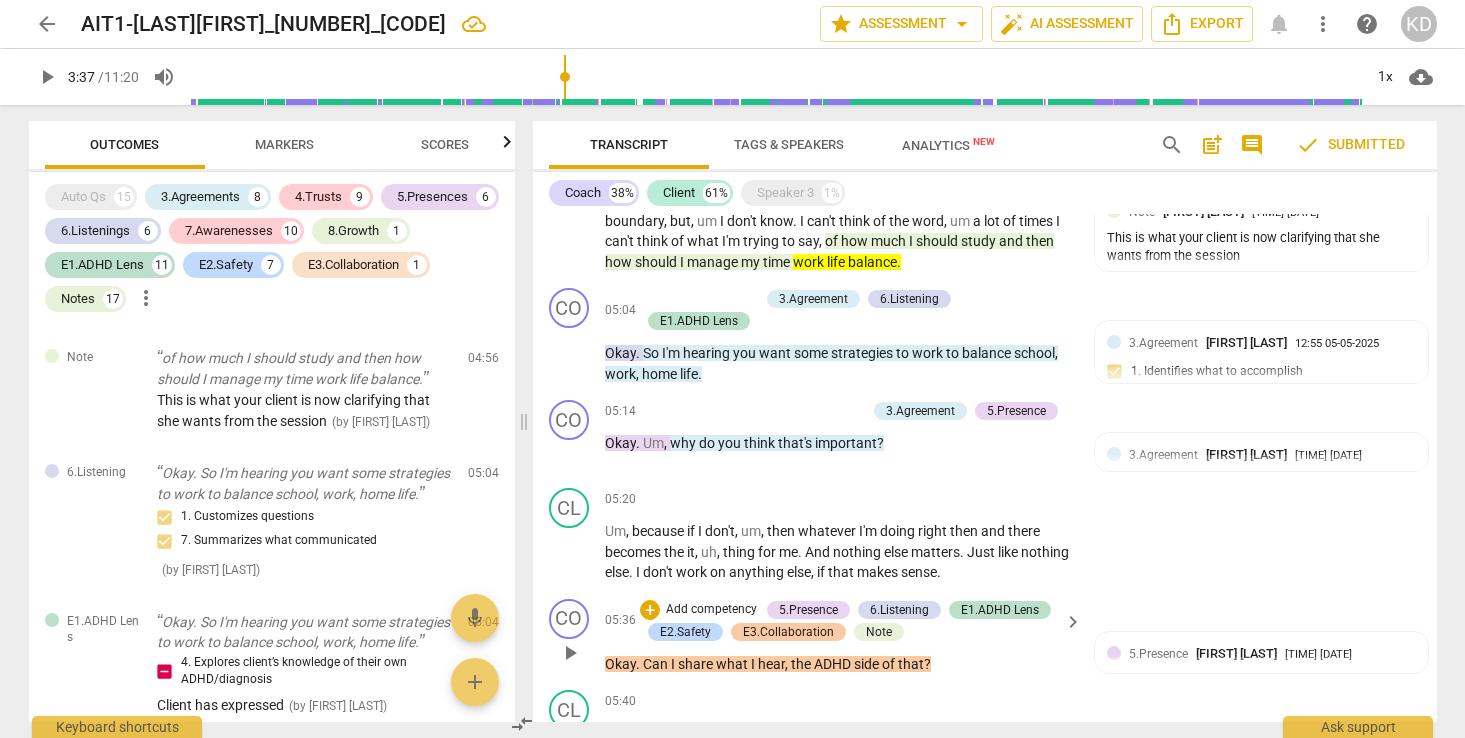 click on "E3.Collaboration" at bounding box center (788, 632) 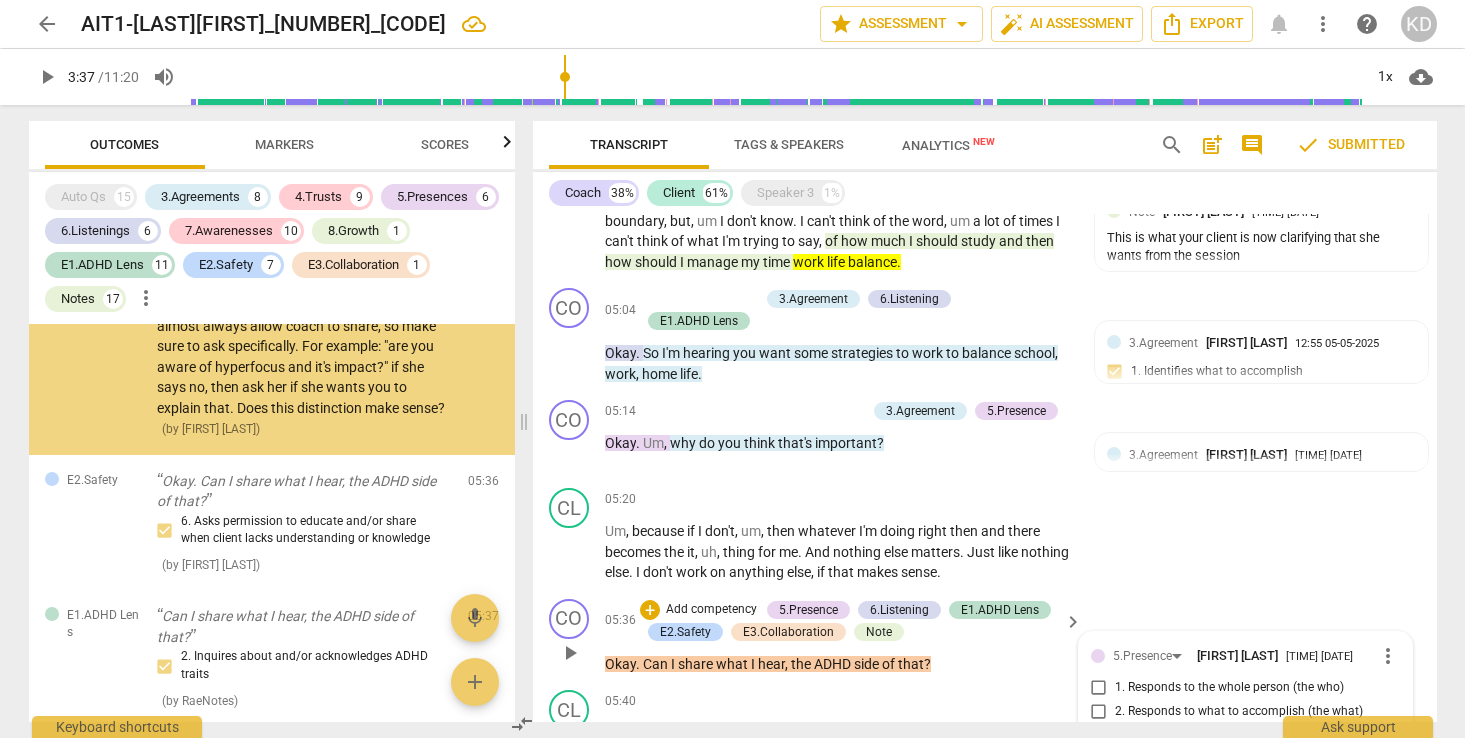 scroll, scrollTop: 6222, scrollLeft: 0, axis: vertical 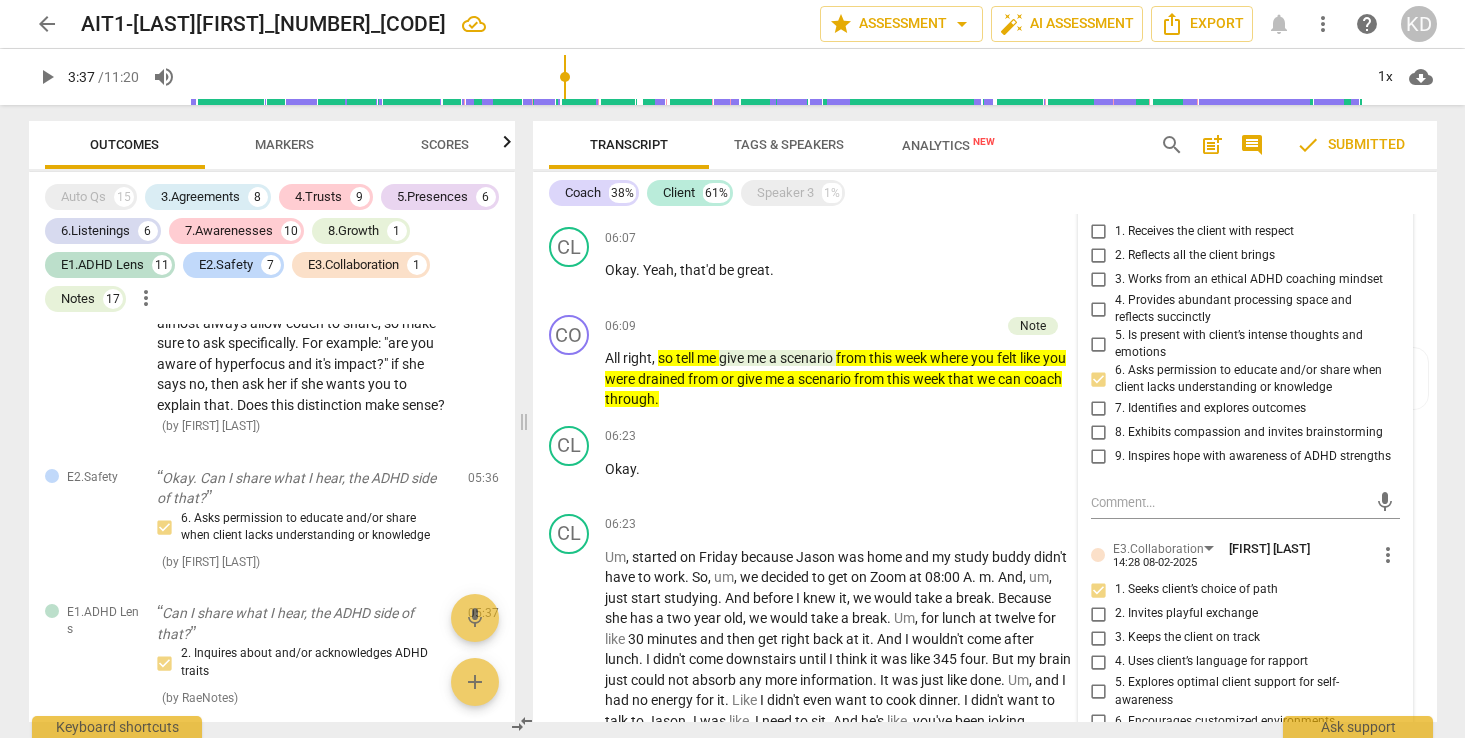 click on "Be sure to clarify before teaching. Your client may already have this information. They will almost always allow coach to share, so make sure to ask specifically. For example: "are you aware of hyperfocus and it's impact?" if she says no, then ask her if she wants you to explain that. Does this distinction make sense?" at bounding box center [1245, 819] 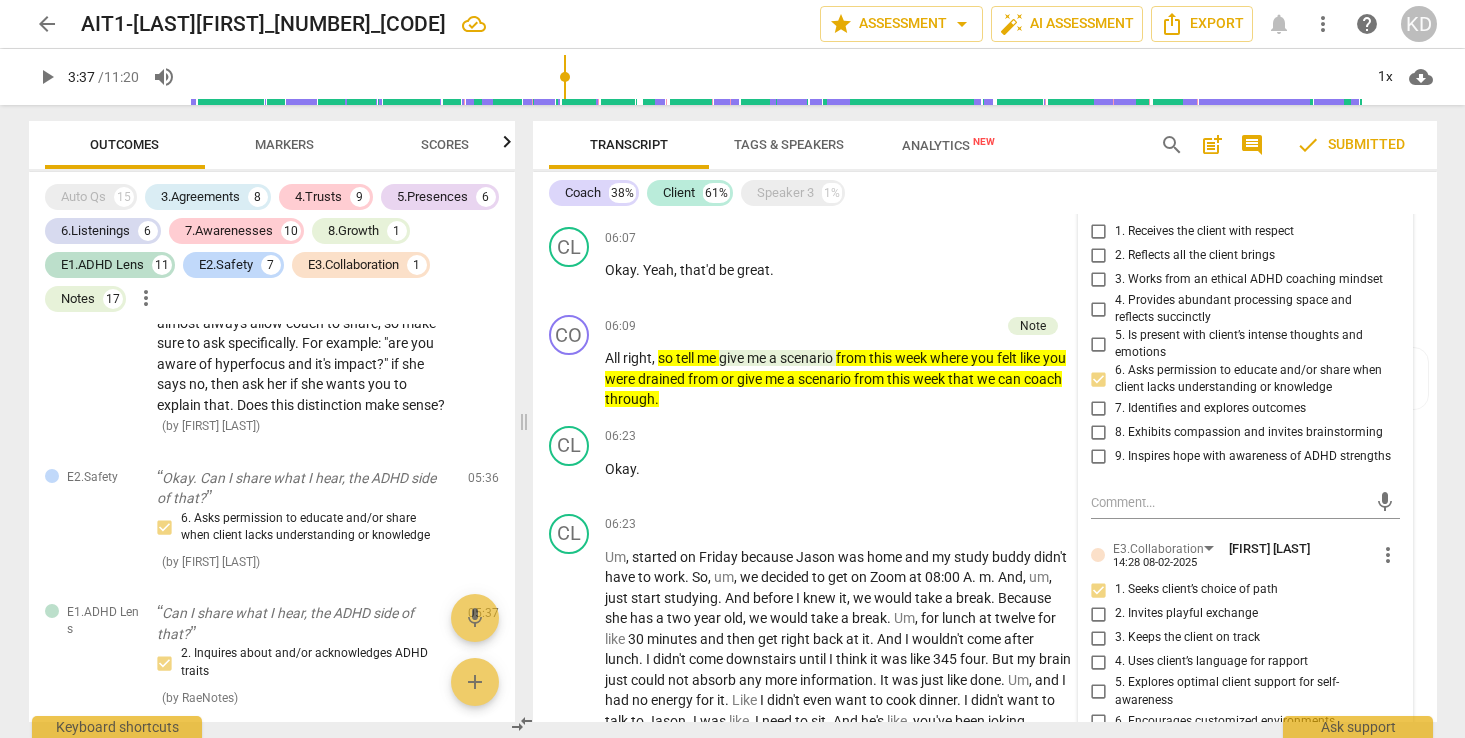 click on "1. Seeks client’s choice of path" at bounding box center [1237, 590] 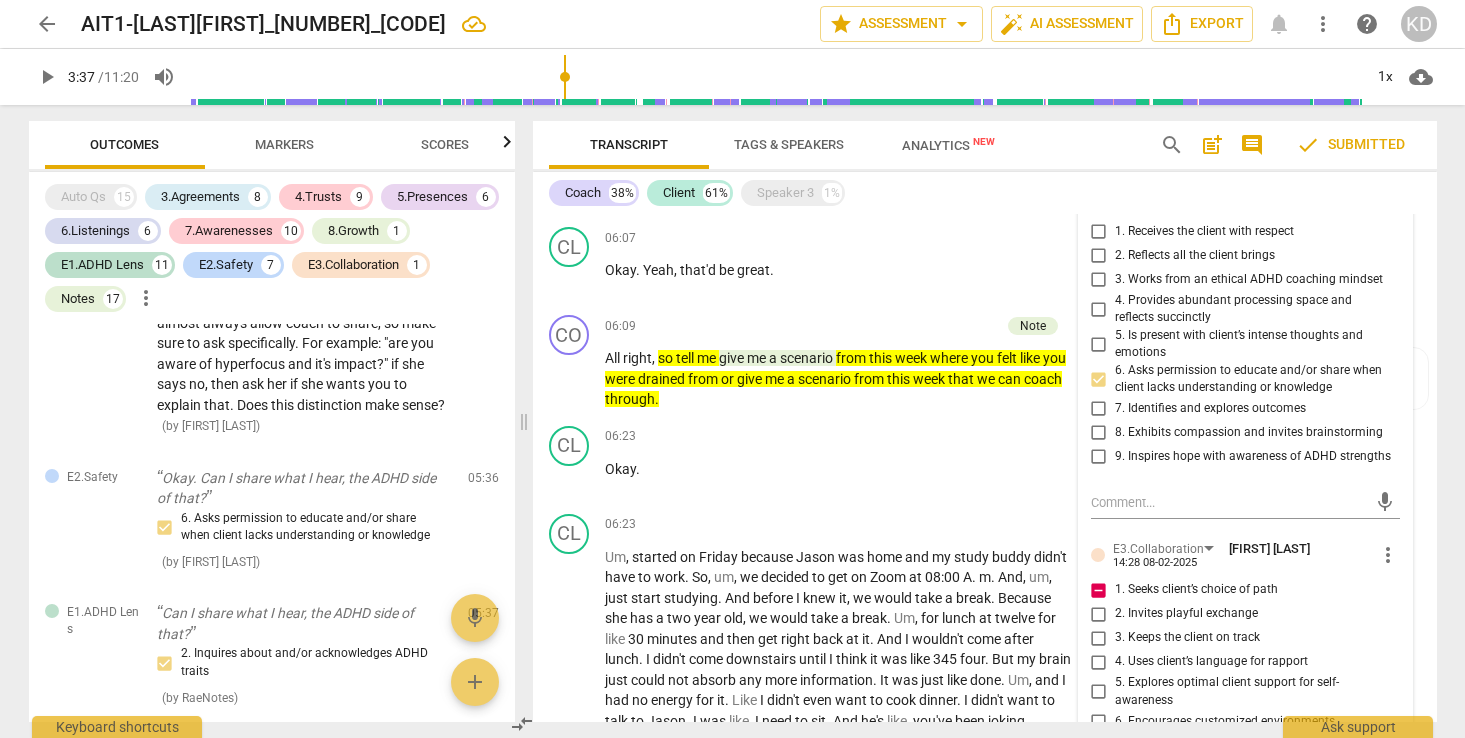click on "1. Seeks client’s choice of path" at bounding box center (1237, 590) 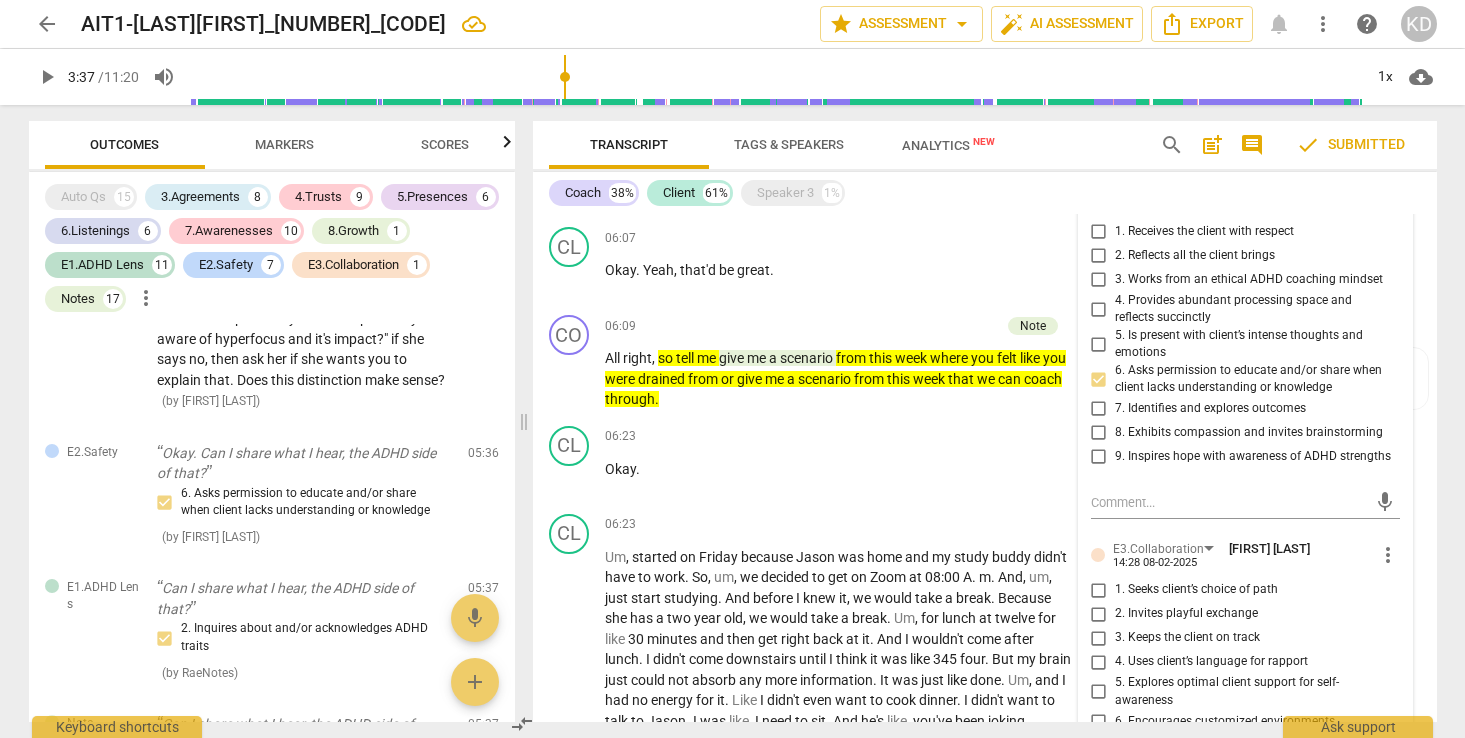 drag, startPoint x: 1136, startPoint y: 541, endPoint x: 1282, endPoint y: 633, distance: 172.56883 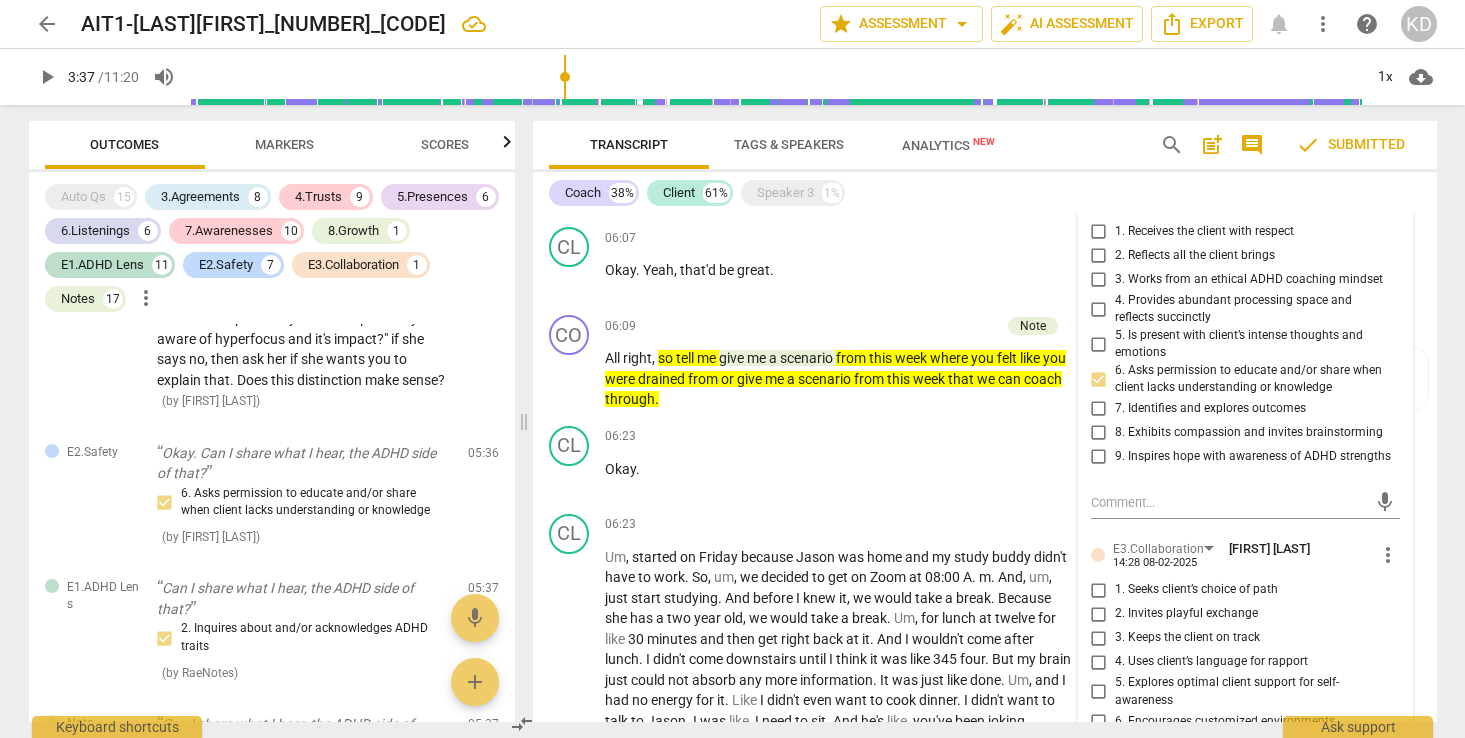 click on "Be sure to clarify before teaching. Your client may already have this information. They will almost always allow coach to share, so make sure to ask specifically. For example: "are you aware of hyperfocus and it's impact?" if she says no, then ask her if she wants you to explain that. Does this distinction make sense?" at bounding box center (1245, 819) 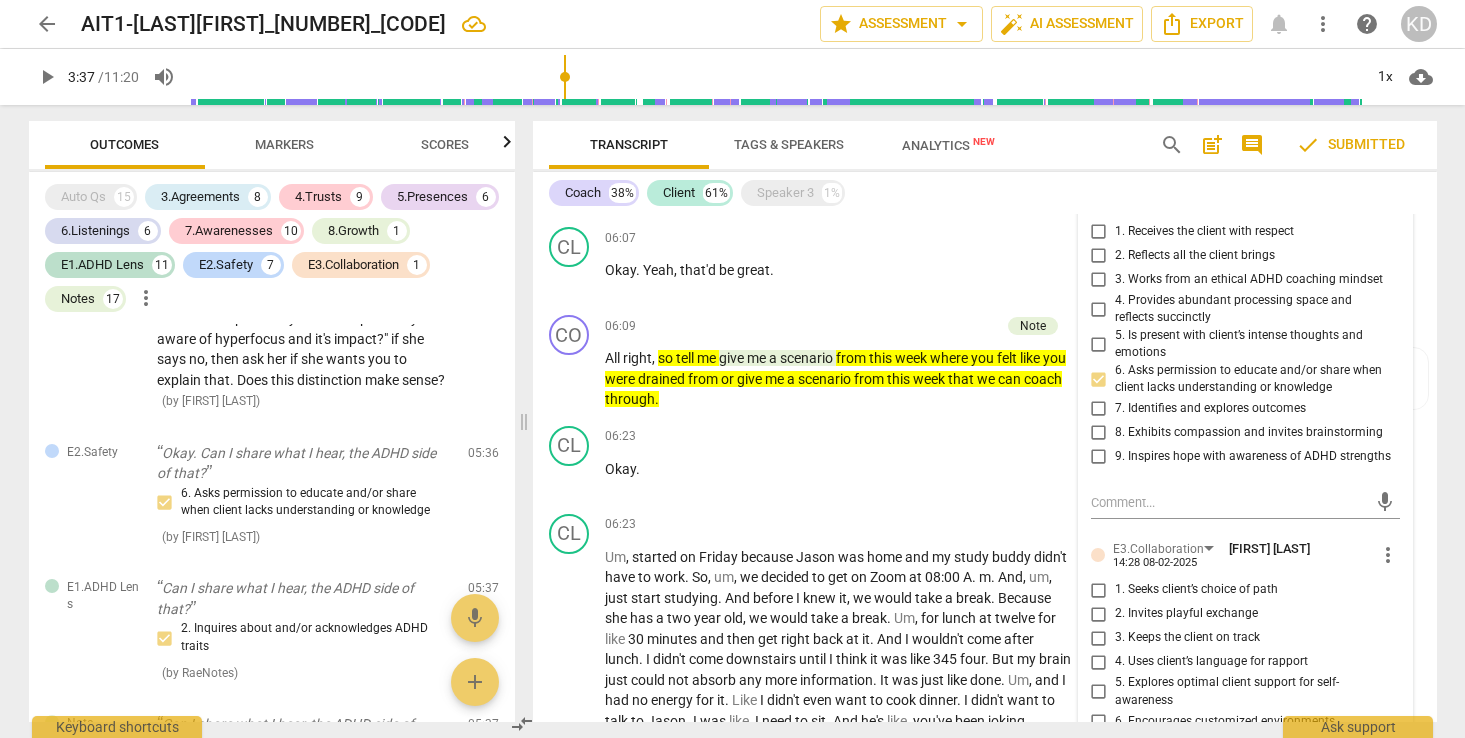 click on "1. Seeks client’s choice of path" at bounding box center (1237, 590) 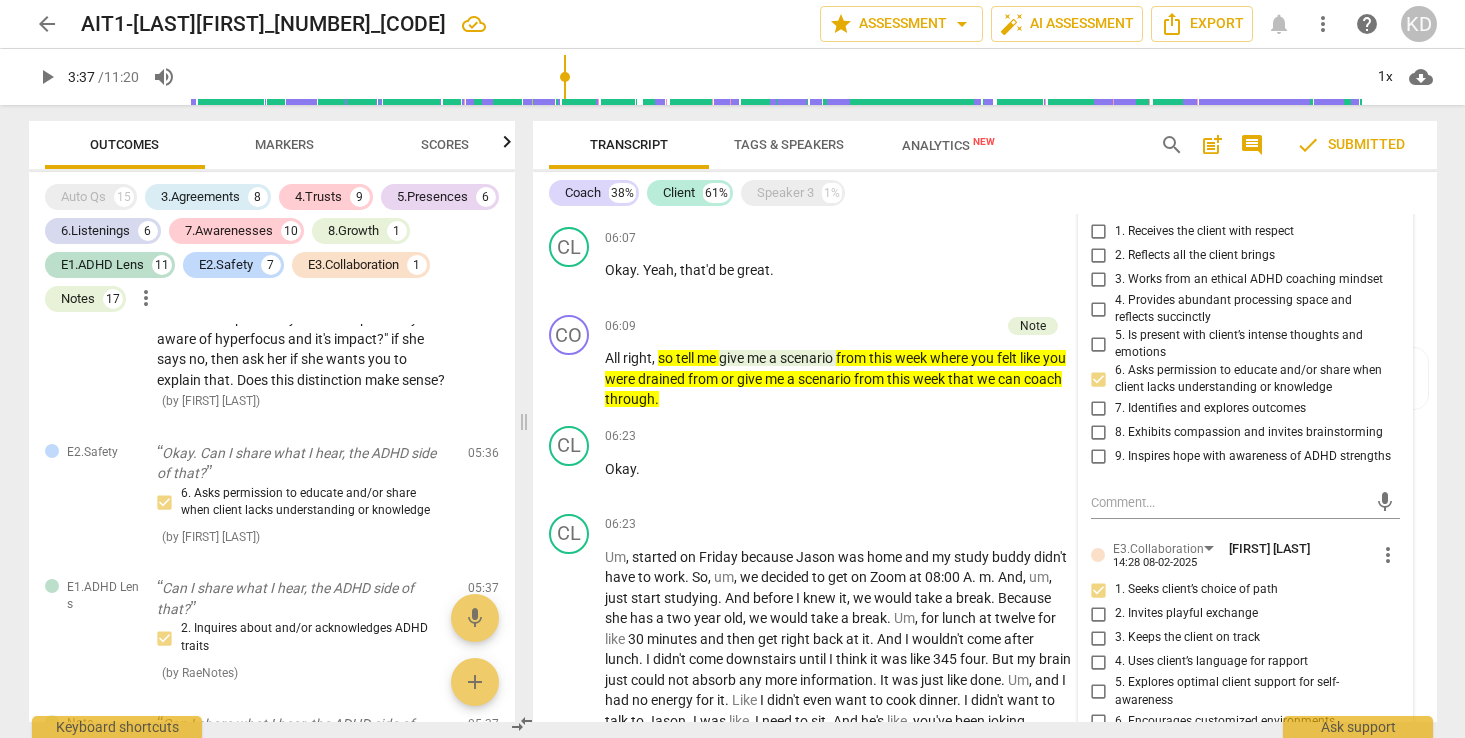 click on "E3.Collaboration [FIRST] [LAST], [CREDENTIALS], [CREDENTIALS], [CREDENTIALS] [TIME] [DATE] more_vert 1. Seeks client’s choice of path 2. Invites playful exchange 3. Keeps the client on track 4. Uses client’s language for rapport 5. Explores optimal client support for self-awareness 6. Encourages customized environments 7. Invites shift to healthier exploration Be sure to clarify before teaching. Your client may already have this information. They will almost always allow coach to share, so make sure to ask specifically. For example: "are you aware of hyperfocus and it's impact?" if she says no, then ask her if she wants you to explain that. Does this distinction make sense?" at bounding box center [1245, 709] 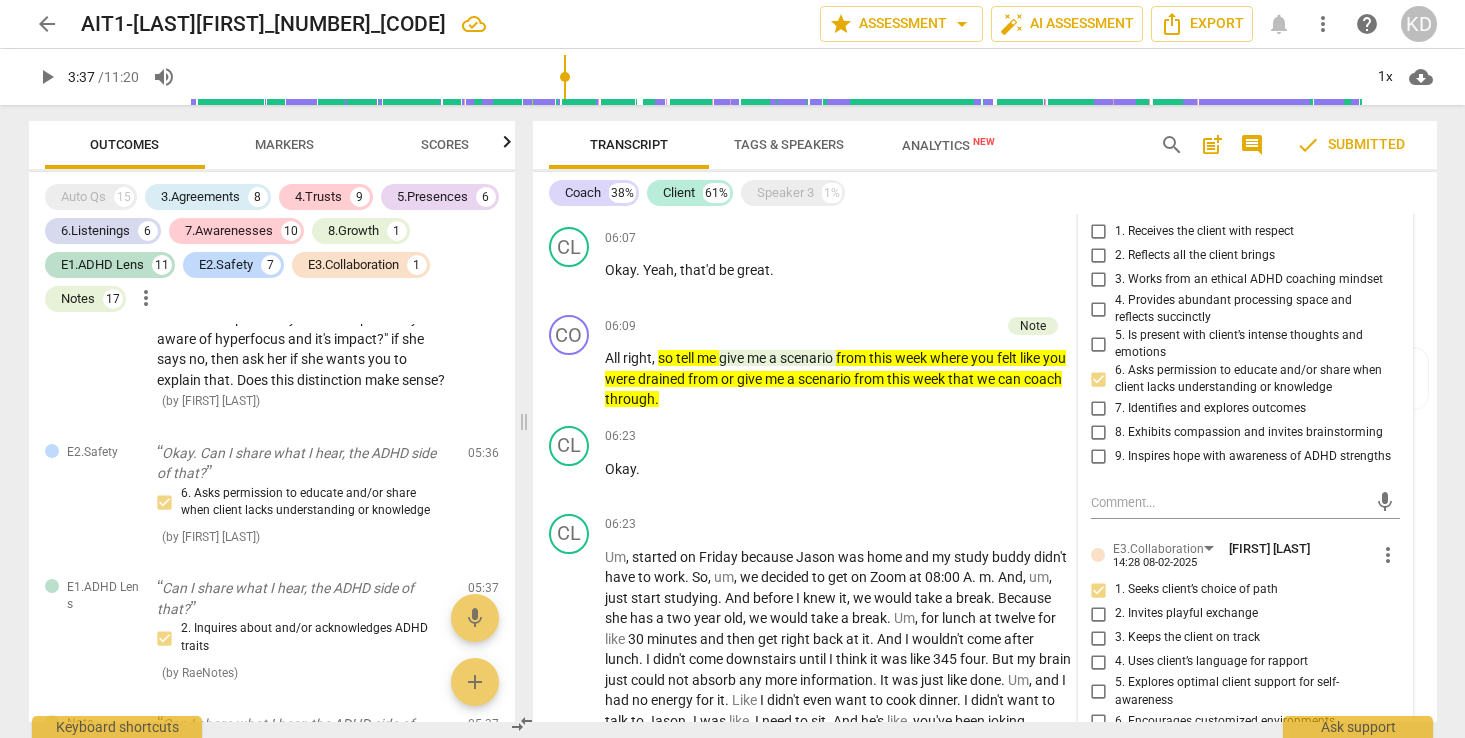 scroll, scrollTop: 9041, scrollLeft: 0, axis: vertical 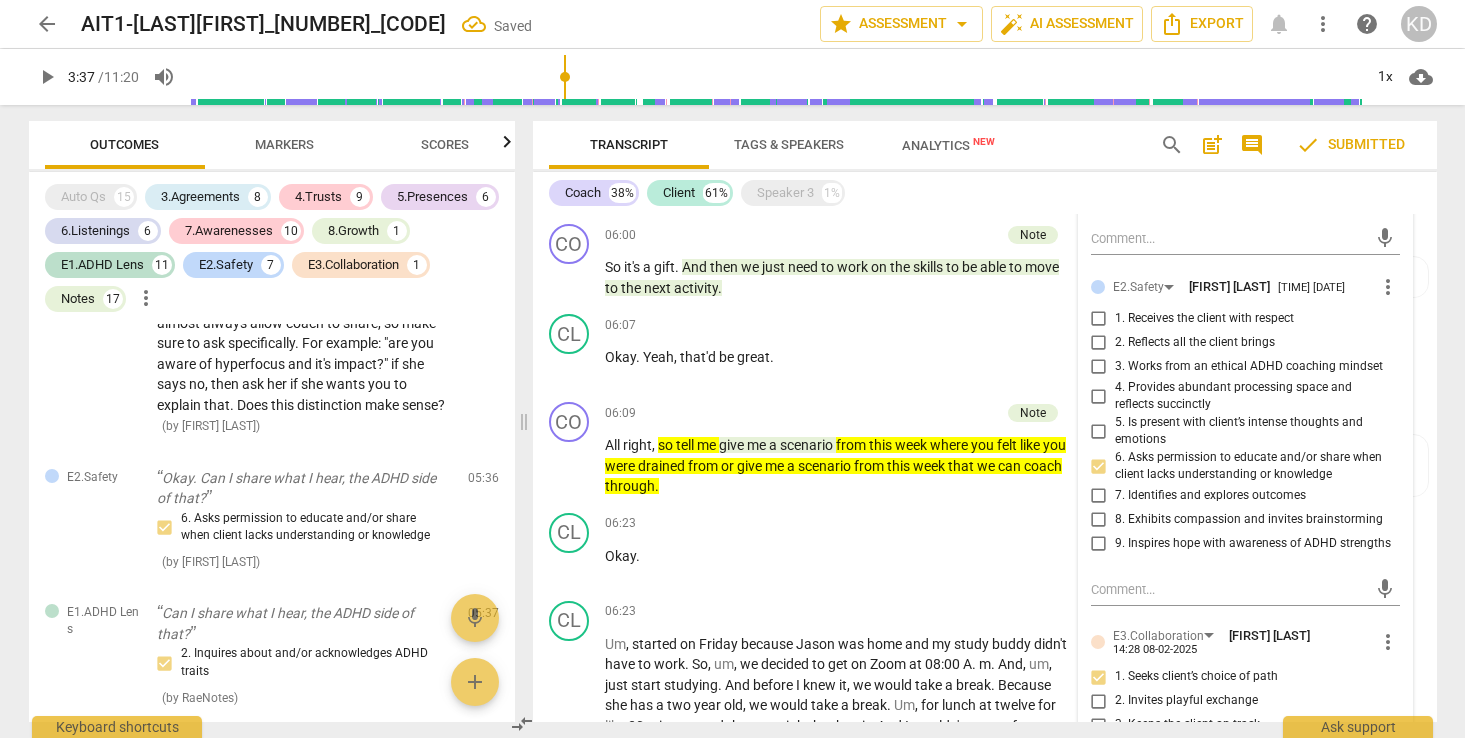click on "E3.Collaboration [FIRST] [LAST], [CREDENTIALS], [CREDENTIALS], [CREDENTIALS] [TIME] [DATE] more_vert 1. Seeks client’s choice of path 2. Invites playful exchange 3. Keeps the client on track 4. Uses client’s language for rapport 5. Explores optimal client support for self-awareness 6. Encourages customized environments 7. Invites shift to healthier exploration Be sure to clarify before teaching. Your client may already have this information. They will almost always allow coach to share, so make sure to ask specifically. For example: "are you aware of hyperfocus and it's impact?" if she says no, then ask her if she wants you to explain that. Does this distinction make sense?" at bounding box center [1245, 796] 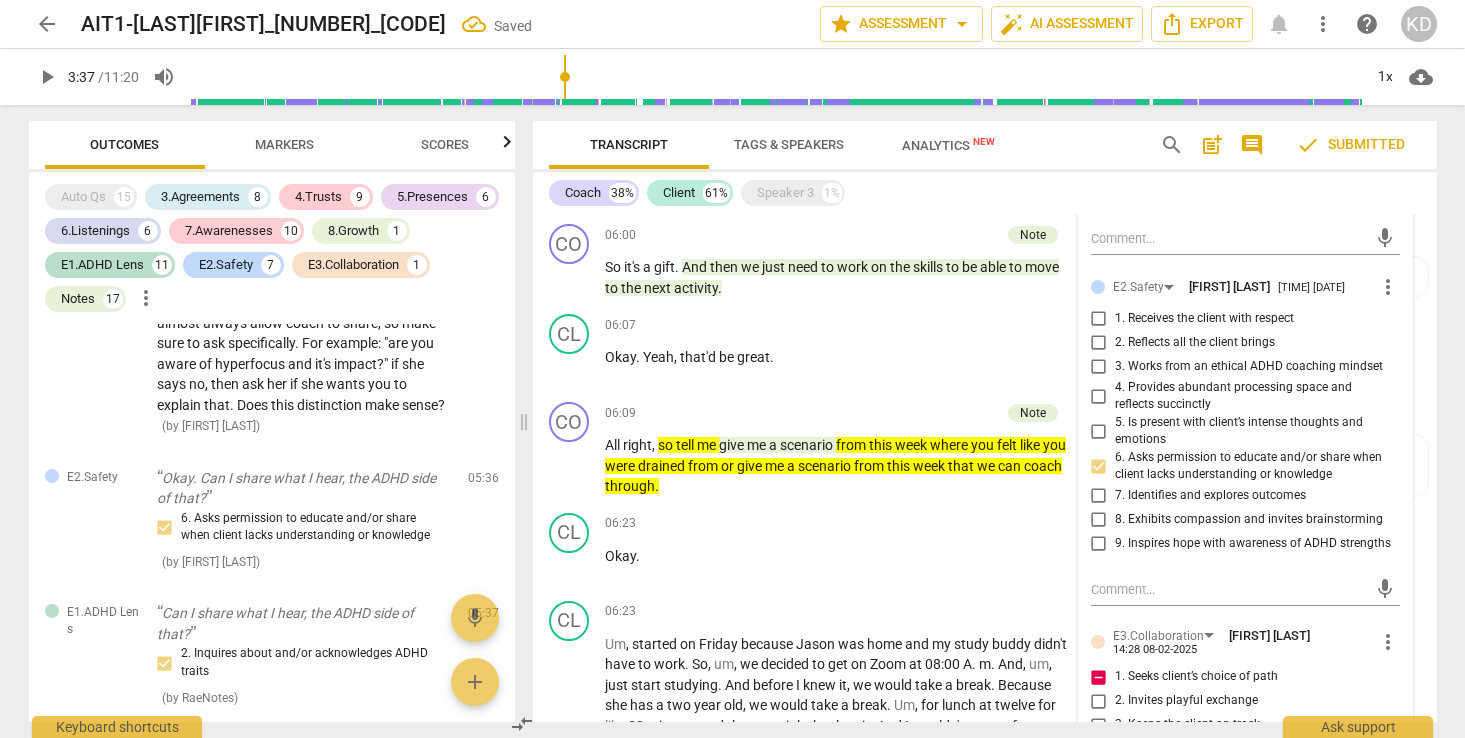 click on "1. Seeks client’s choice of path" at bounding box center [1237, 677] 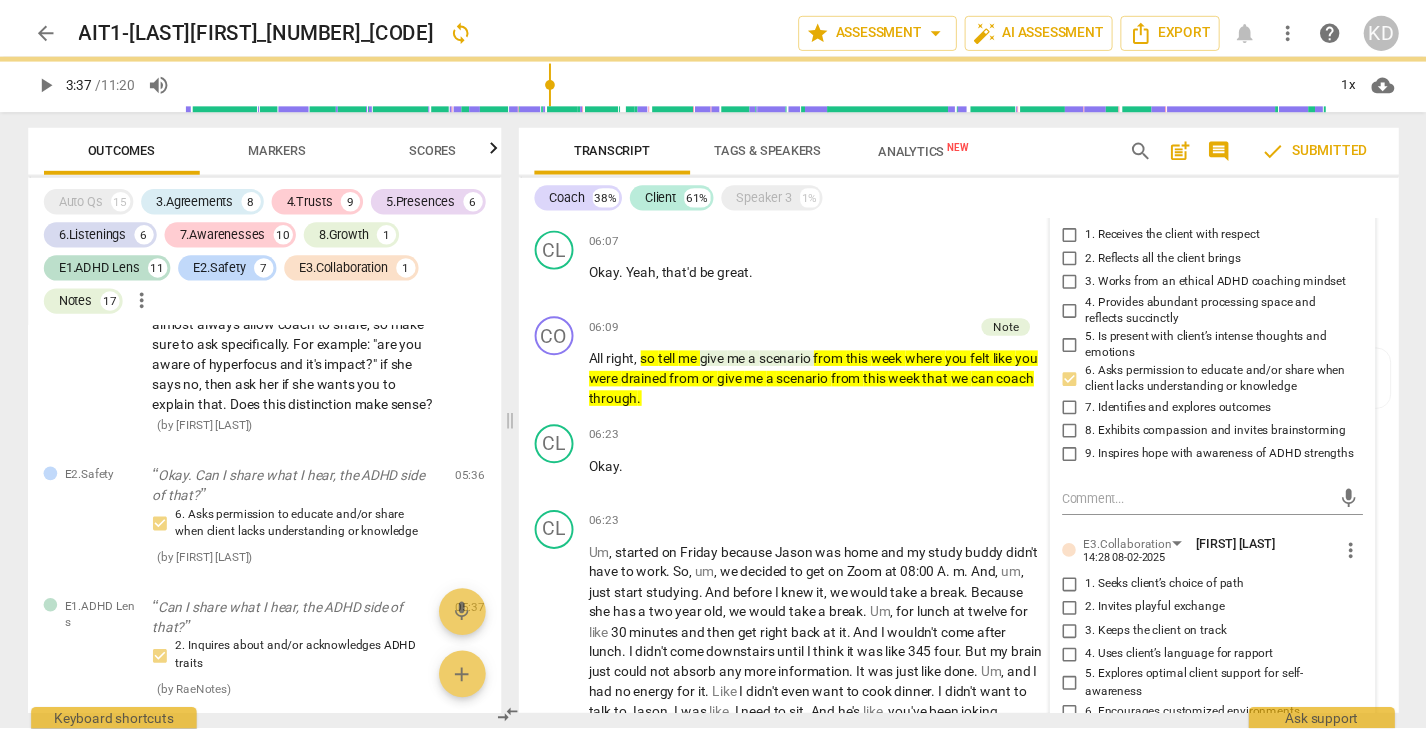 scroll, scrollTop: 9027, scrollLeft: 0, axis: vertical 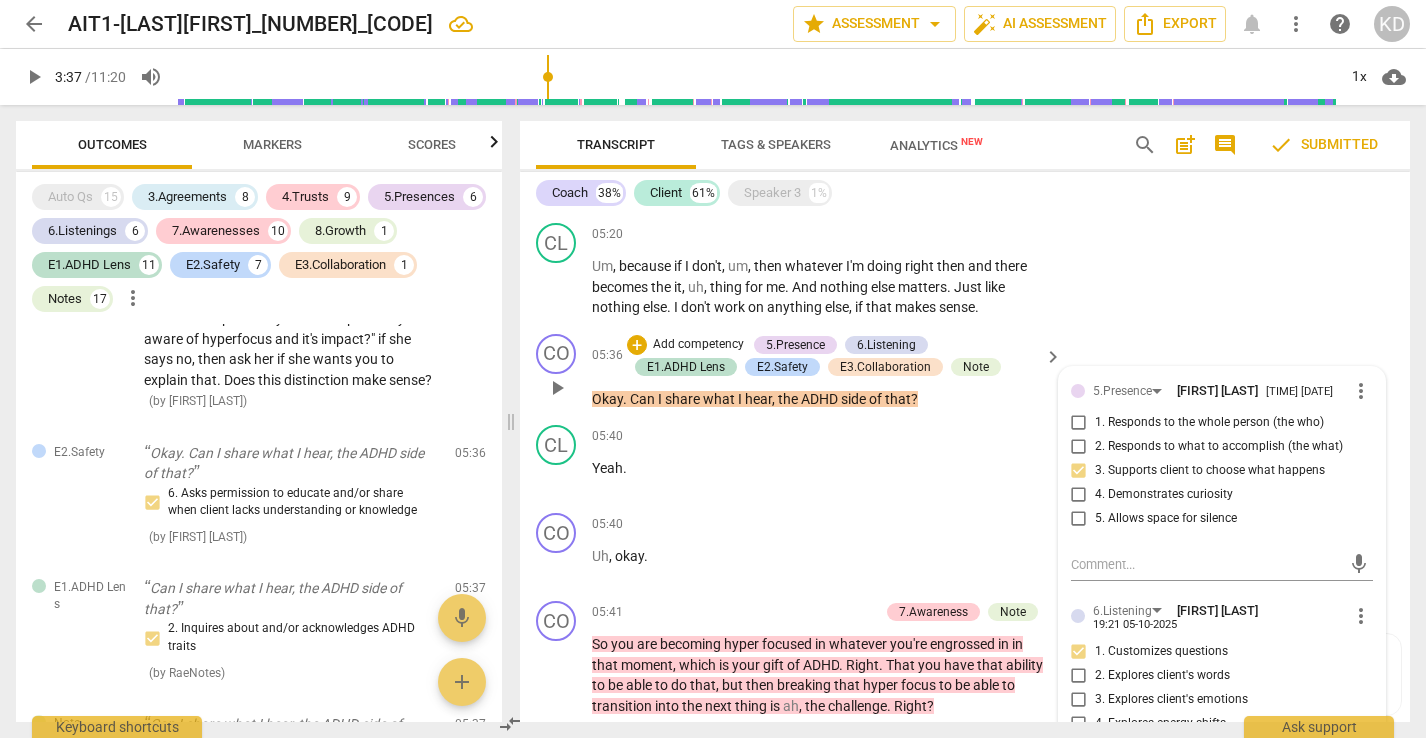 click on "5. Inquires about perception" at bounding box center (1214, 748) 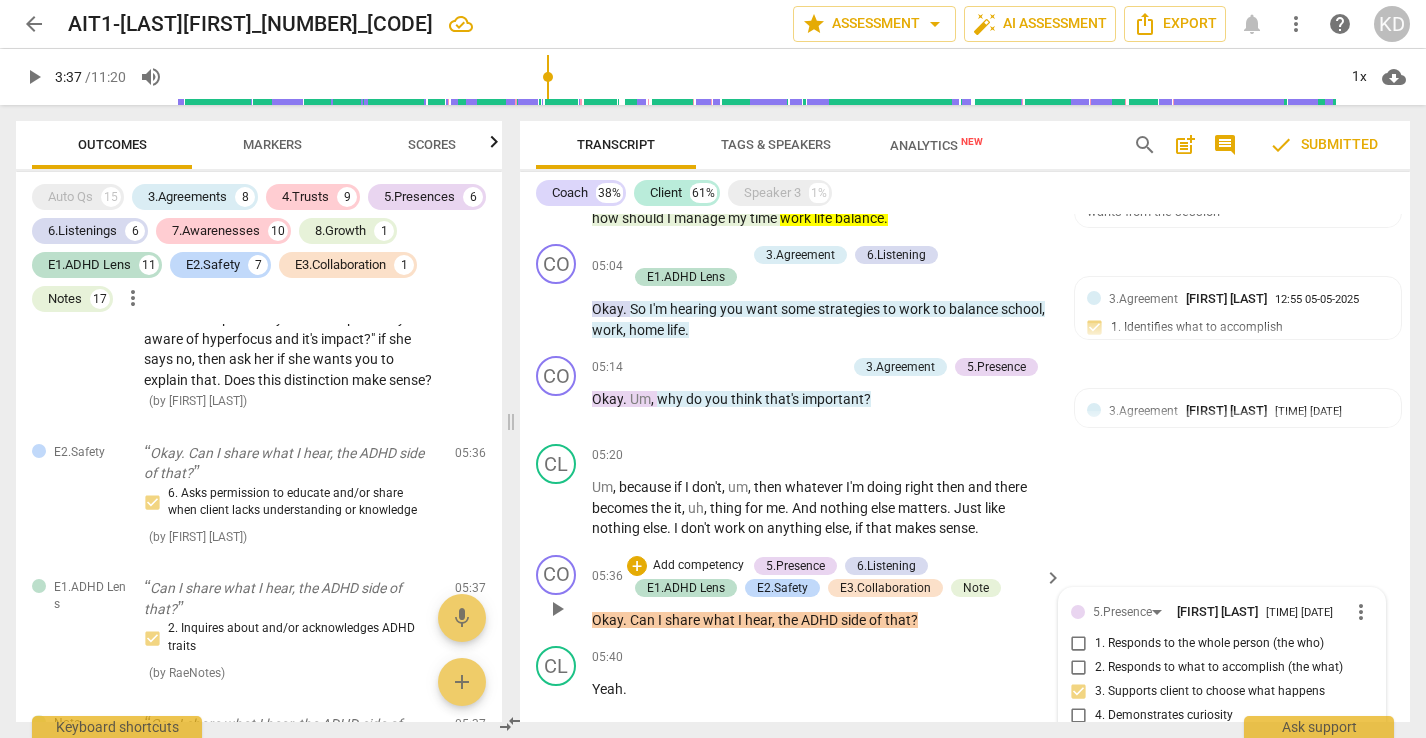 scroll, scrollTop: 8263, scrollLeft: 0, axis: vertical 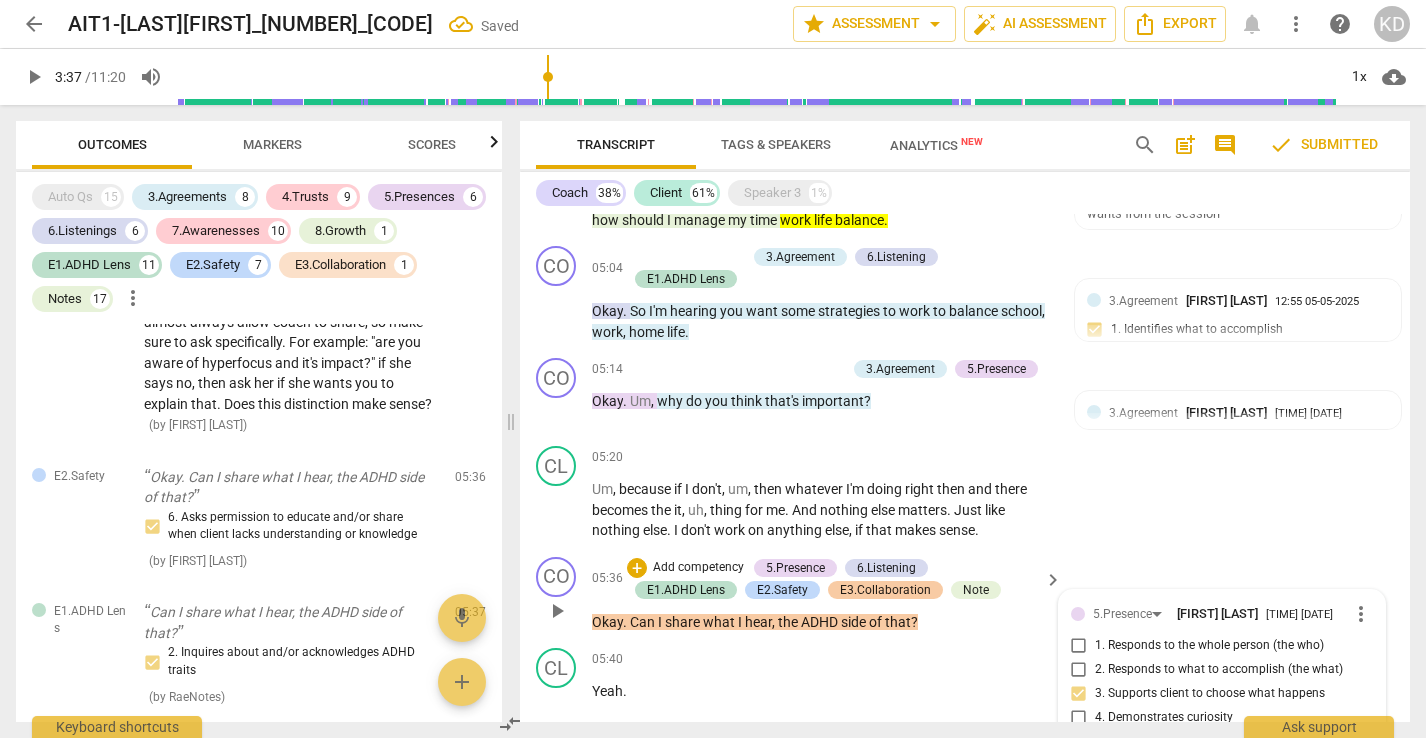 click on "E3.Collaboration" at bounding box center (885, 590) 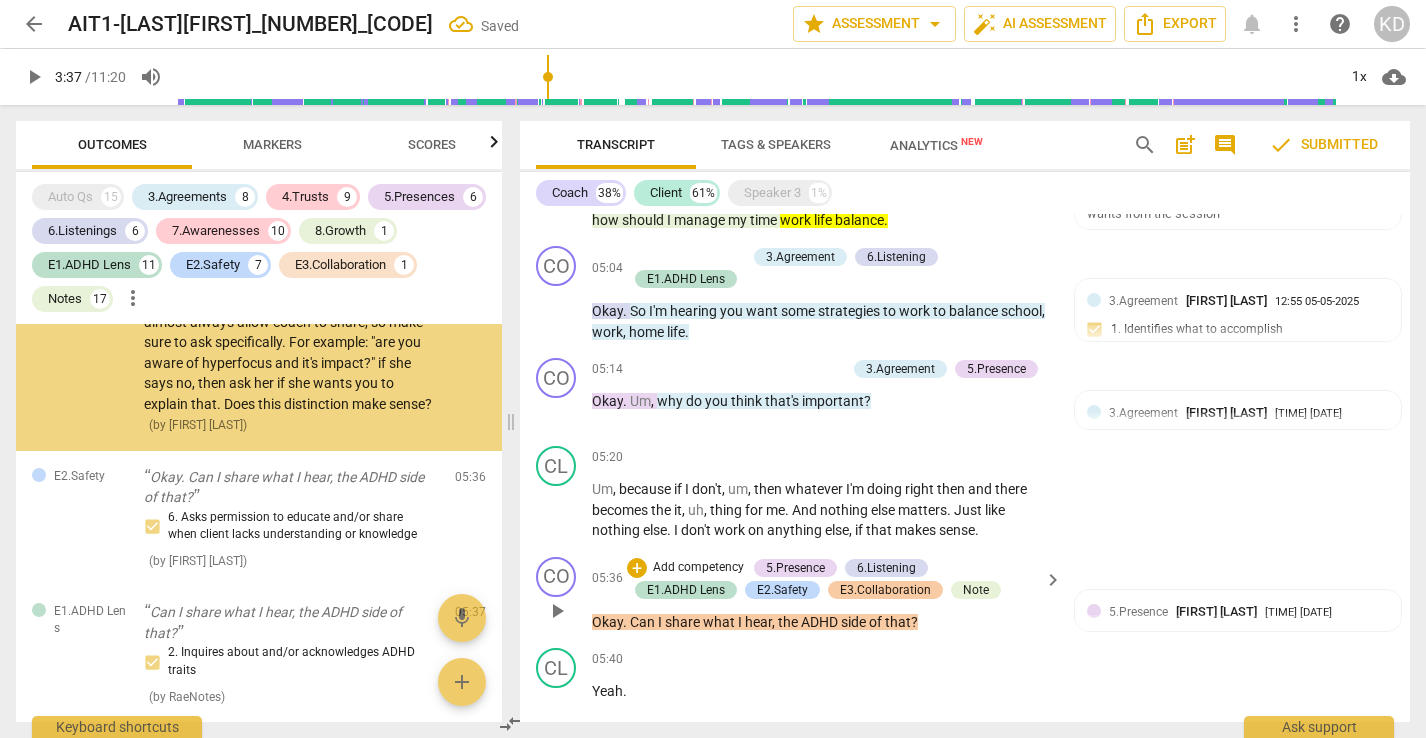 scroll, scrollTop: 6233, scrollLeft: 0, axis: vertical 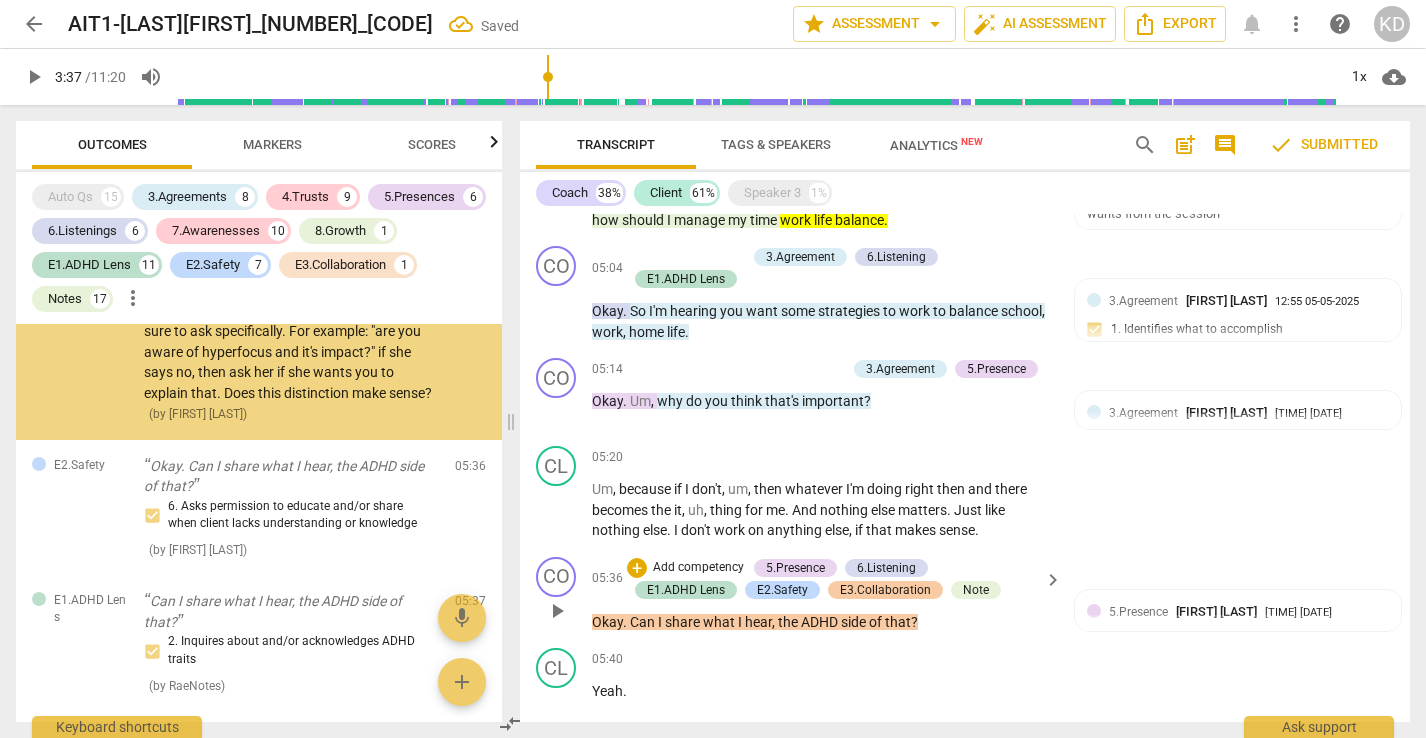 click on "E3.Collaboration" at bounding box center (885, 590) 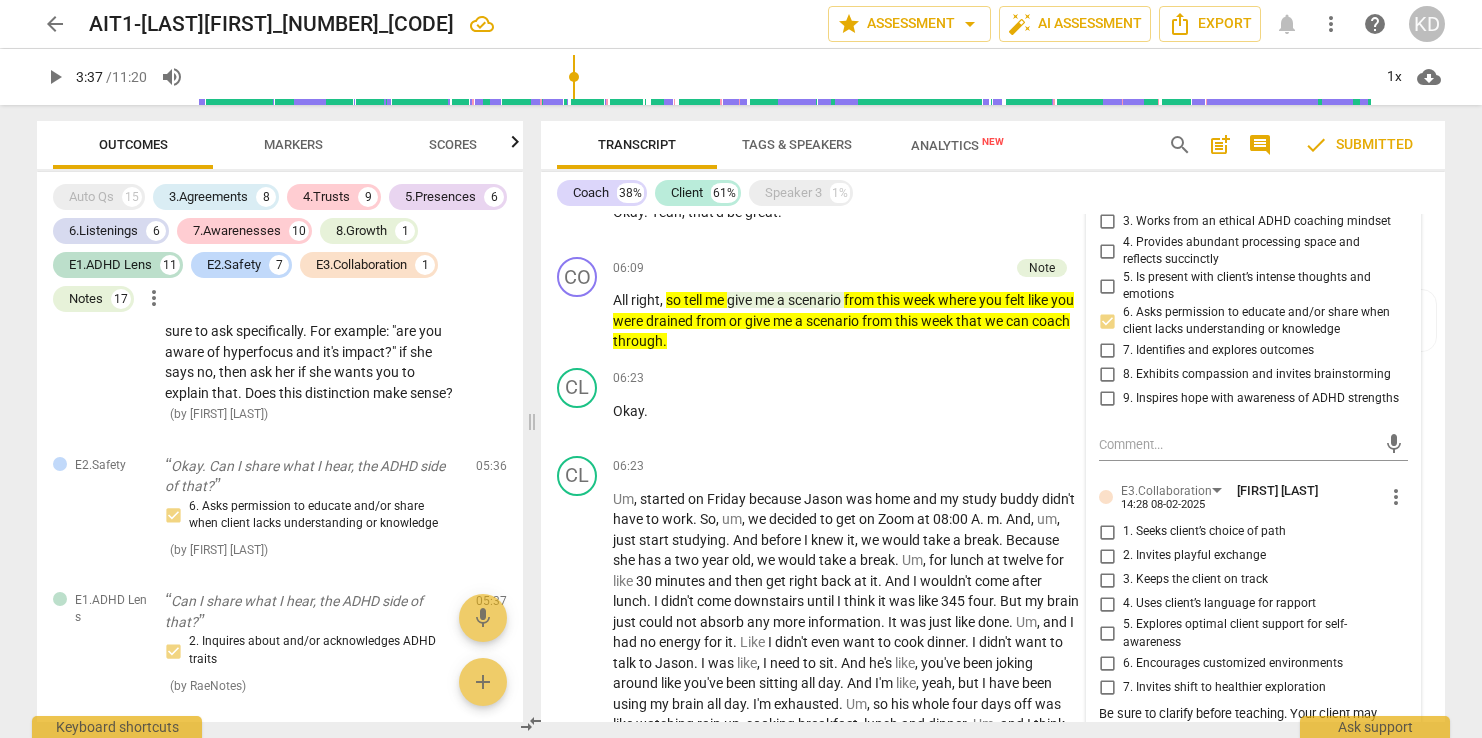 scroll, scrollTop: 9187, scrollLeft: 0, axis: vertical 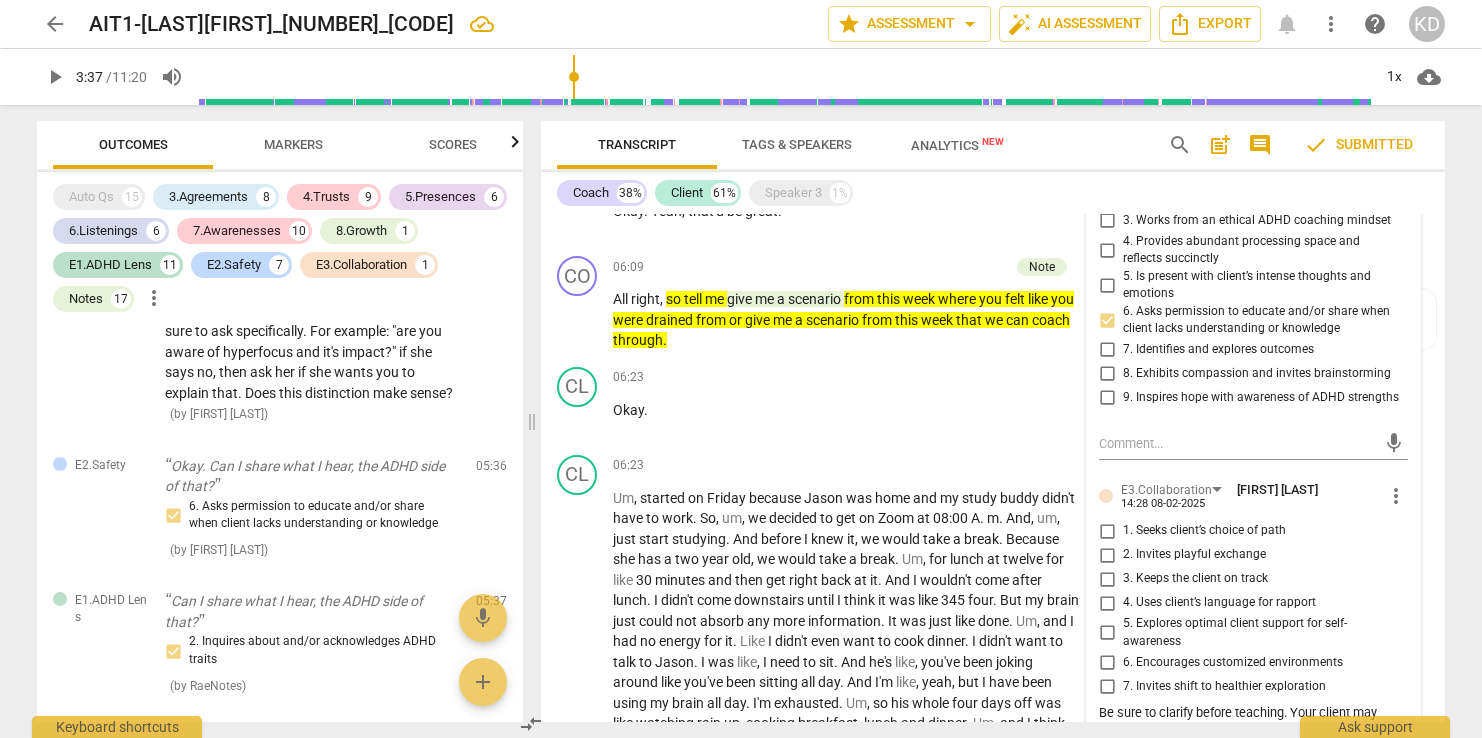 click on "1. Seeks client’s choice of path" at bounding box center (1107, 531) 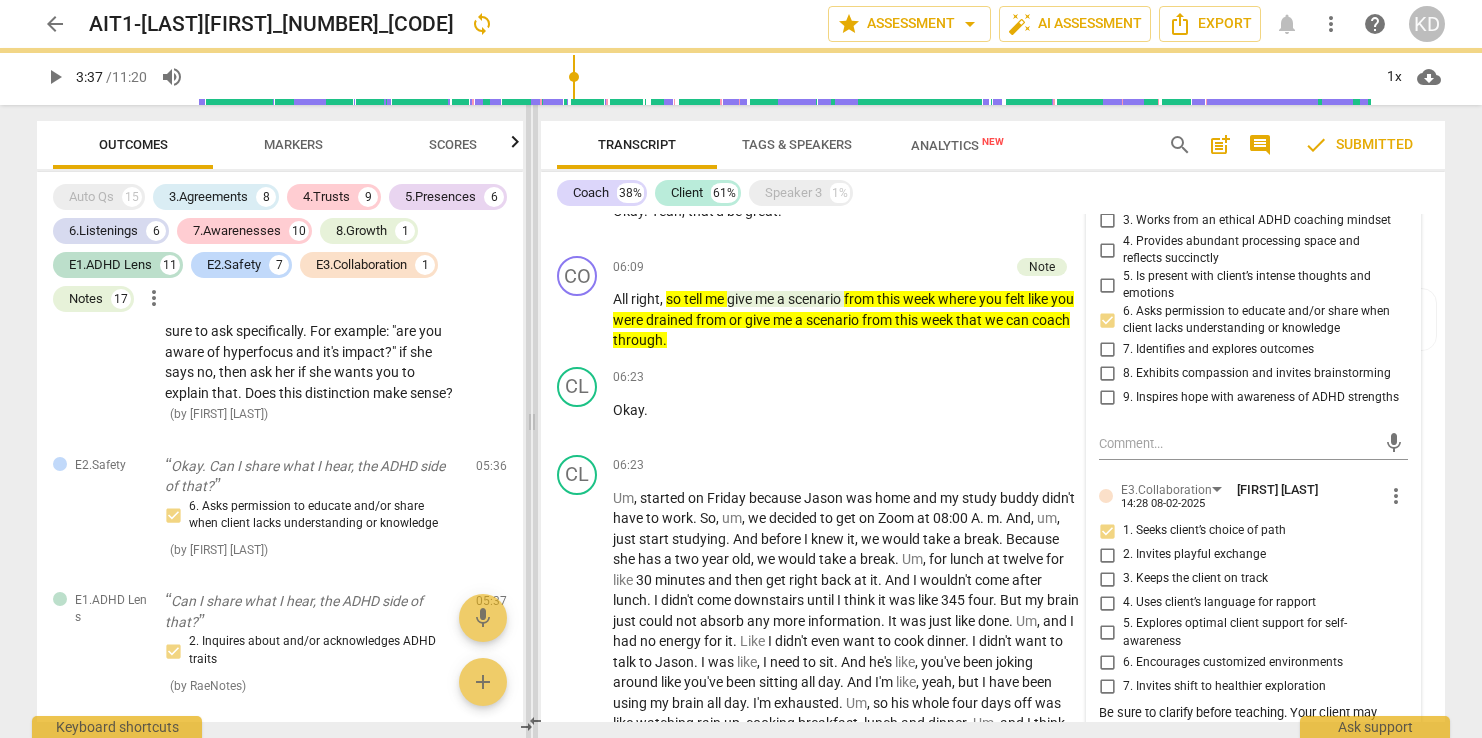 click at bounding box center (532, 421) 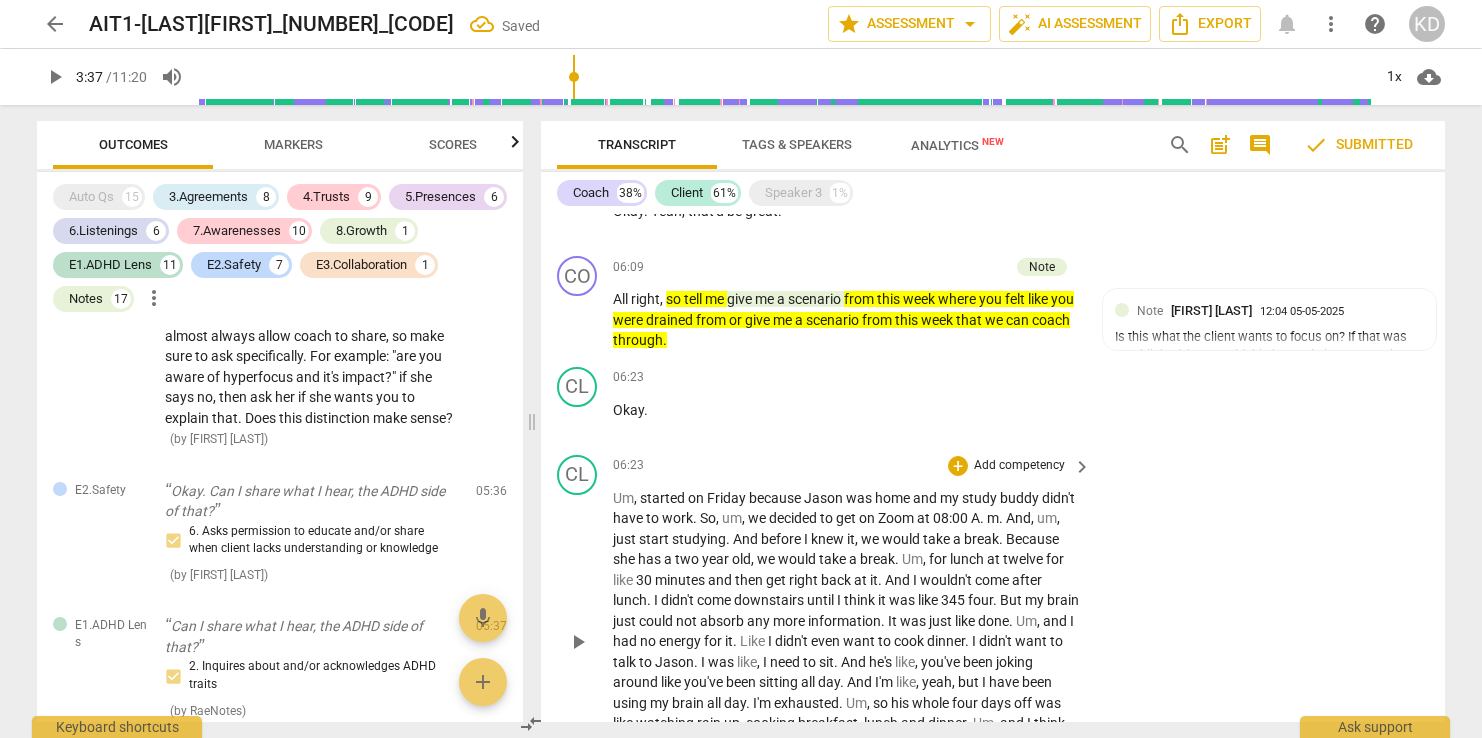 click on "play_arrow pause" at bounding box center (587, 642) 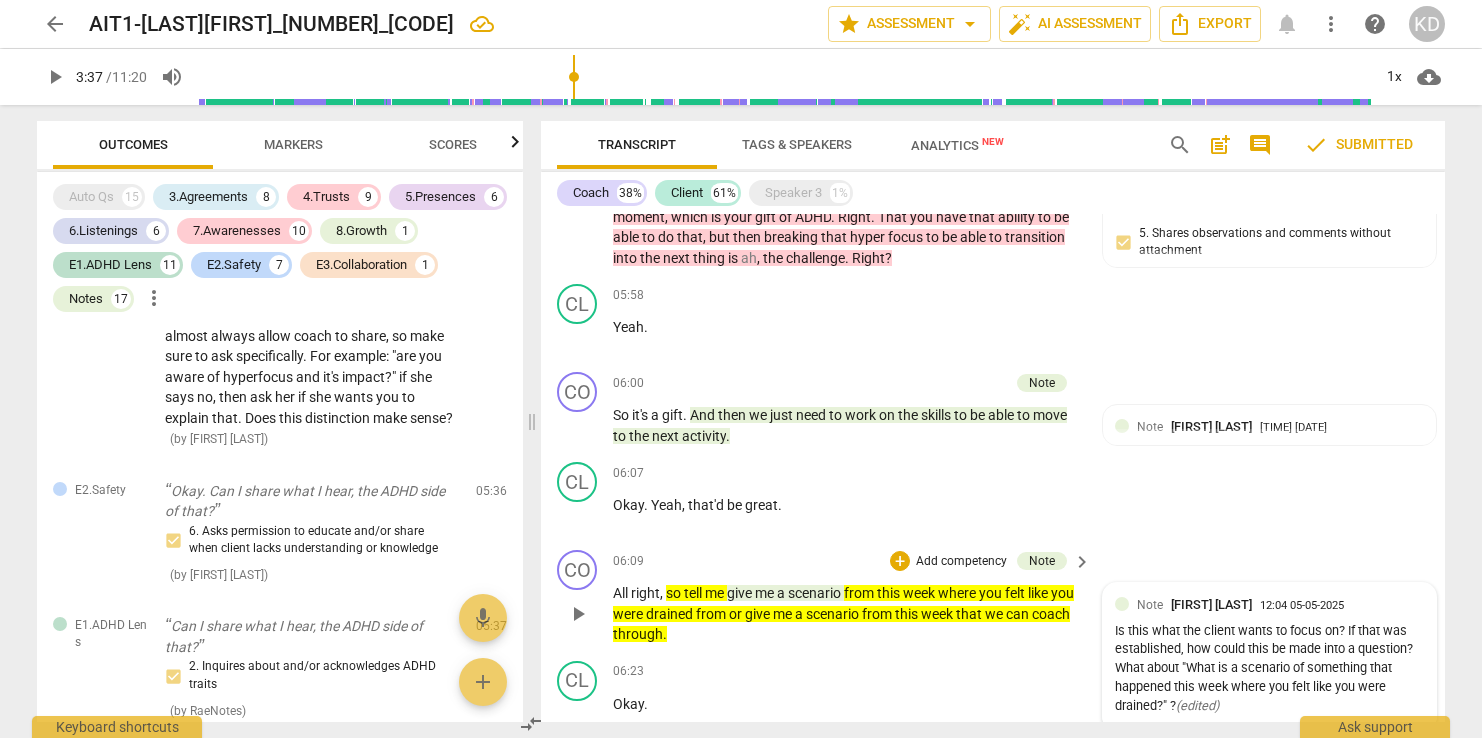 scroll, scrollTop: 8897, scrollLeft: 0, axis: vertical 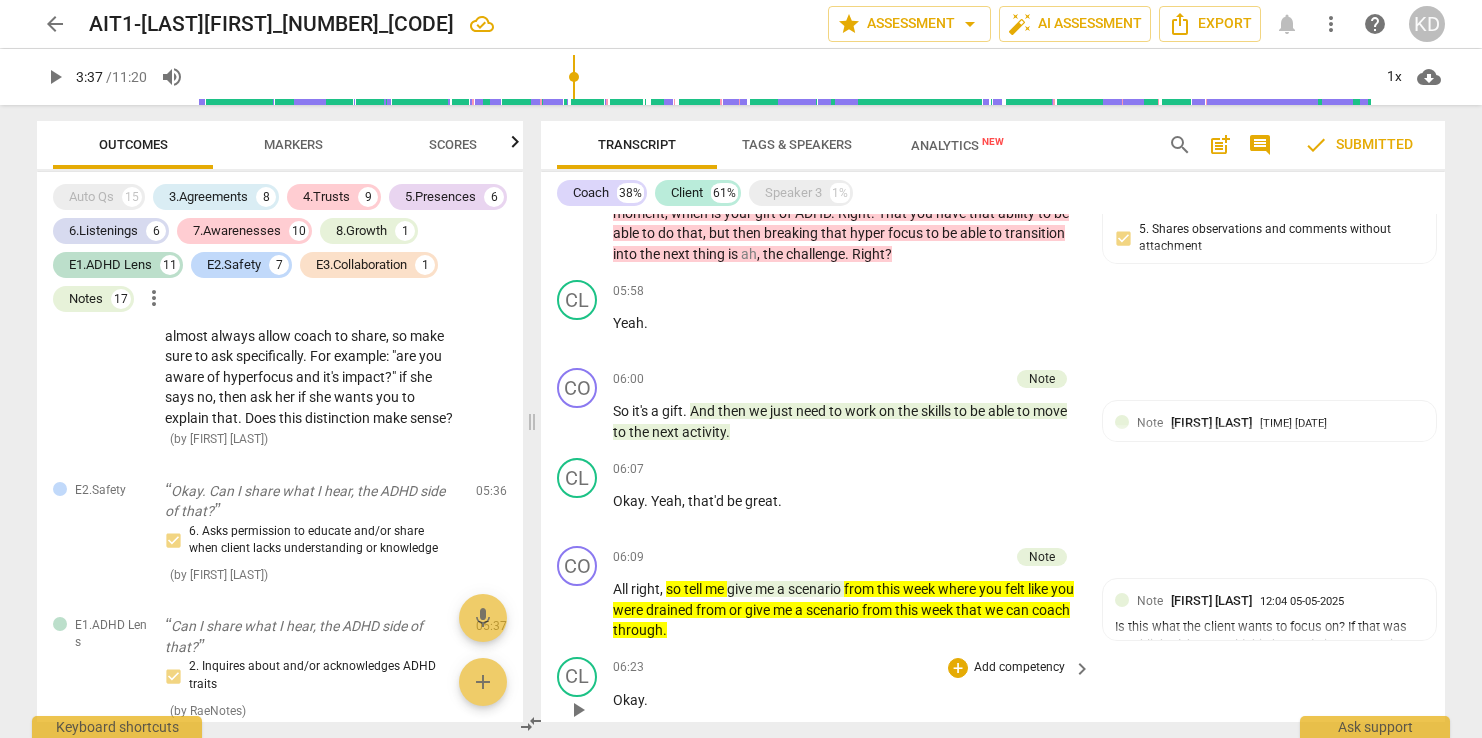 click on "CL play_arrow pause [TIME] + Add competency keyboard_arrow_right Okay ." at bounding box center (993, 693) 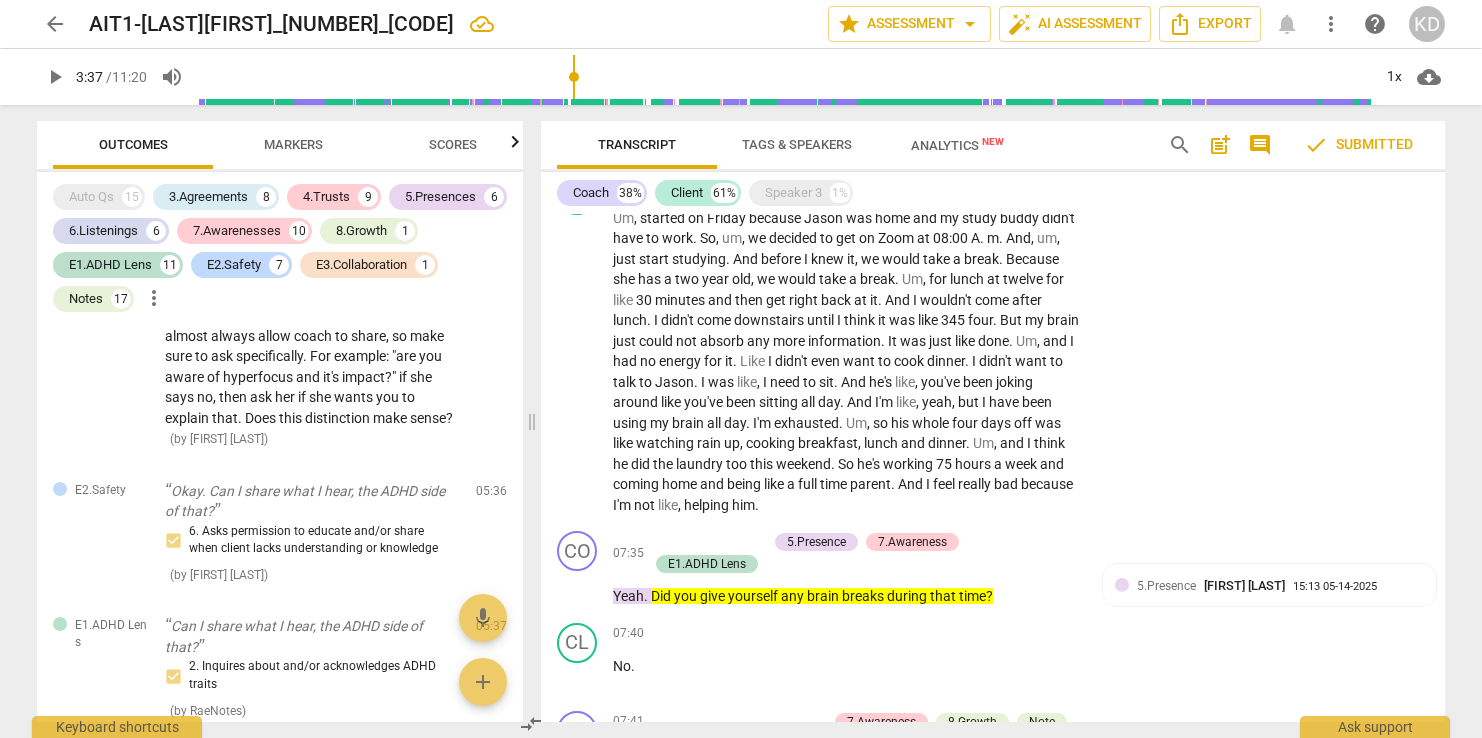 scroll, scrollTop: 9474, scrollLeft: 0, axis: vertical 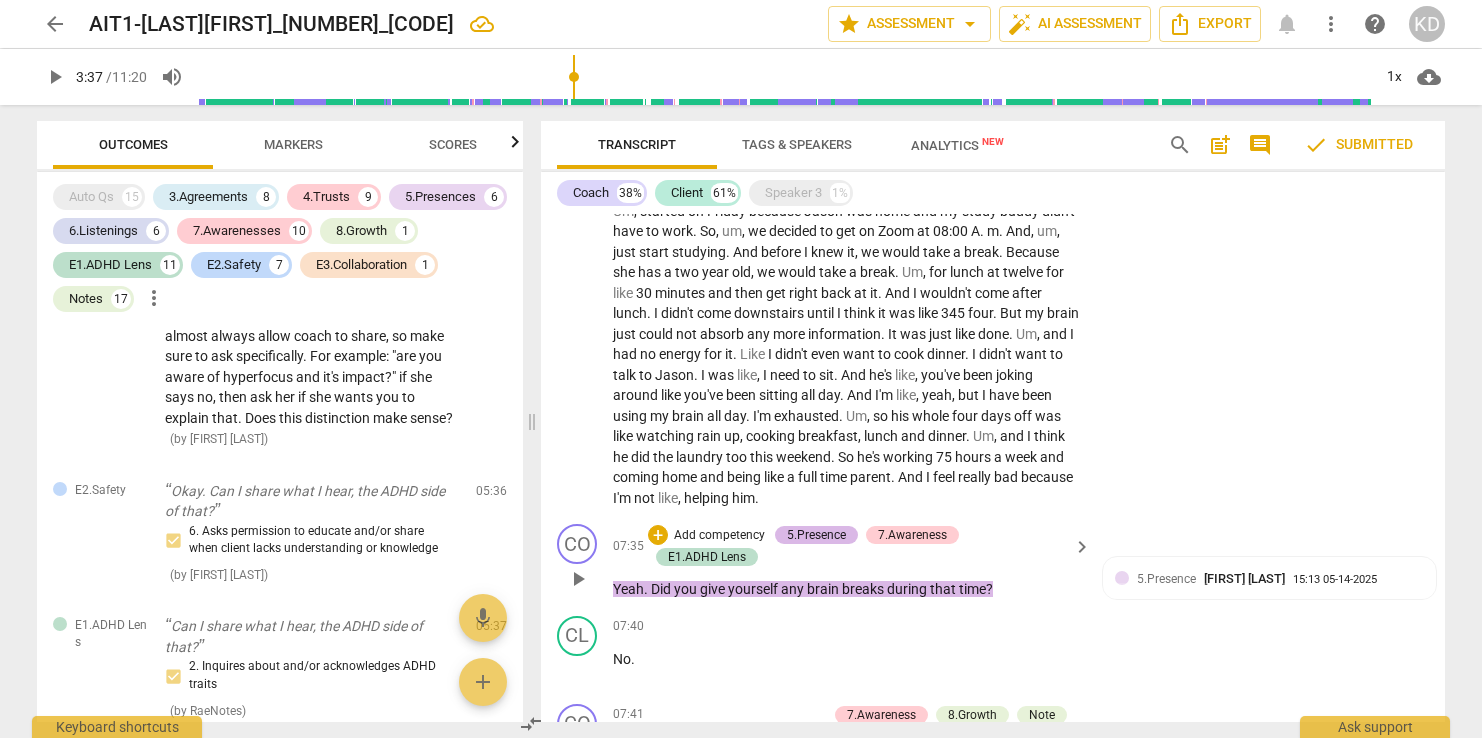 click on "5.Presence" at bounding box center (816, 535) 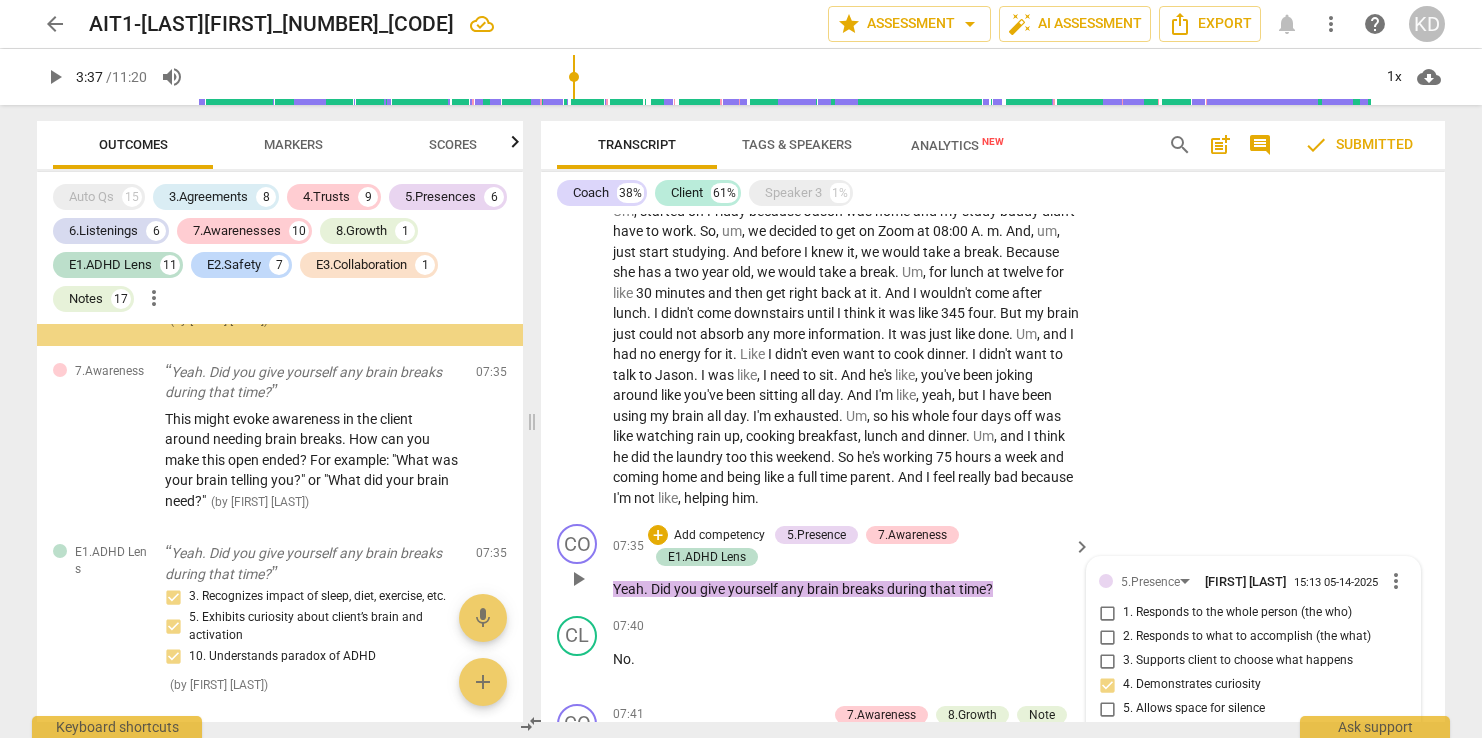 scroll, scrollTop: 7698, scrollLeft: 0, axis: vertical 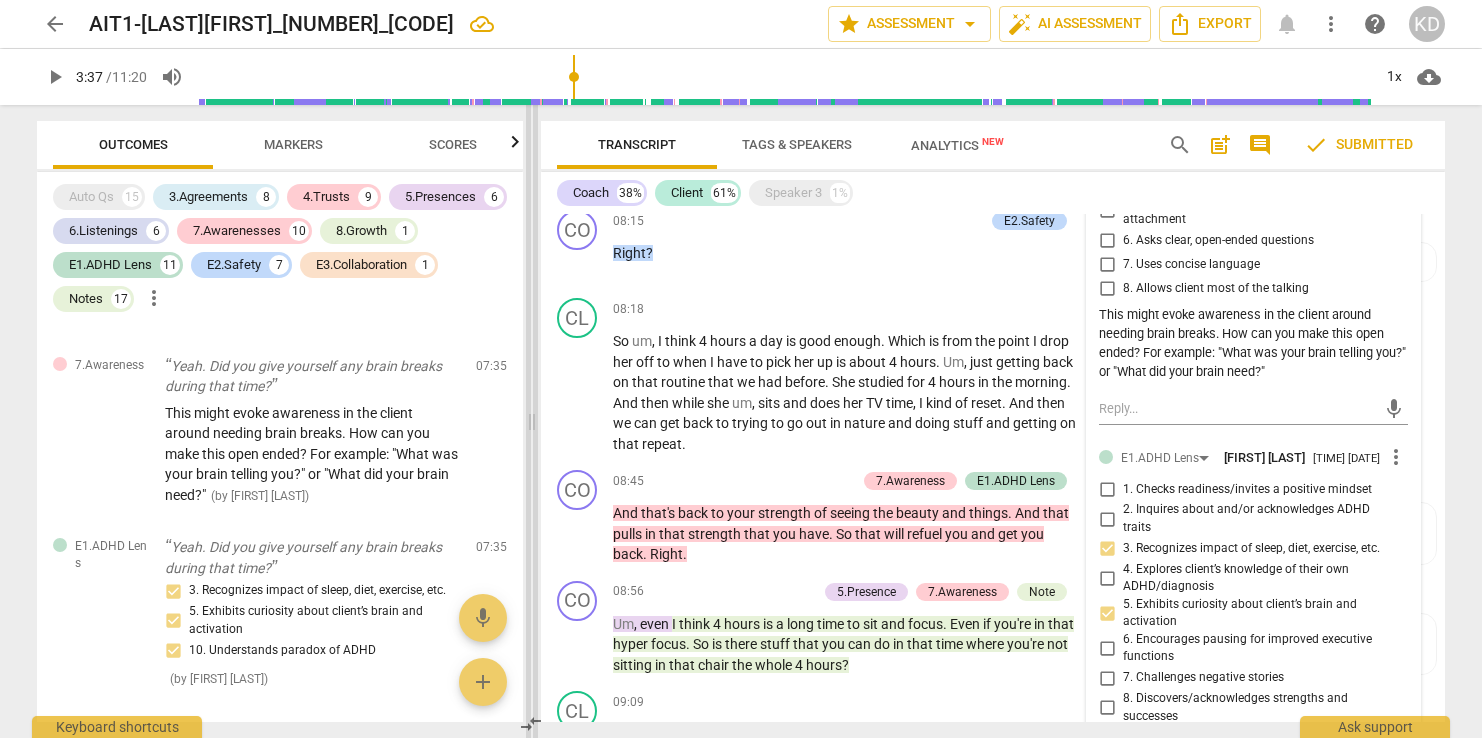 click at bounding box center (532, 421) 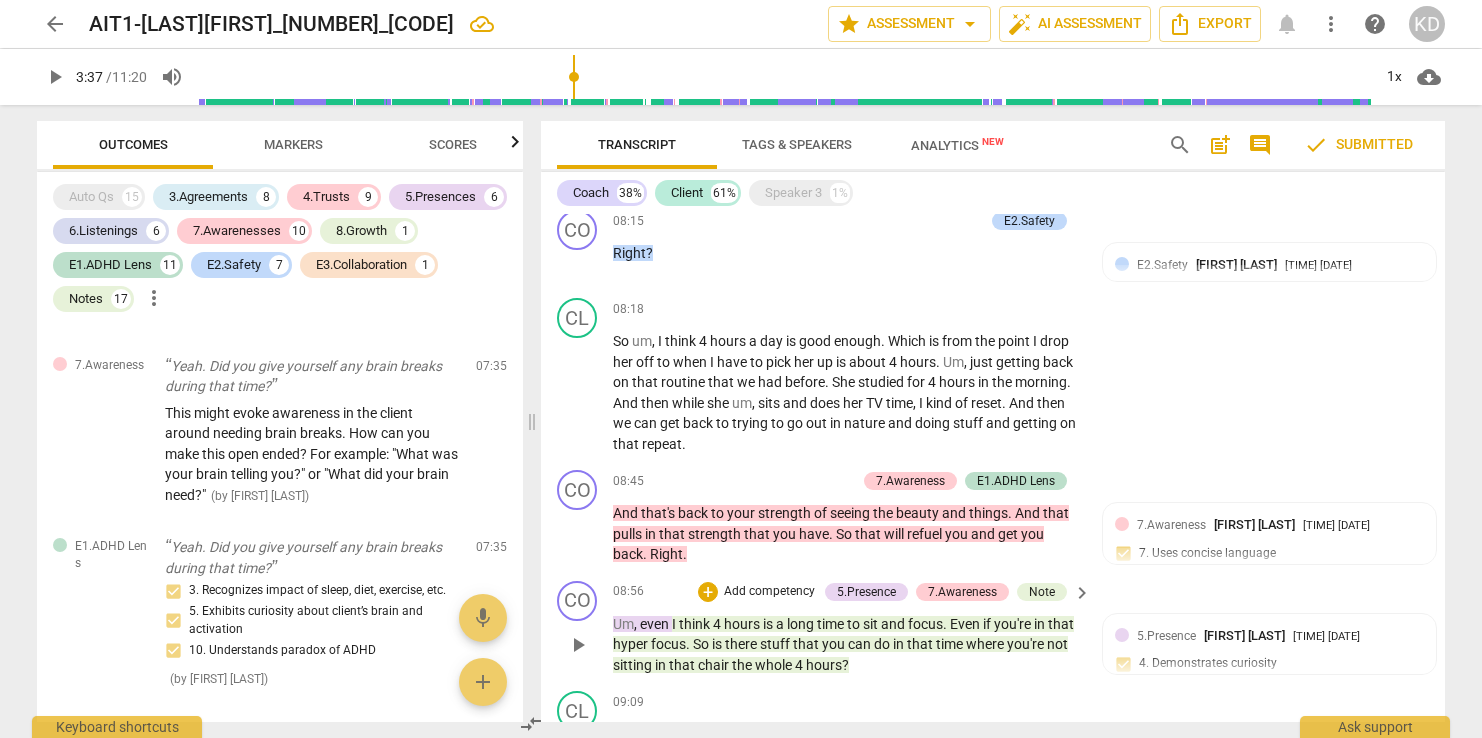 click on "CO play_arrow pause 08:56 + Add competency 5.Presence 7.Awareness Note keyboard_arrow_right Um , even I think 4 hours is a long time to sit and focus . Even if you're in that hyper focus . So is there stuff that you can do in that time where you're not sitting in that chair the whole 4 hours ? 5.Presence [NAME] 15:14 05-14-2025 4. Demonstrates curiosity 7.Awareness [NAME] 19:17 05-10-2025 1. Asks about a current way of thinking 3. Asks to help exploring beyond situation 5. Shares observations and comments without attachment 6. Asks clear, open-ended questions" at bounding box center (993, 628) 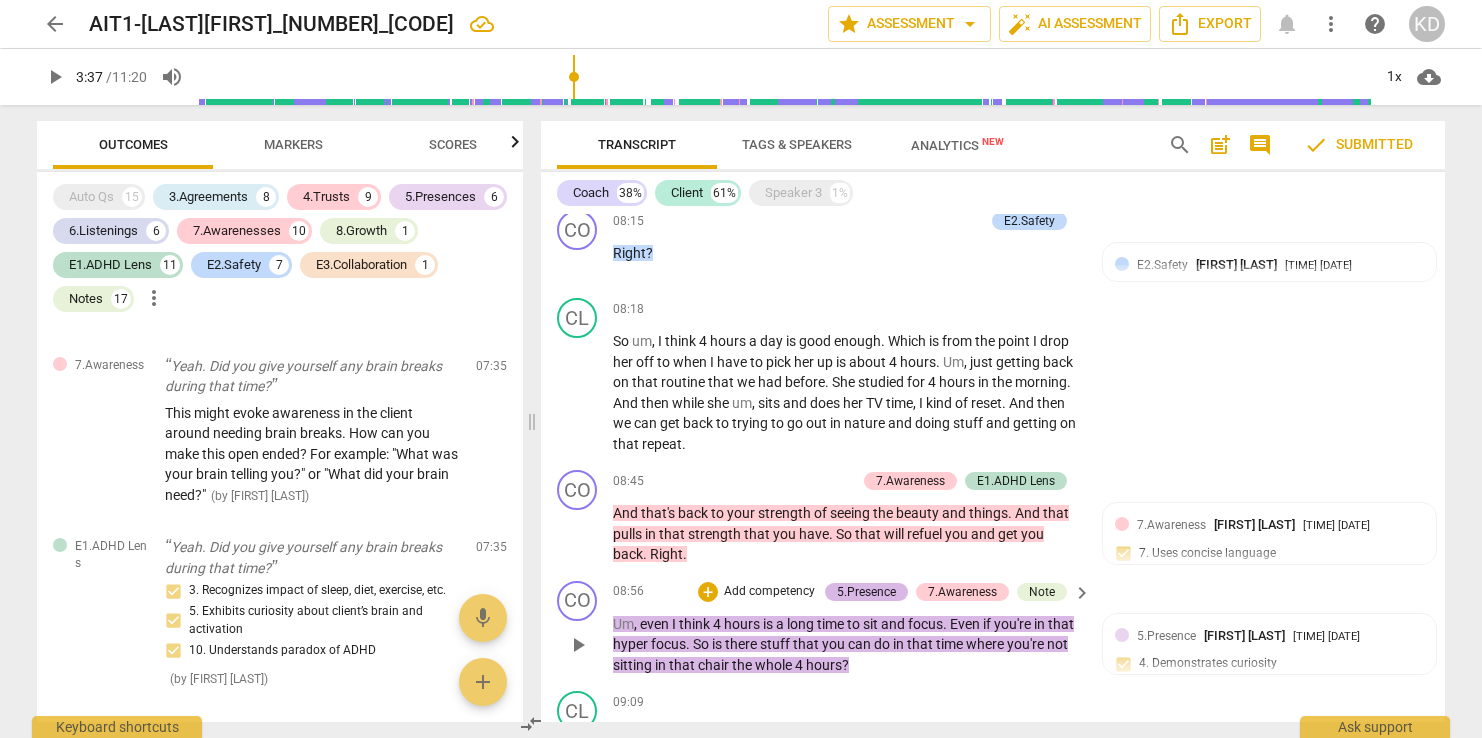 click on "5.Presence" at bounding box center [866, 592] 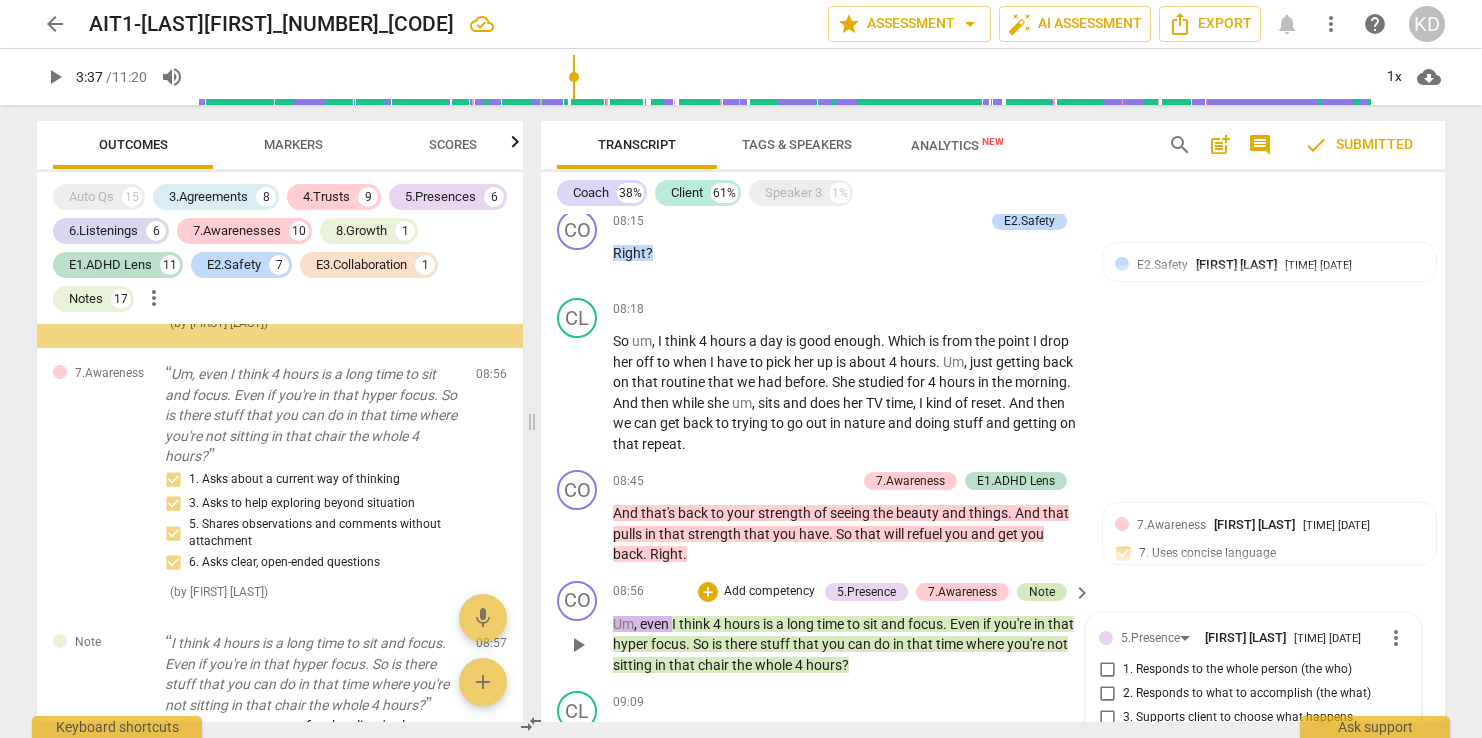 click on "Note" at bounding box center [1042, 592] 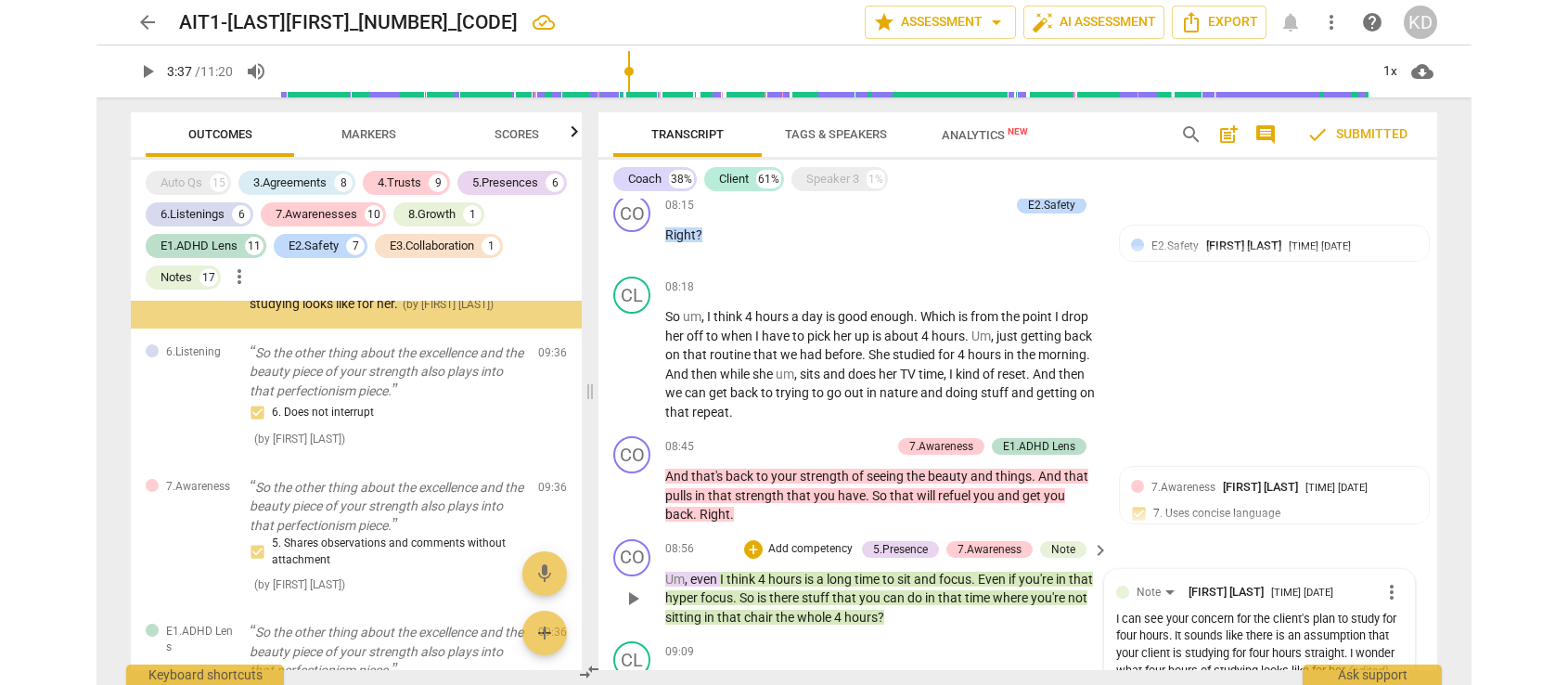 scroll, scrollTop: 9226, scrollLeft: 0, axis: vertical 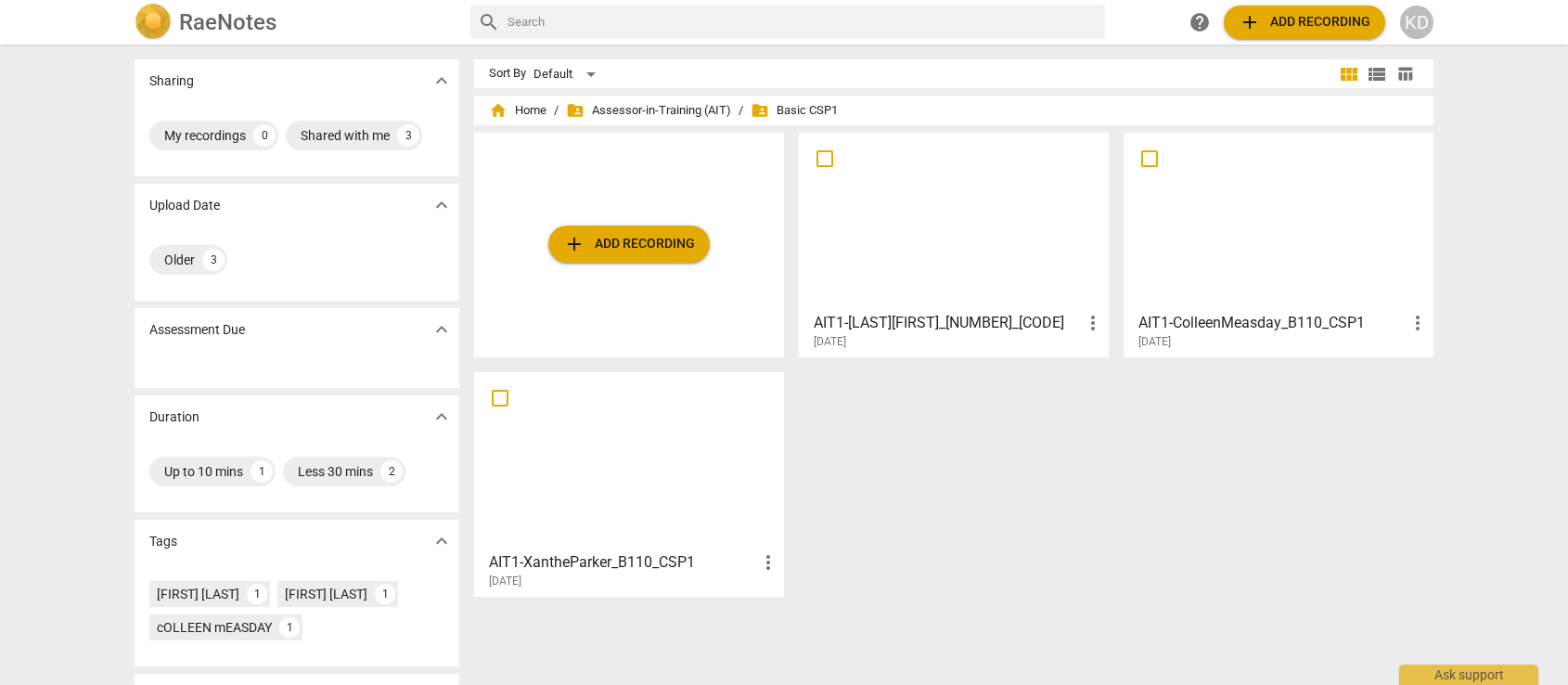 click at bounding box center (954, 221) 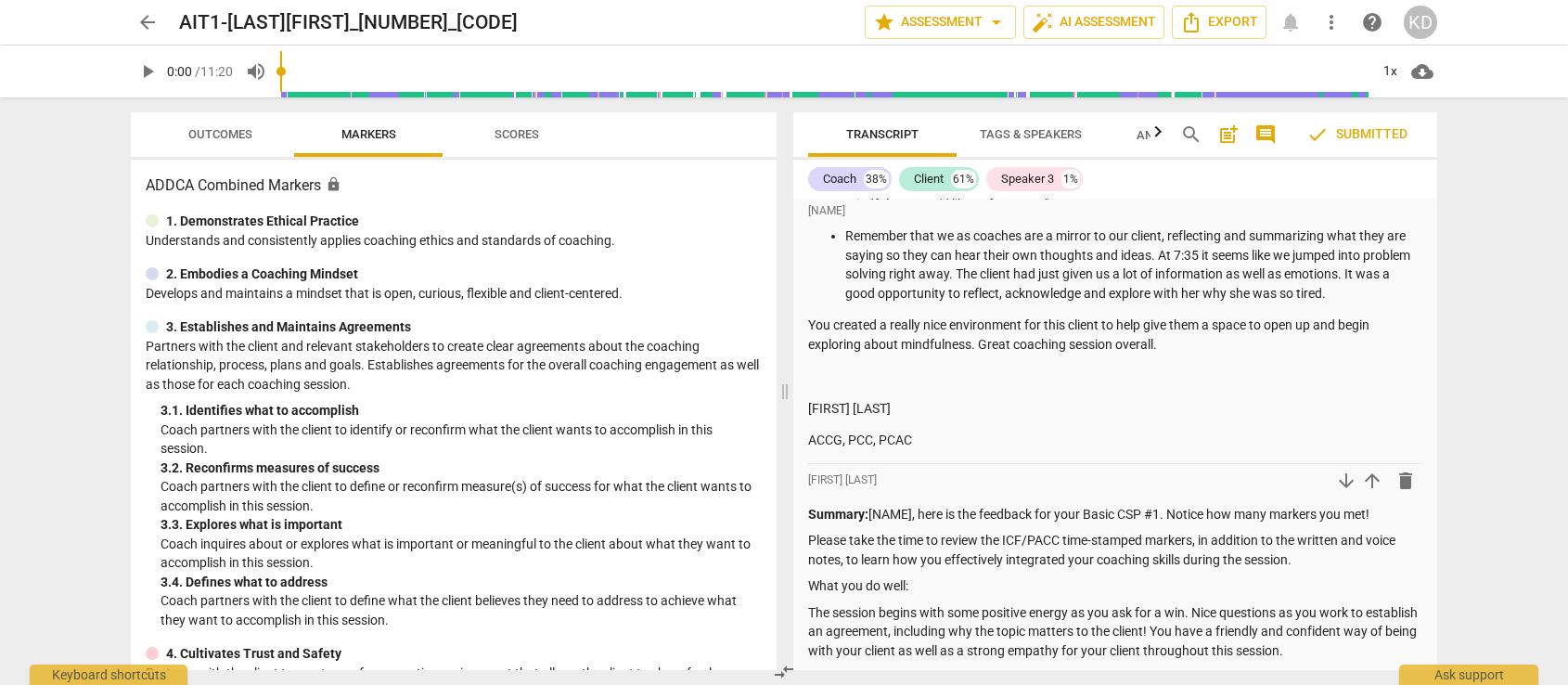 scroll, scrollTop: 2855, scrollLeft: 0, axis: vertical 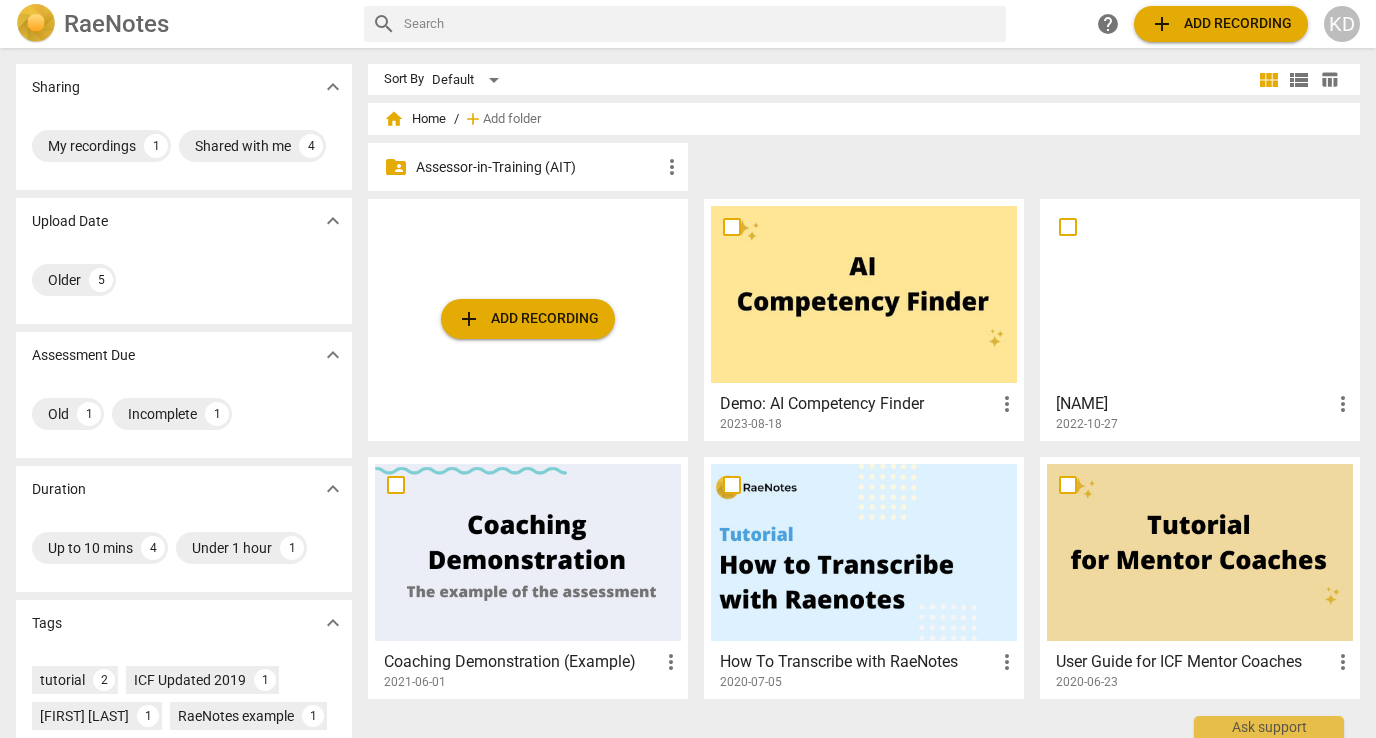 click on "Assessor-in-Training (AIT)" at bounding box center [538, 167] 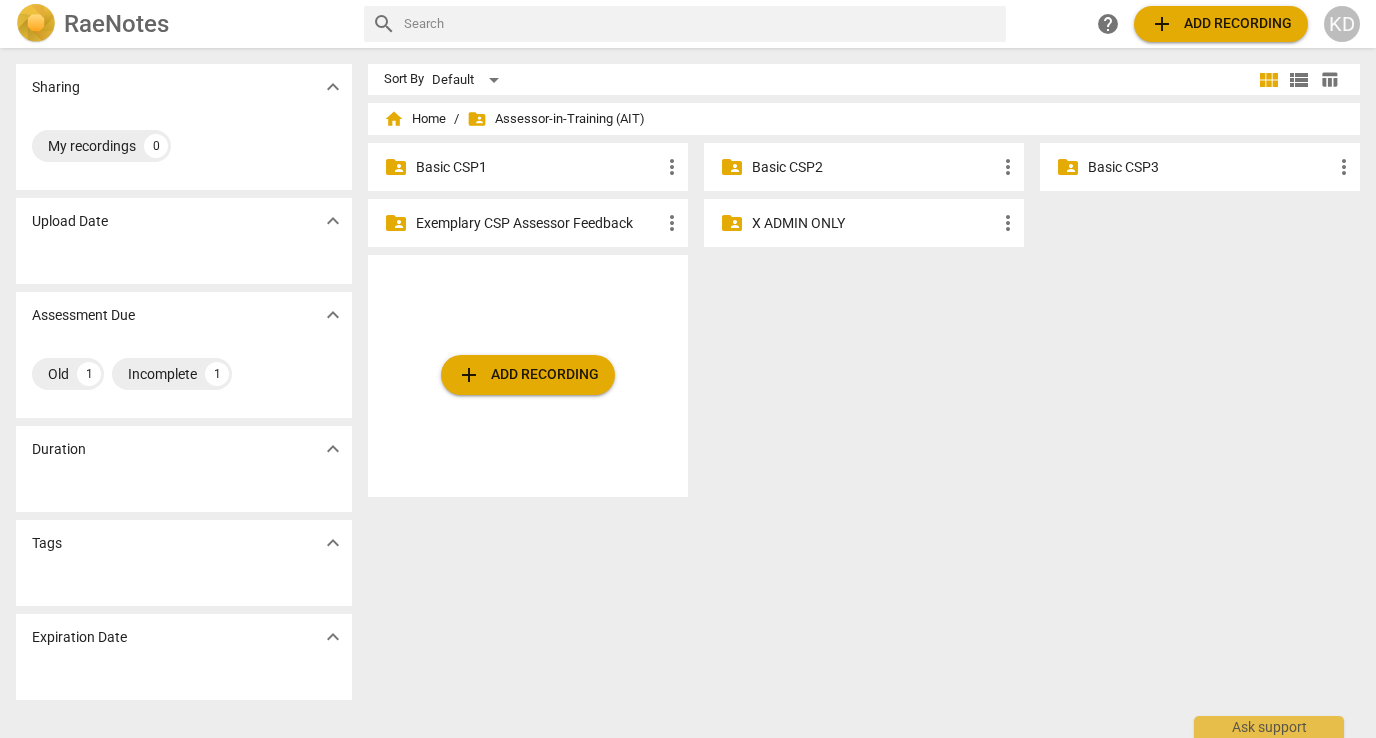 click on "Basic CSP1" at bounding box center [538, 167] 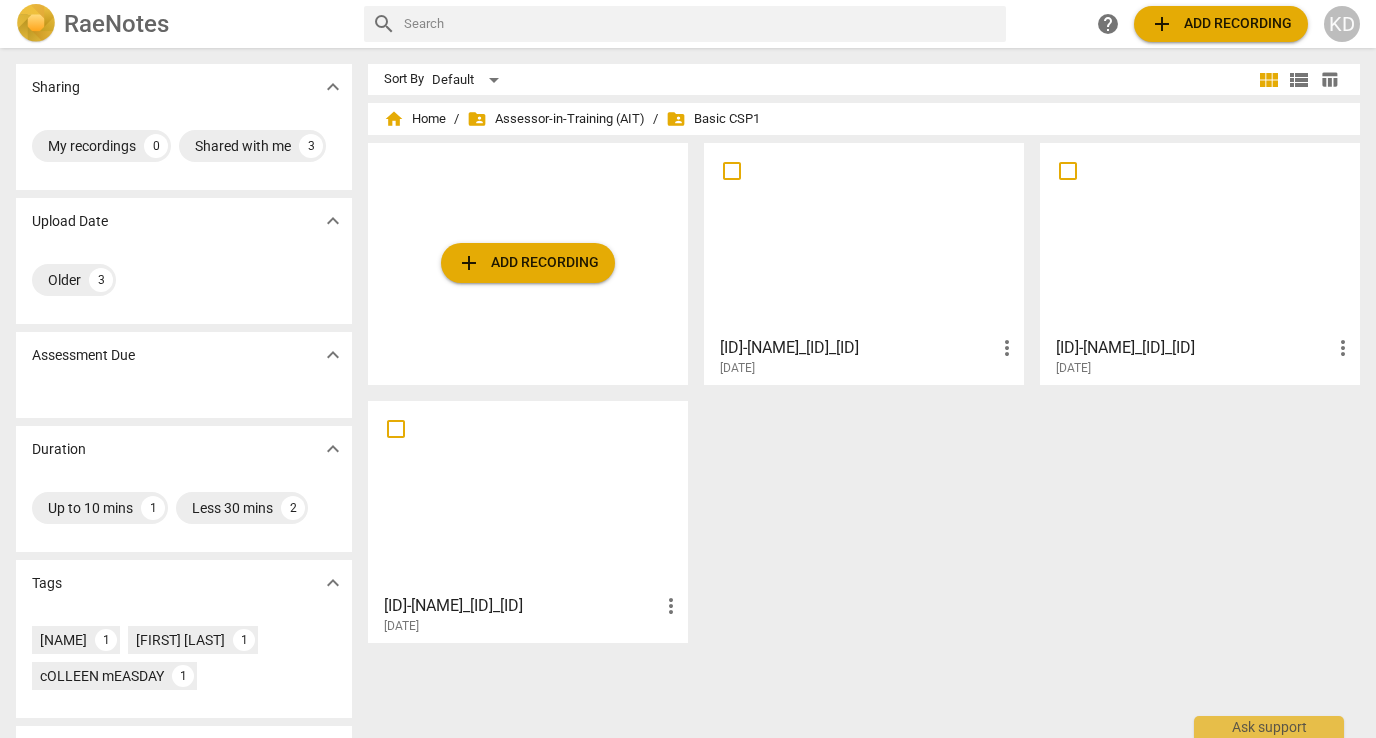 click at bounding box center [864, 238] 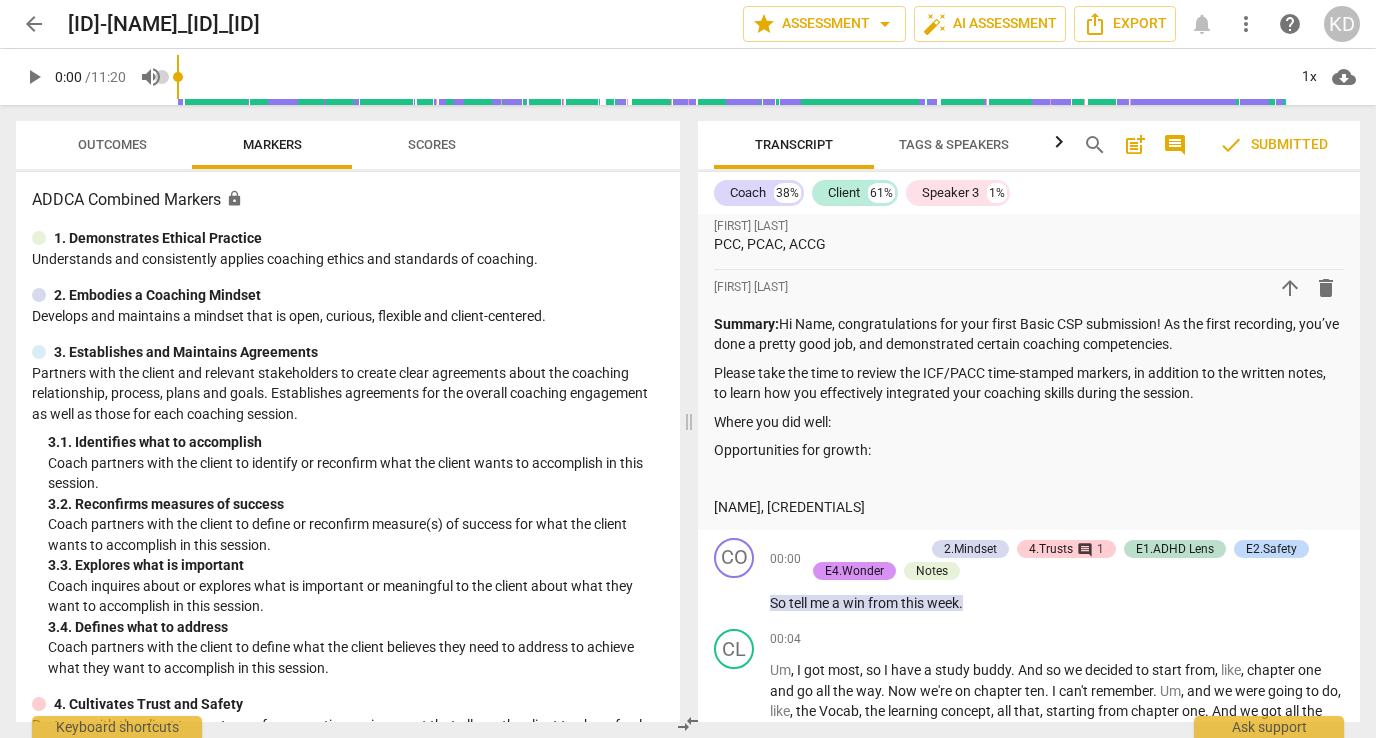 scroll, scrollTop: 5319, scrollLeft: 0, axis: vertical 